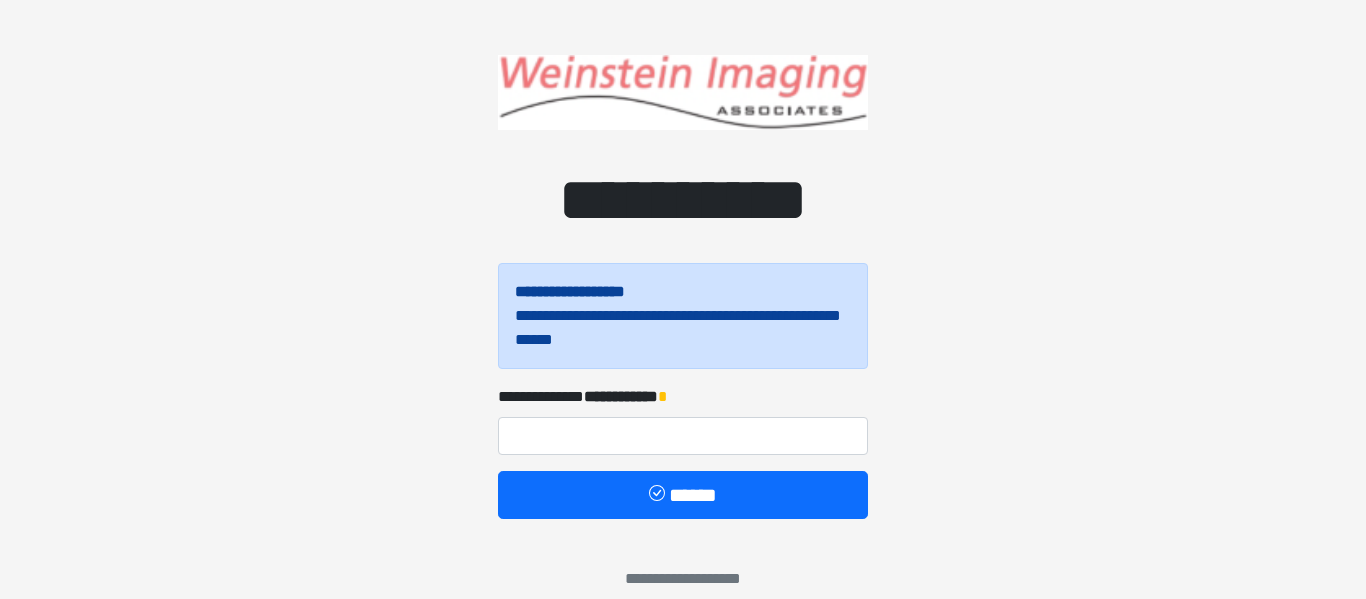 scroll, scrollTop: 0, scrollLeft: 0, axis: both 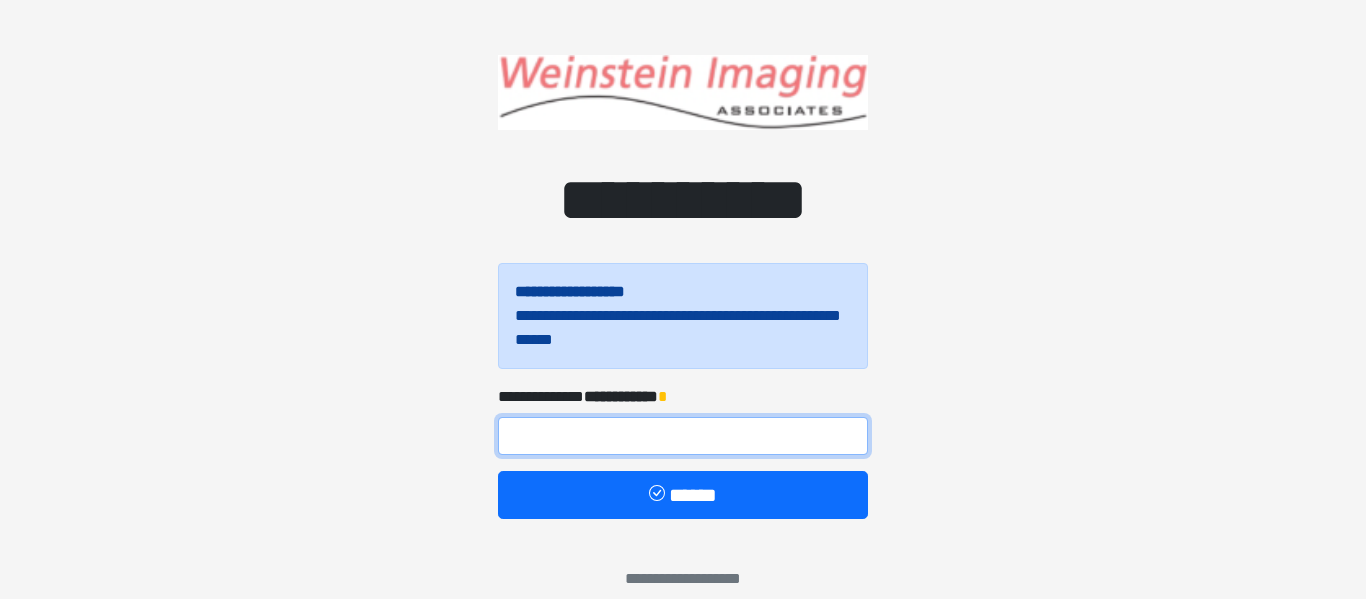 click at bounding box center (683, 436) 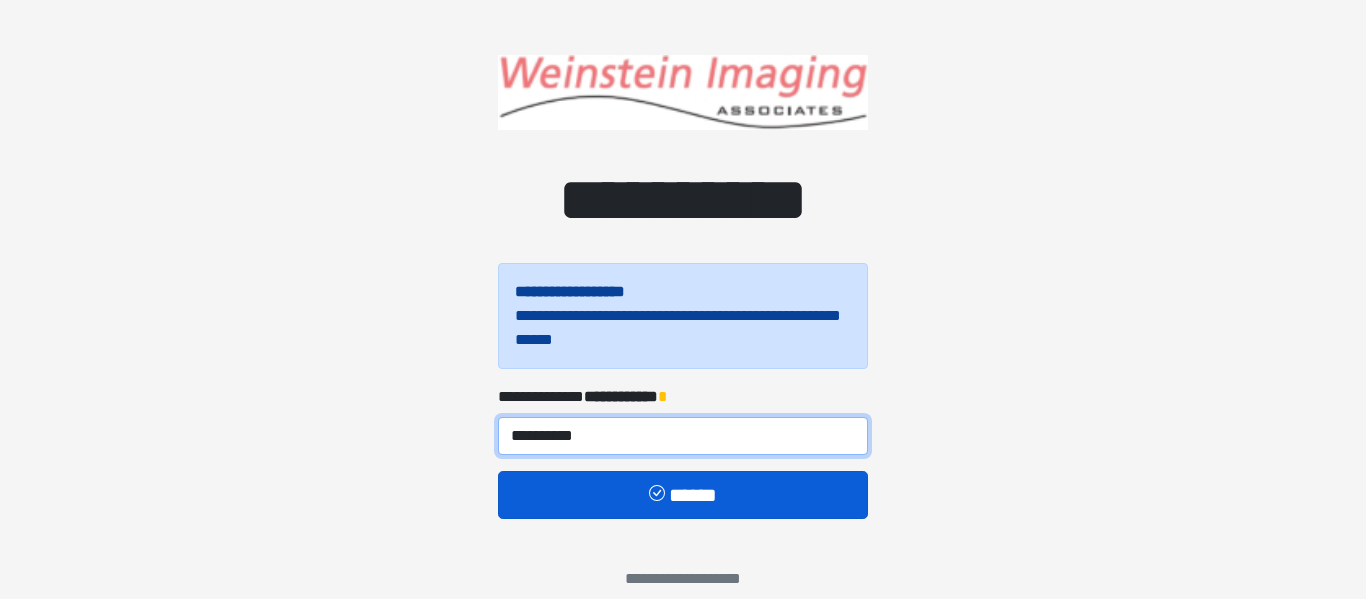 type on "**********" 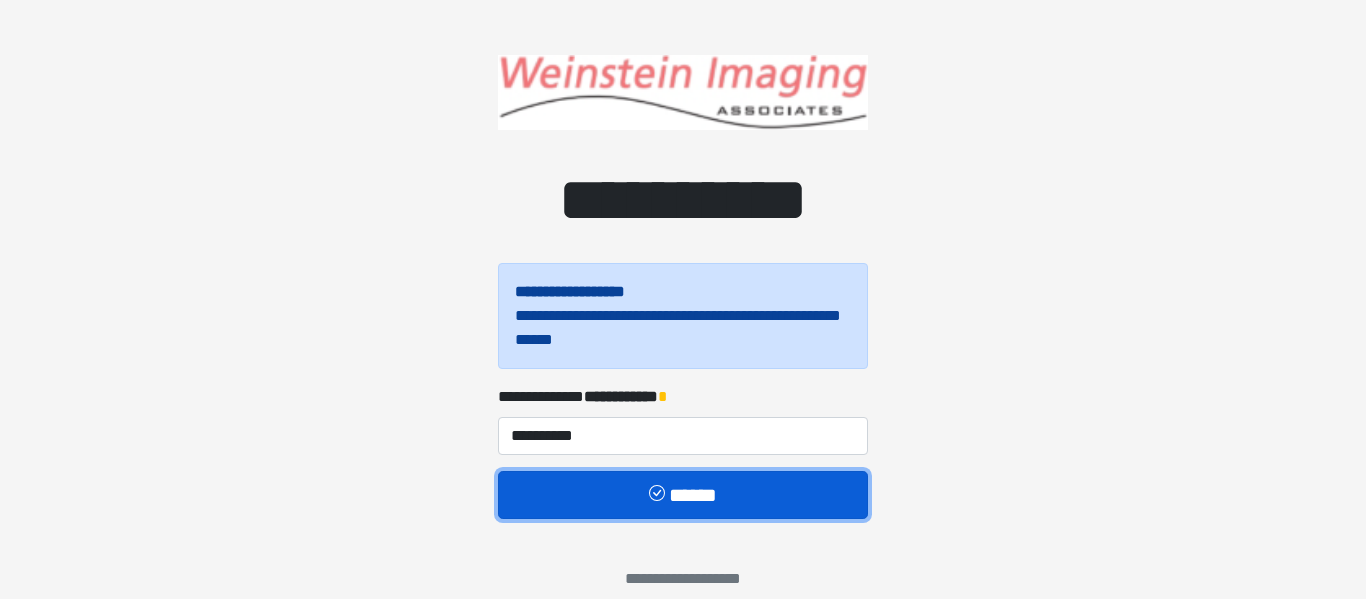 click on "******" at bounding box center (683, 495) 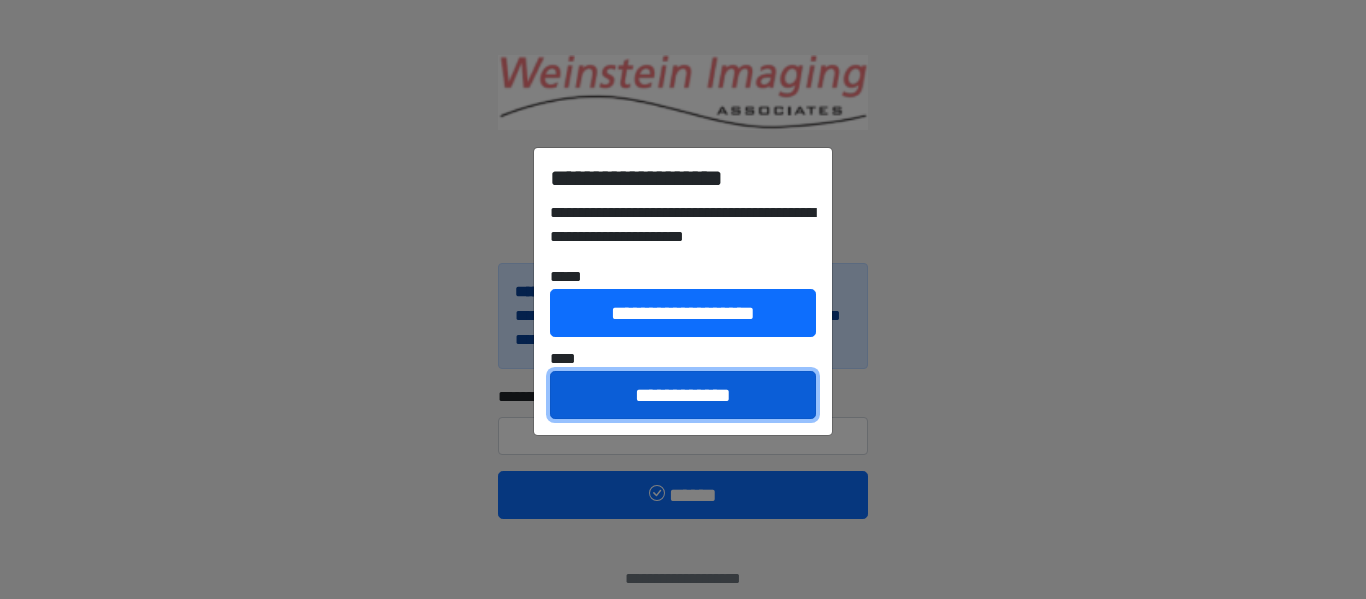 click on "**********" at bounding box center (683, 395) 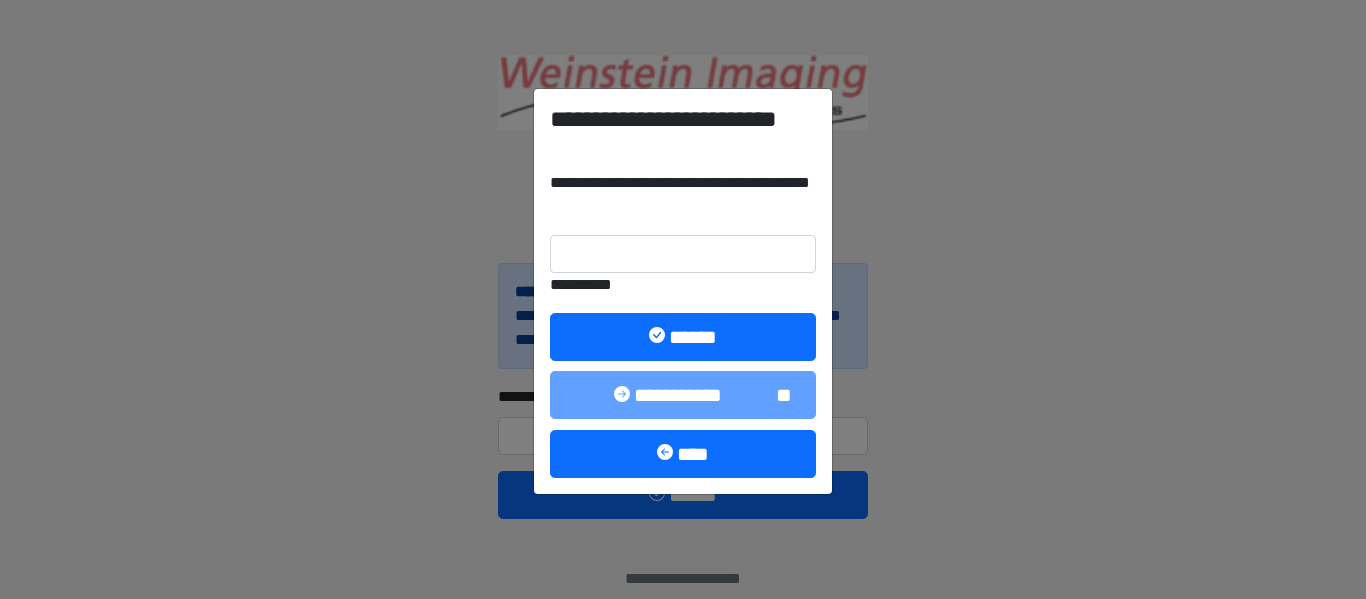click on "**********" at bounding box center (683, 291) 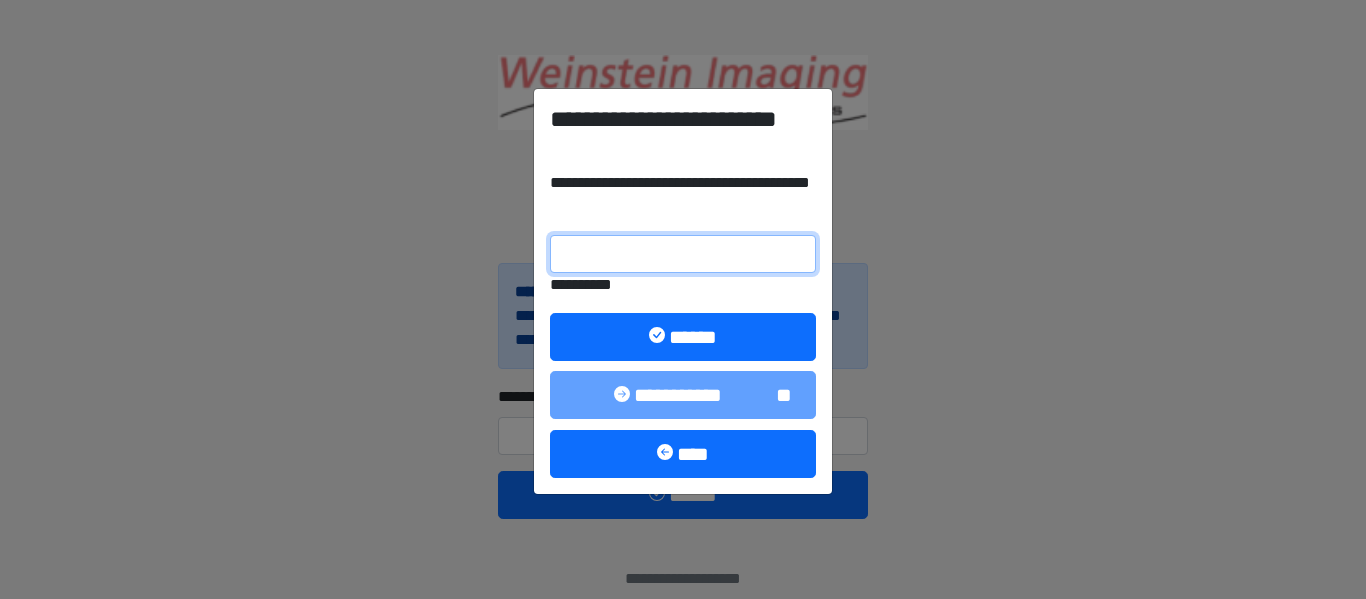 click on "**********" at bounding box center [683, 254] 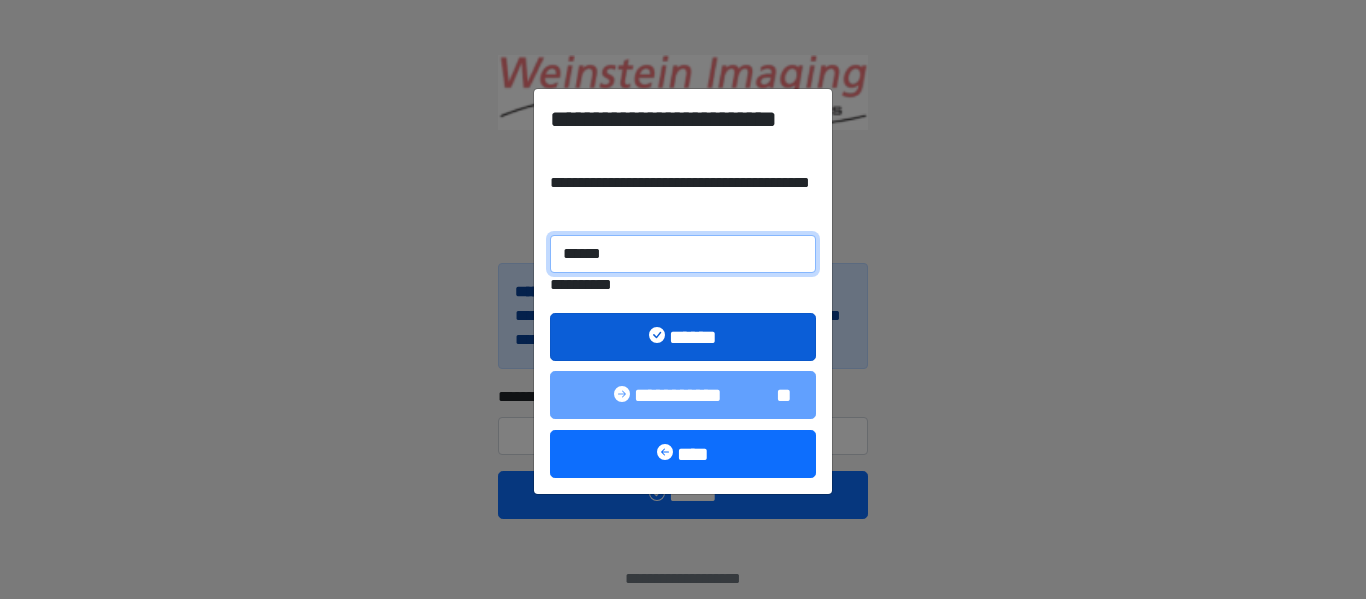 type on "******" 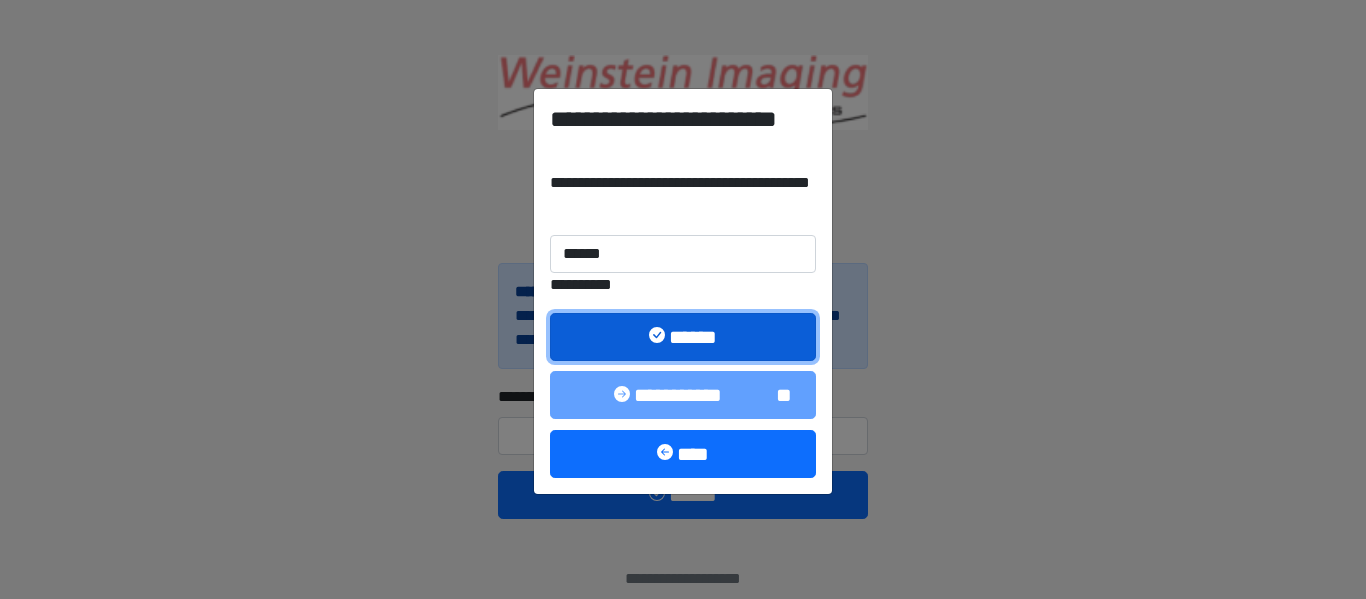 click at bounding box center (659, 337) 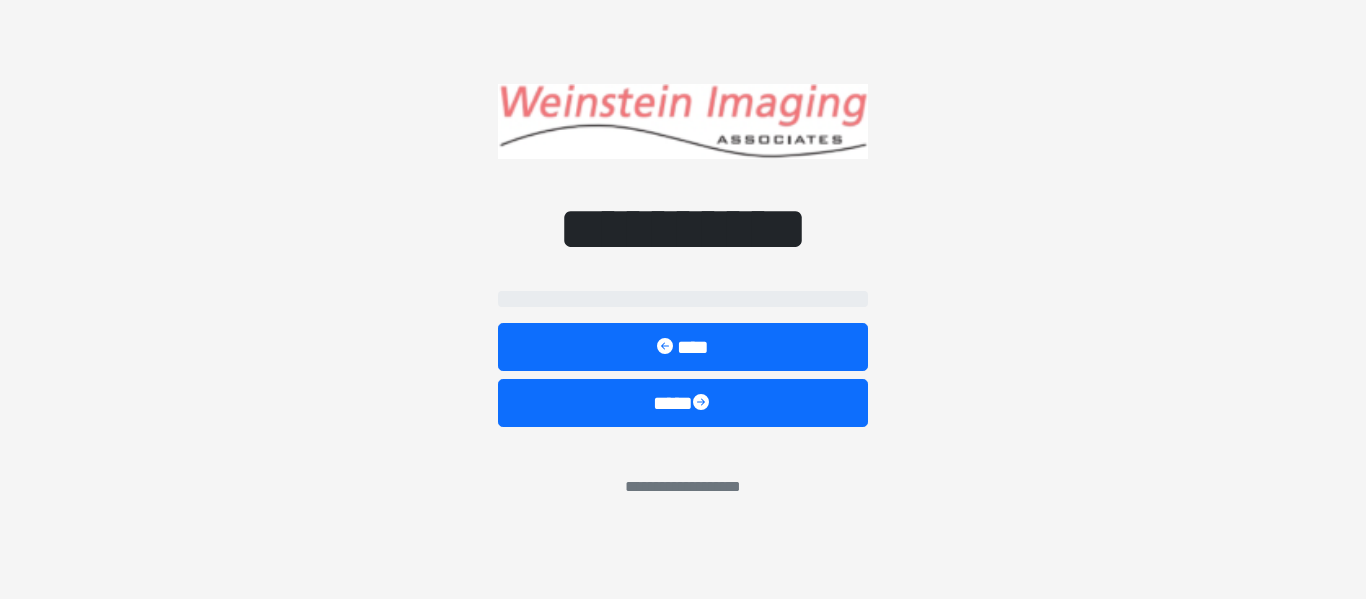 select on "*****" 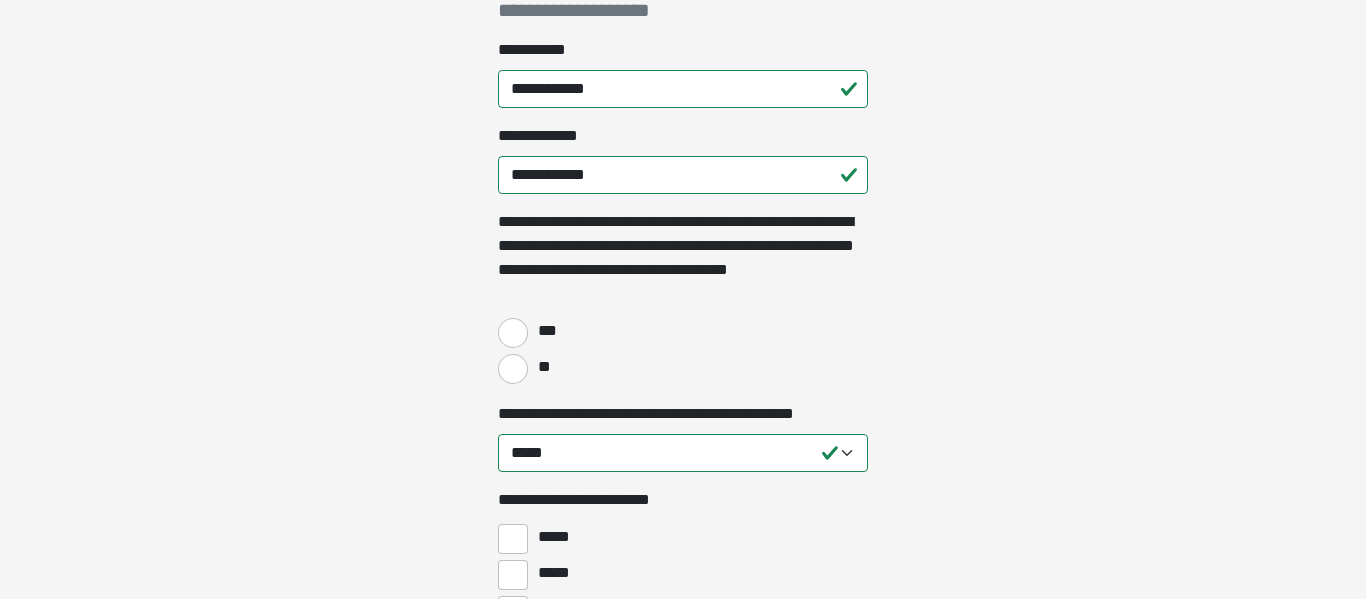 scroll, scrollTop: 339, scrollLeft: 0, axis: vertical 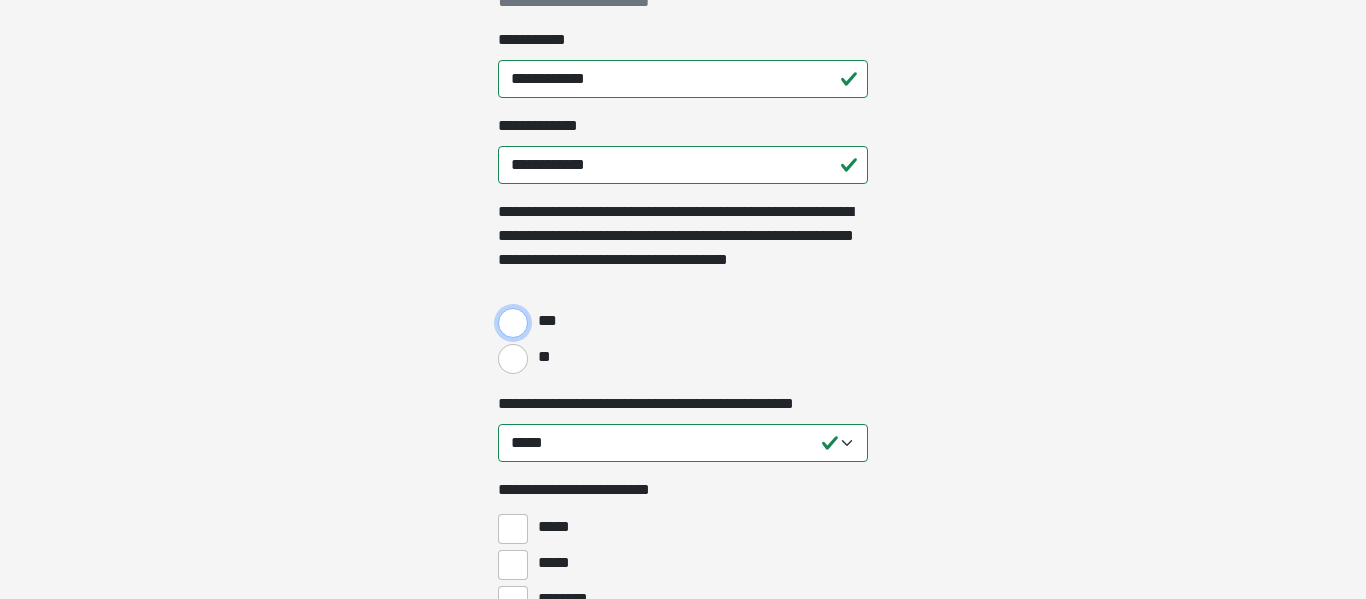 click on "***" at bounding box center (513, 323) 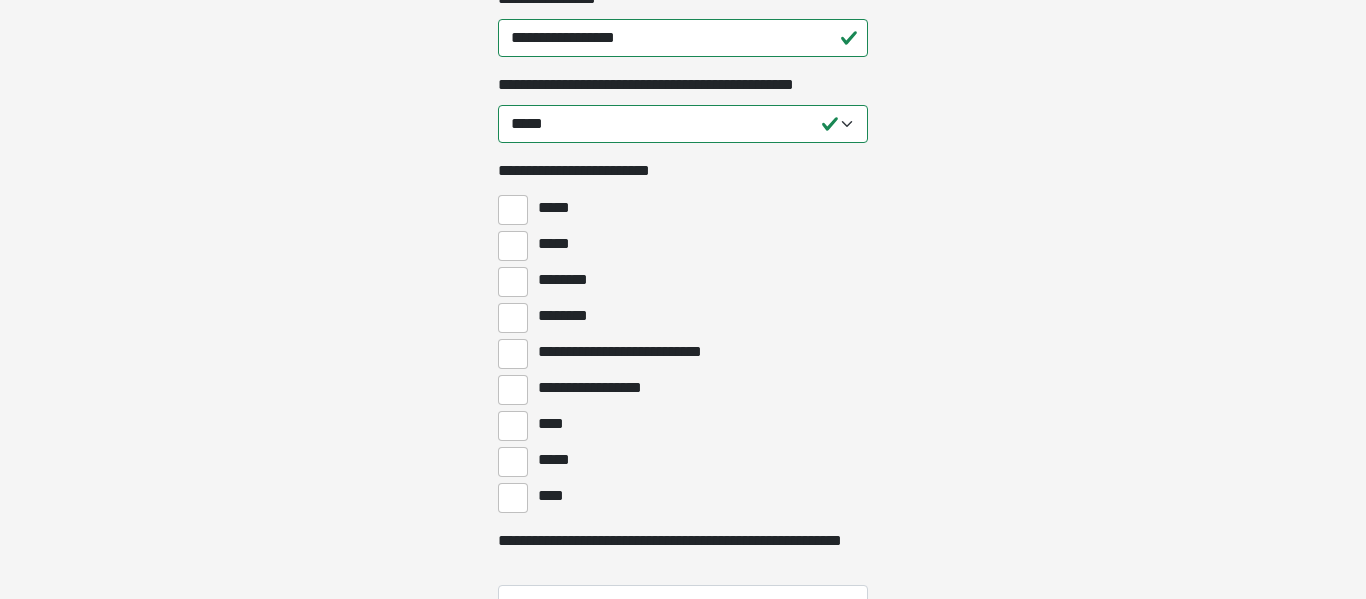scroll, scrollTop: 747, scrollLeft: 0, axis: vertical 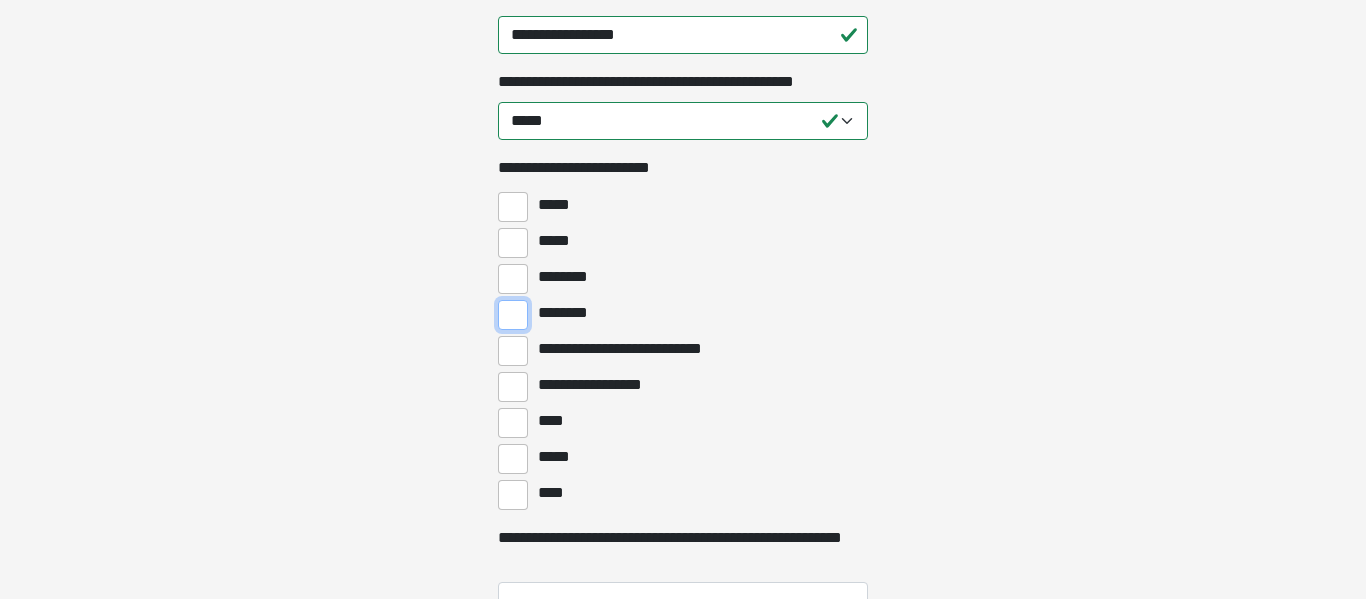 click on "********" at bounding box center (513, 315) 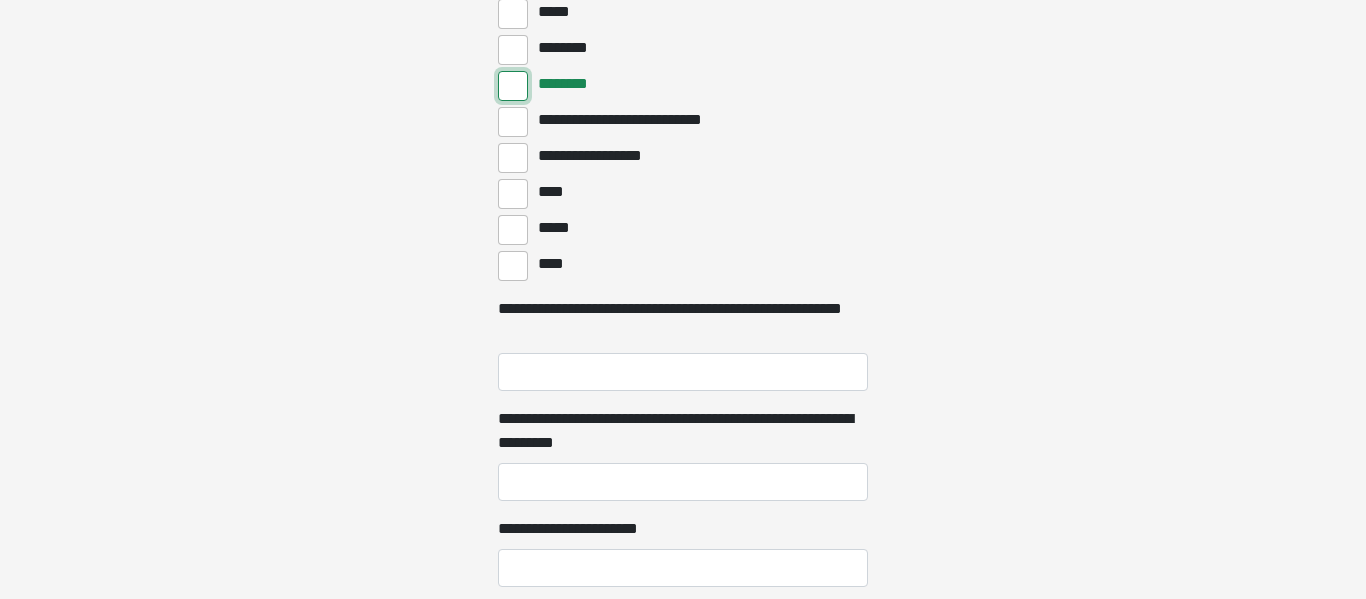 scroll, scrollTop: 977, scrollLeft: 0, axis: vertical 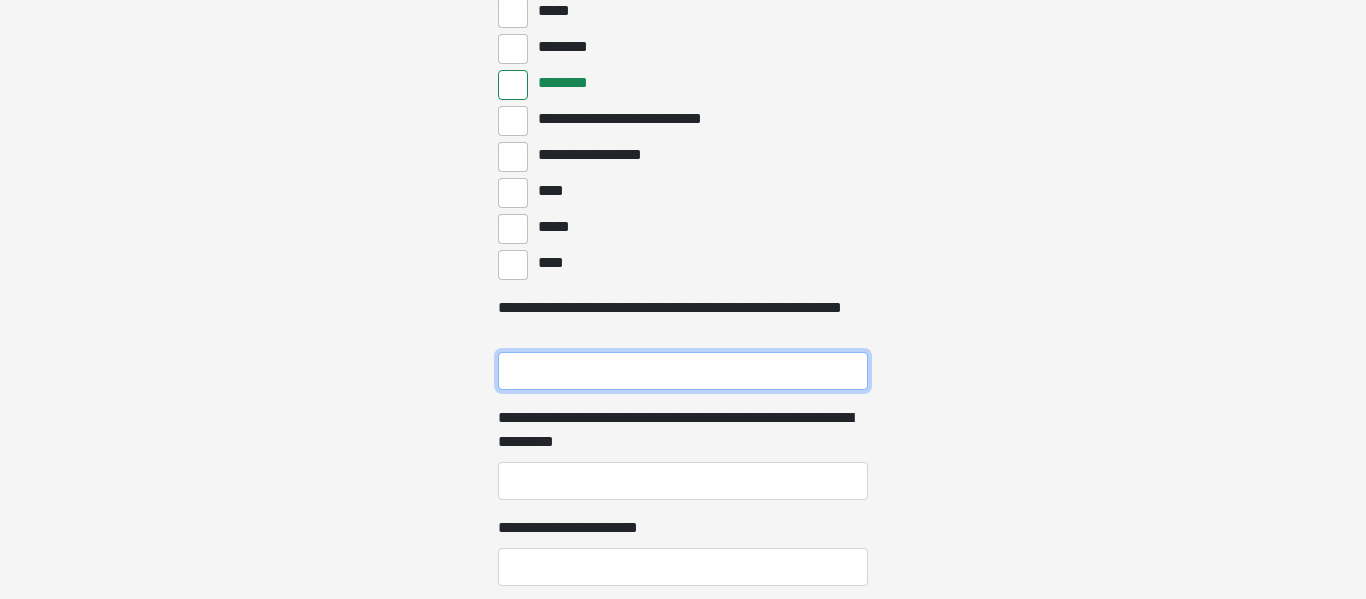 click on "**********" at bounding box center [683, 371] 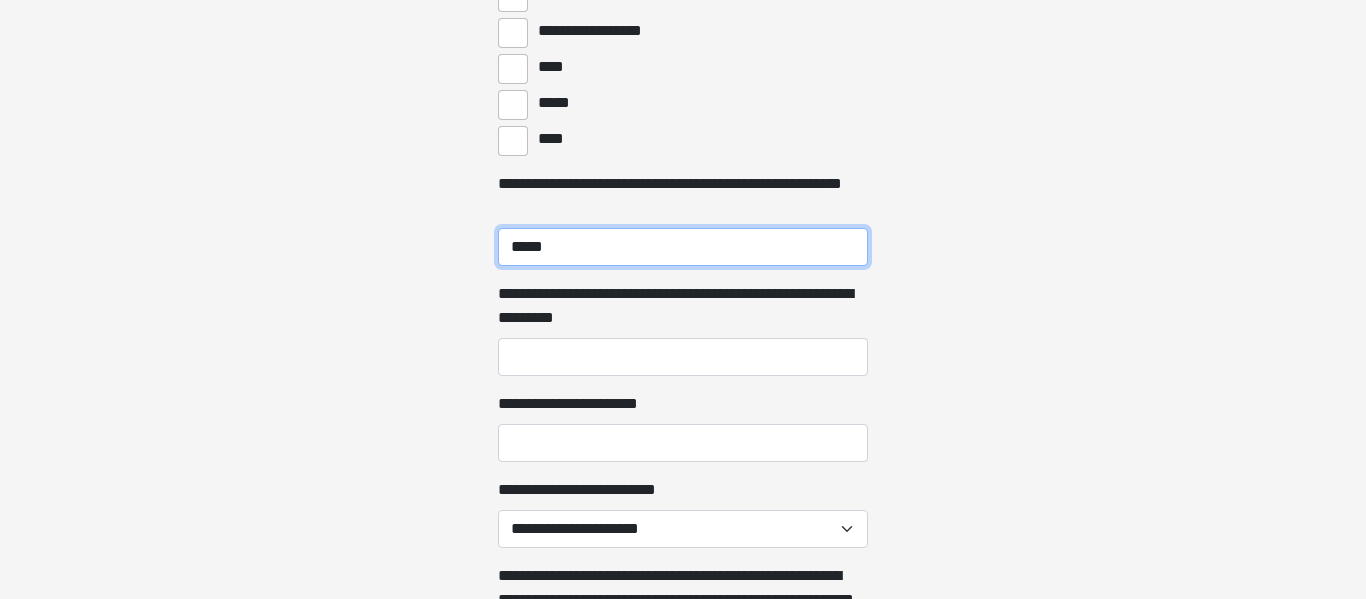scroll, scrollTop: 1103, scrollLeft: 0, axis: vertical 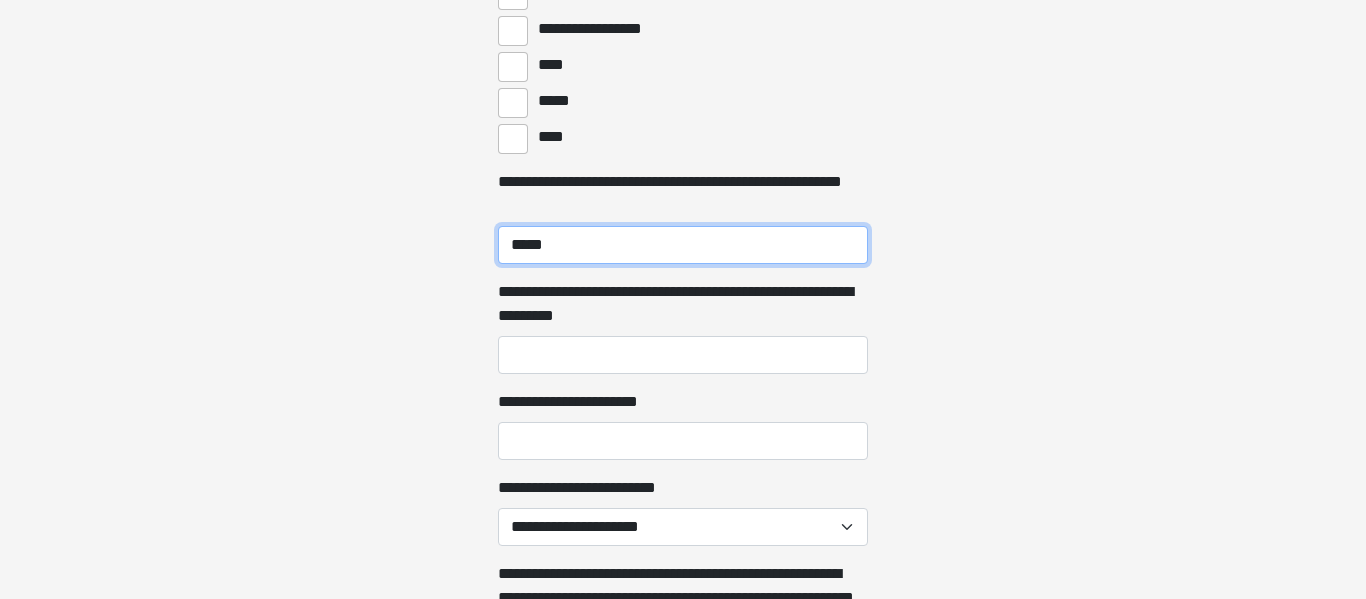 type on "*****" 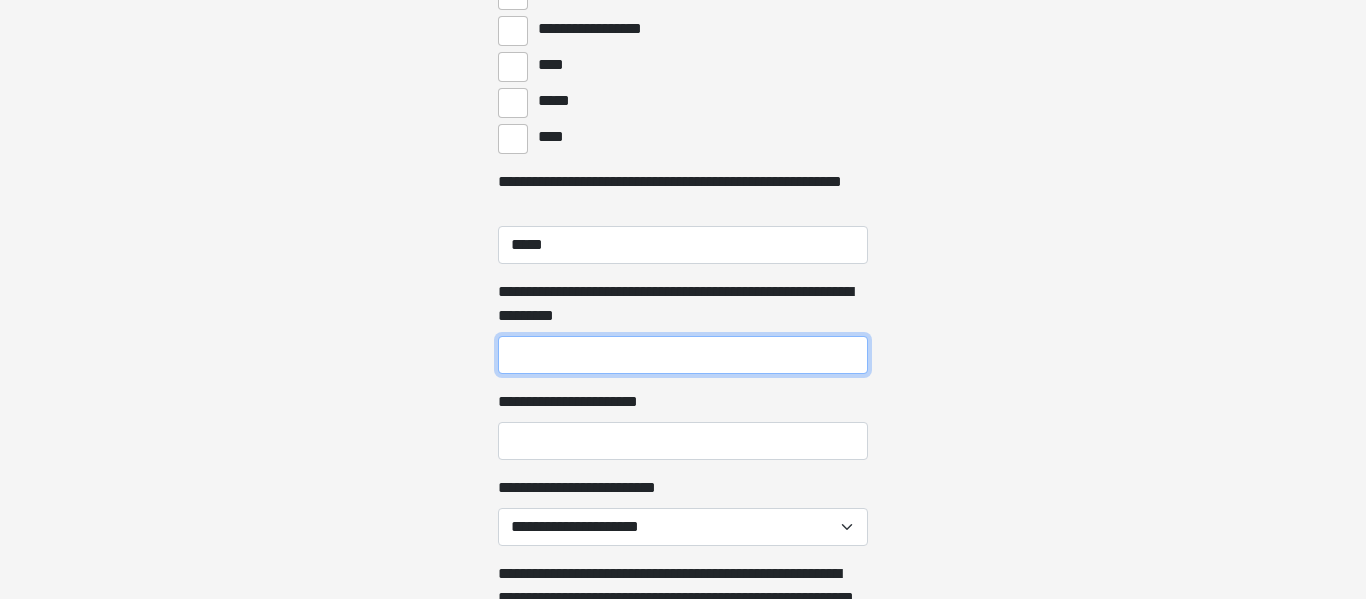 click on "**********" at bounding box center (683, 355) 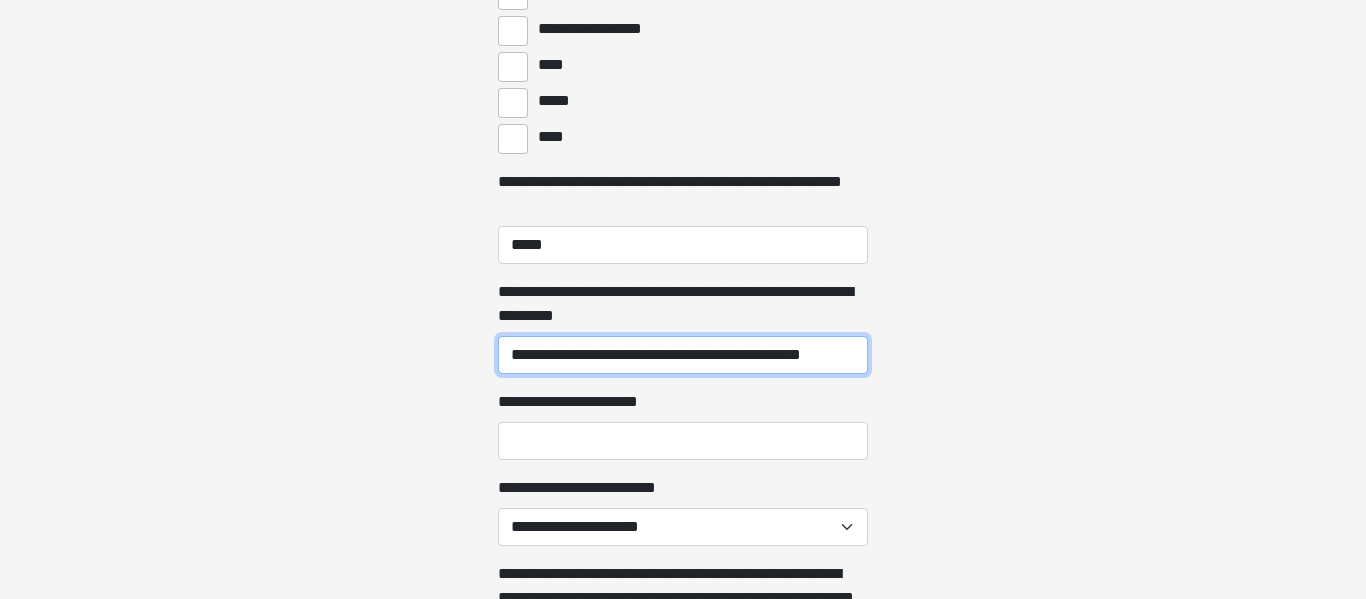 scroll, scrollTop: 0, scrollLeft: 26, axis: horizontal 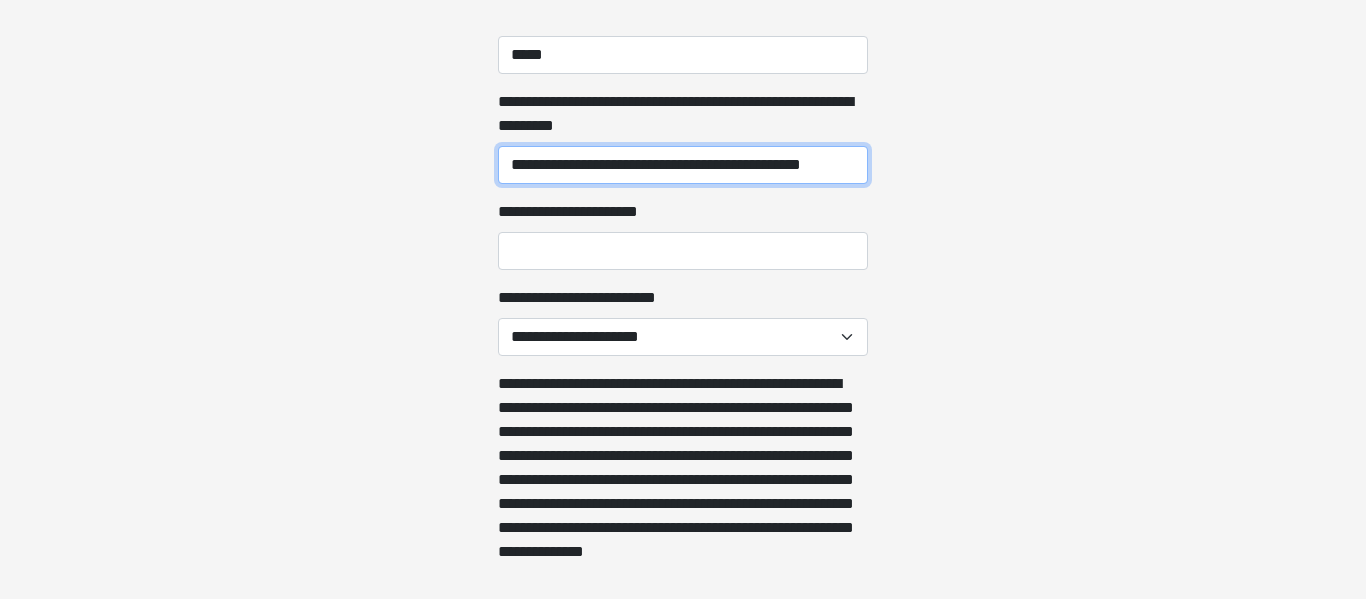 type on "**********" 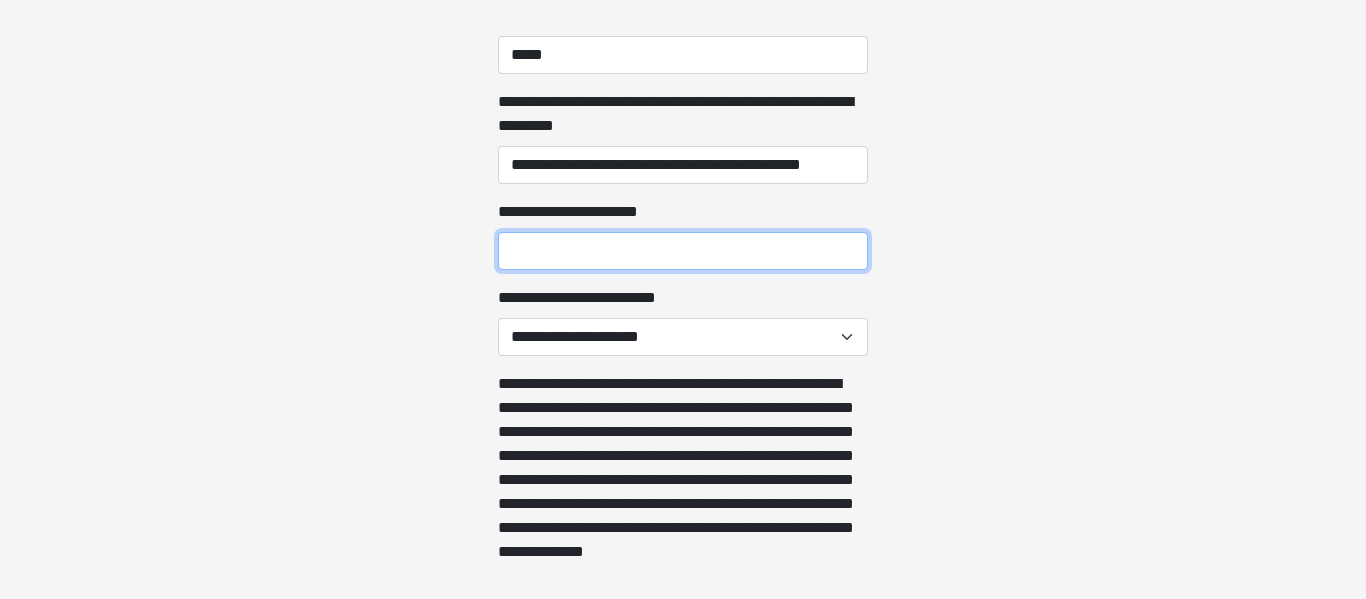 click on "**********" at bounding box center (683, 251) 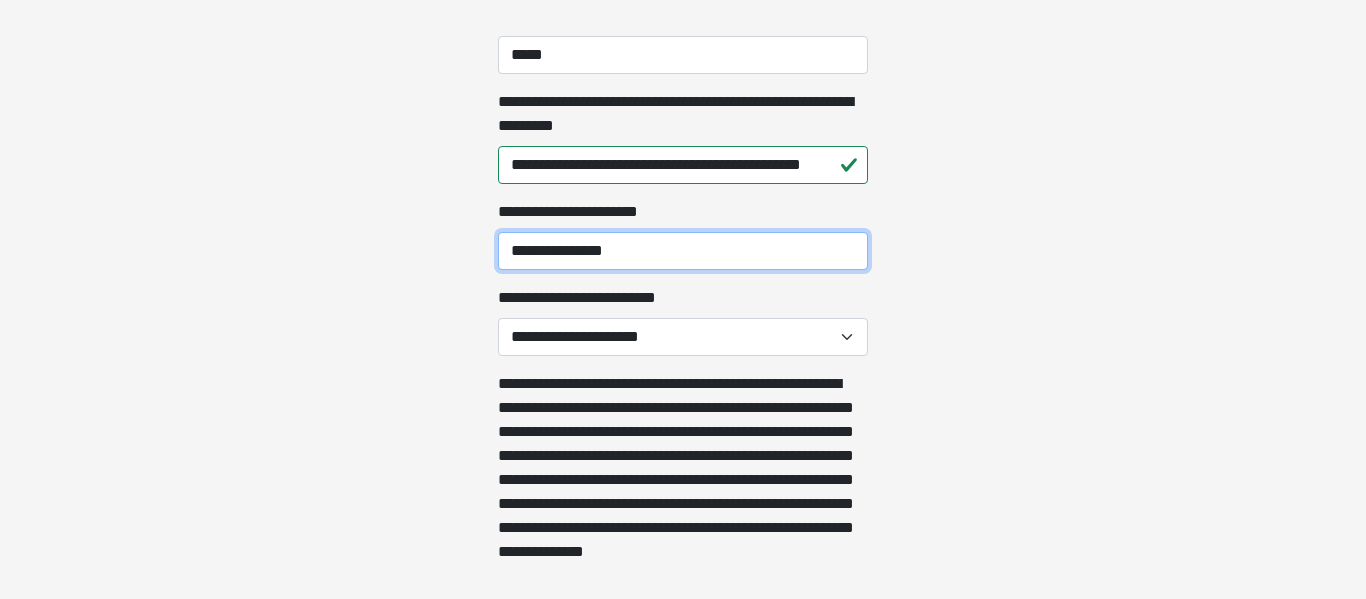type on "**********" 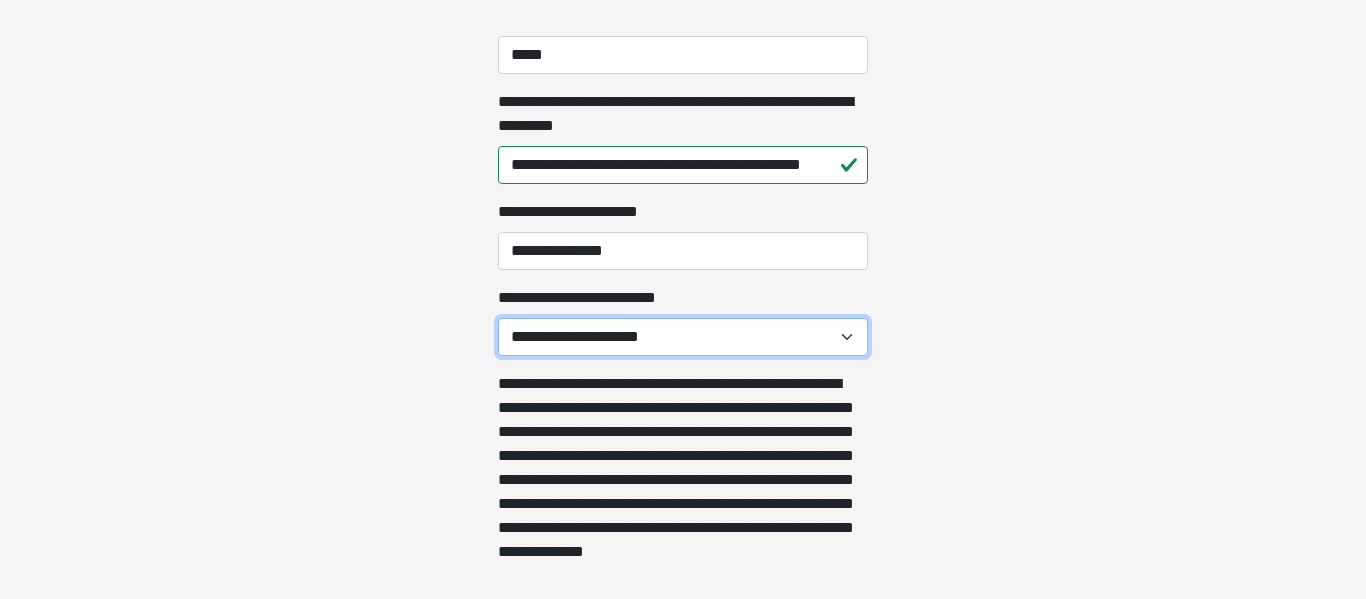 click on "**********" at bounding box center [683, 337] 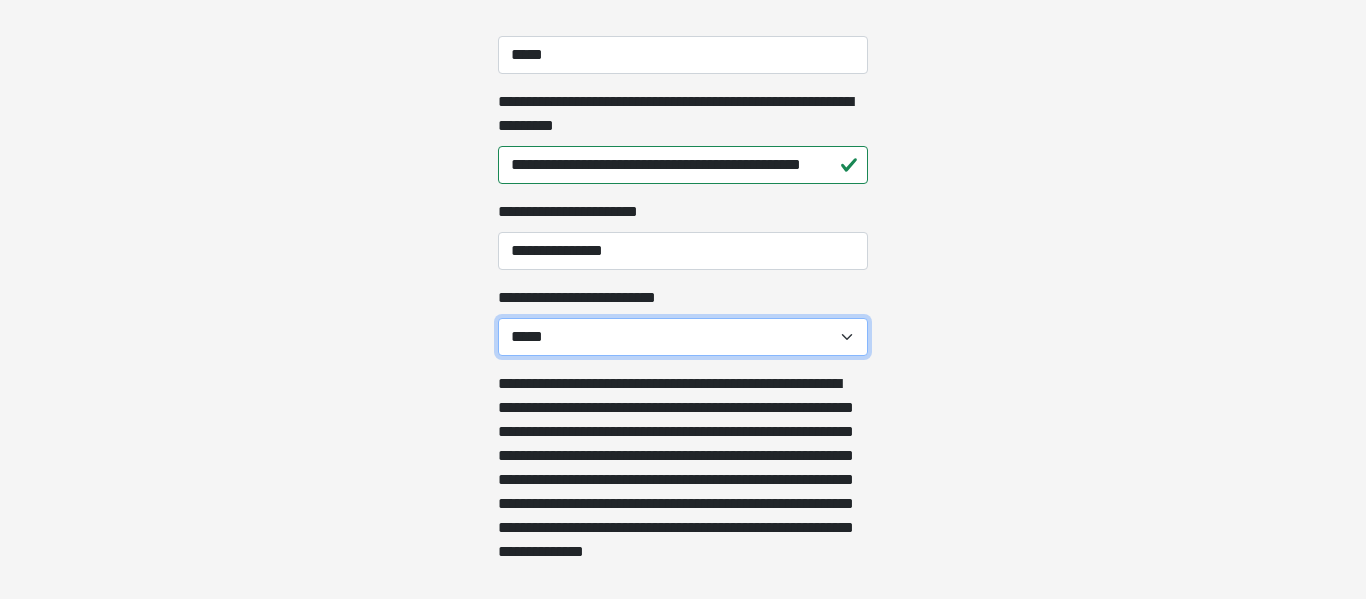 click on "**********" at bounding box center (683, 337) 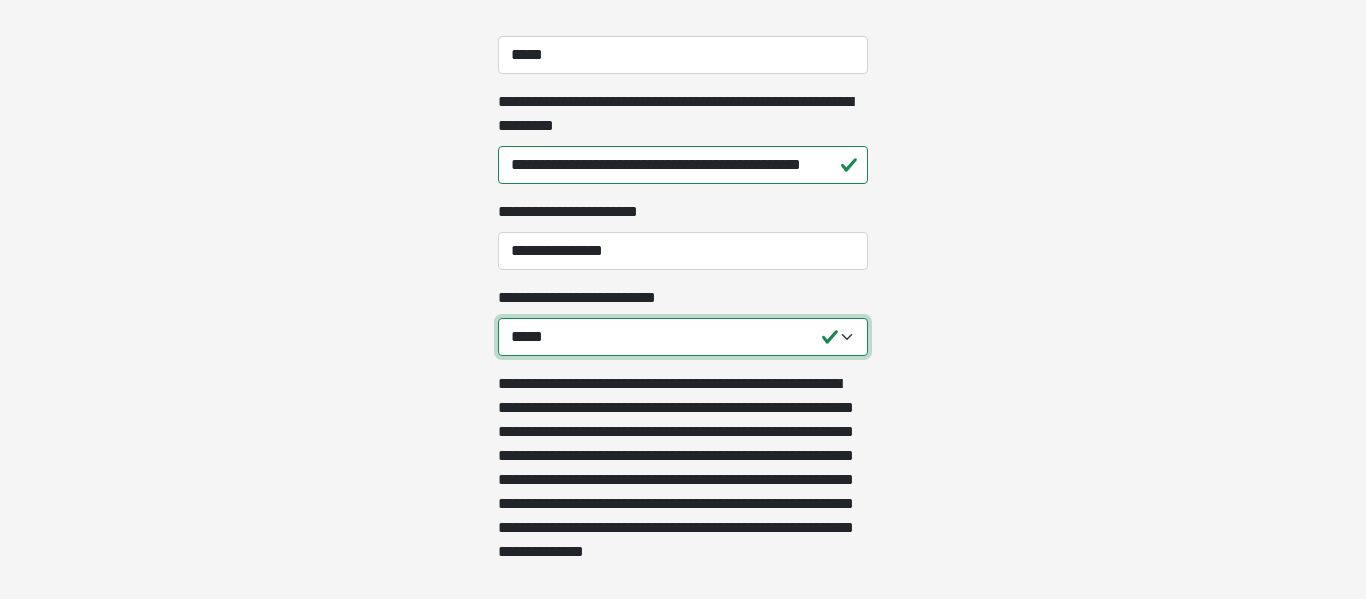 scroll, scrollTop: 1481, scrollLeft: 0, axis: vertical 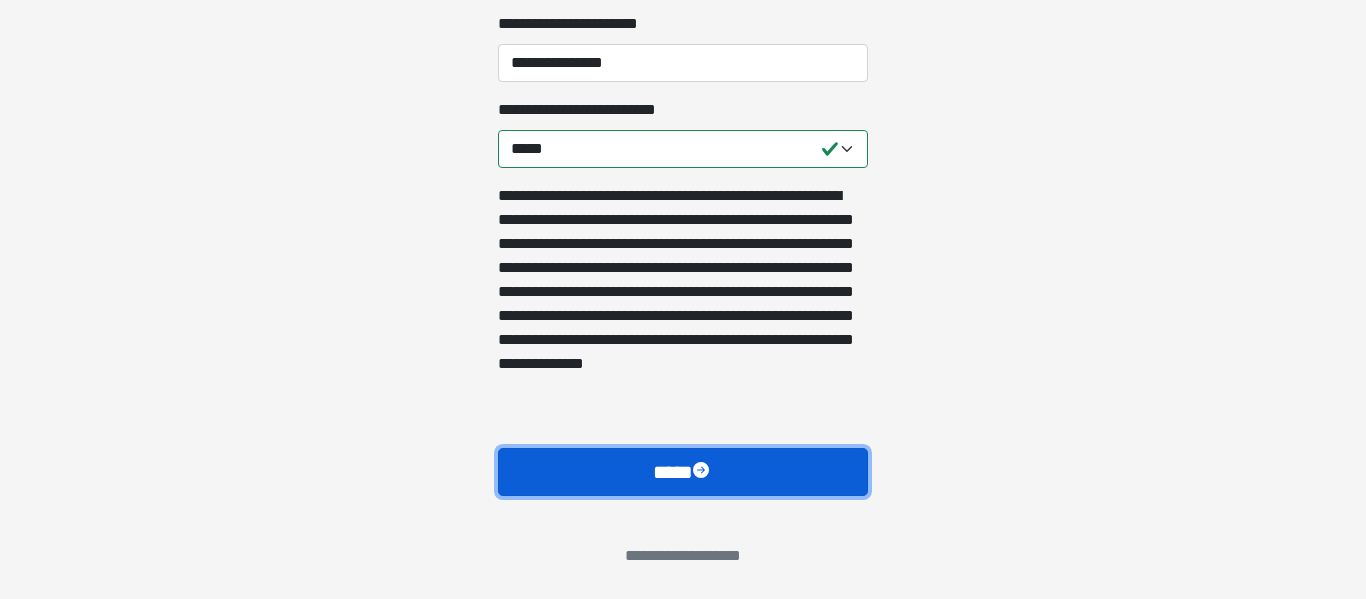 click on "****" at bounding box center (683, 472) 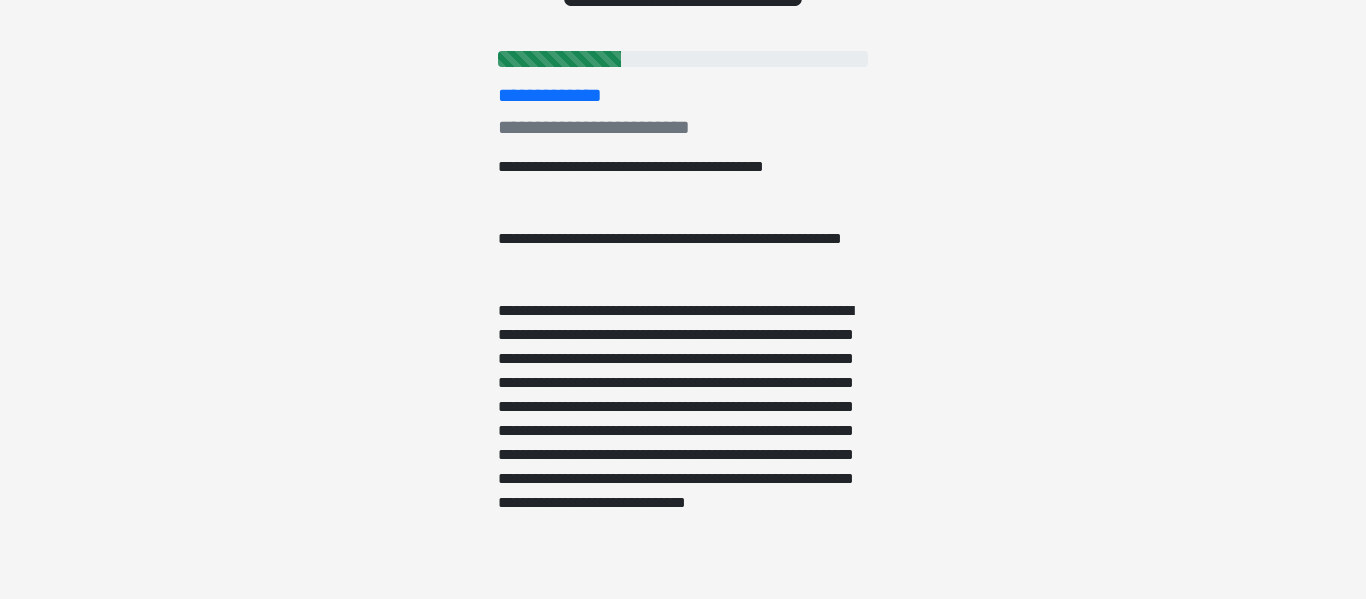 scroll, scrollTop: 214, scrollLeft: 0, axis: vertical 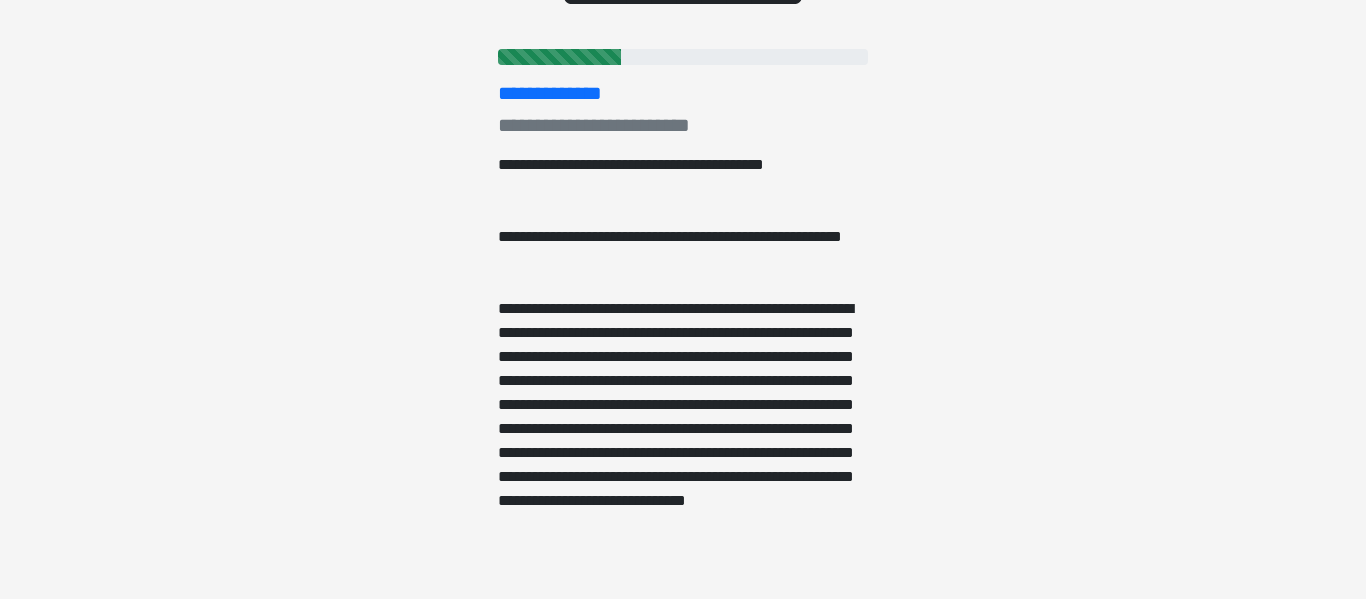click on "**********" at bounding box center [683, 85] 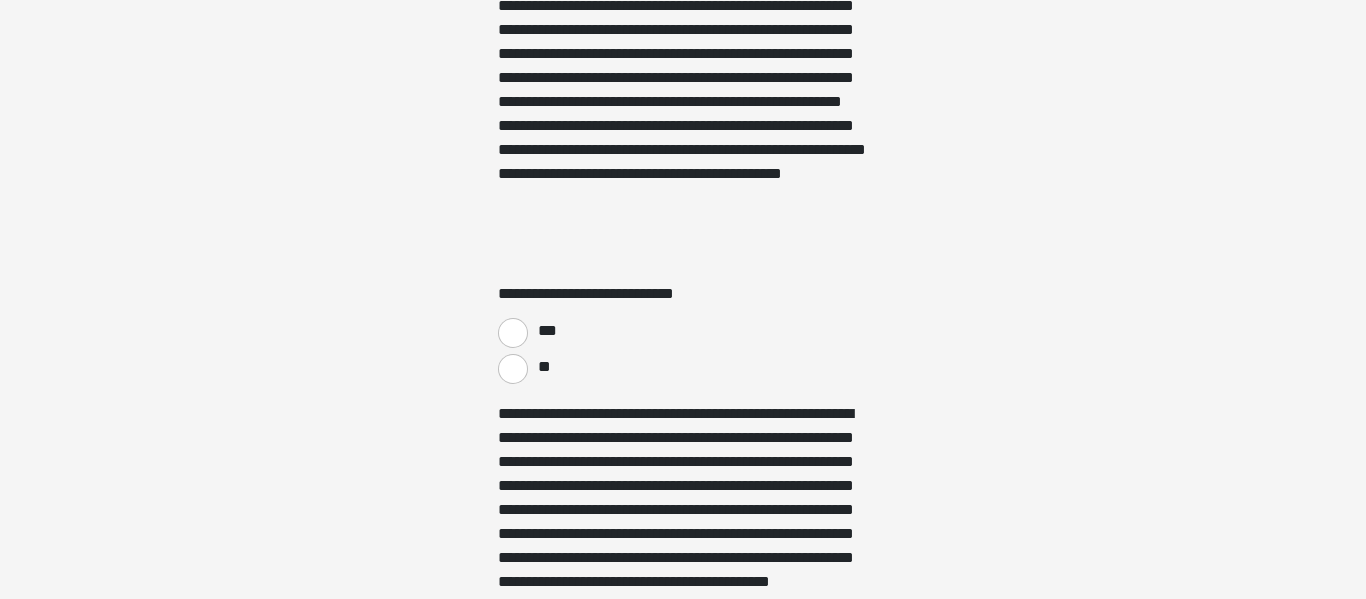 scroll, scrollTop: 3265, scrollLeft: 0, axis: vertical 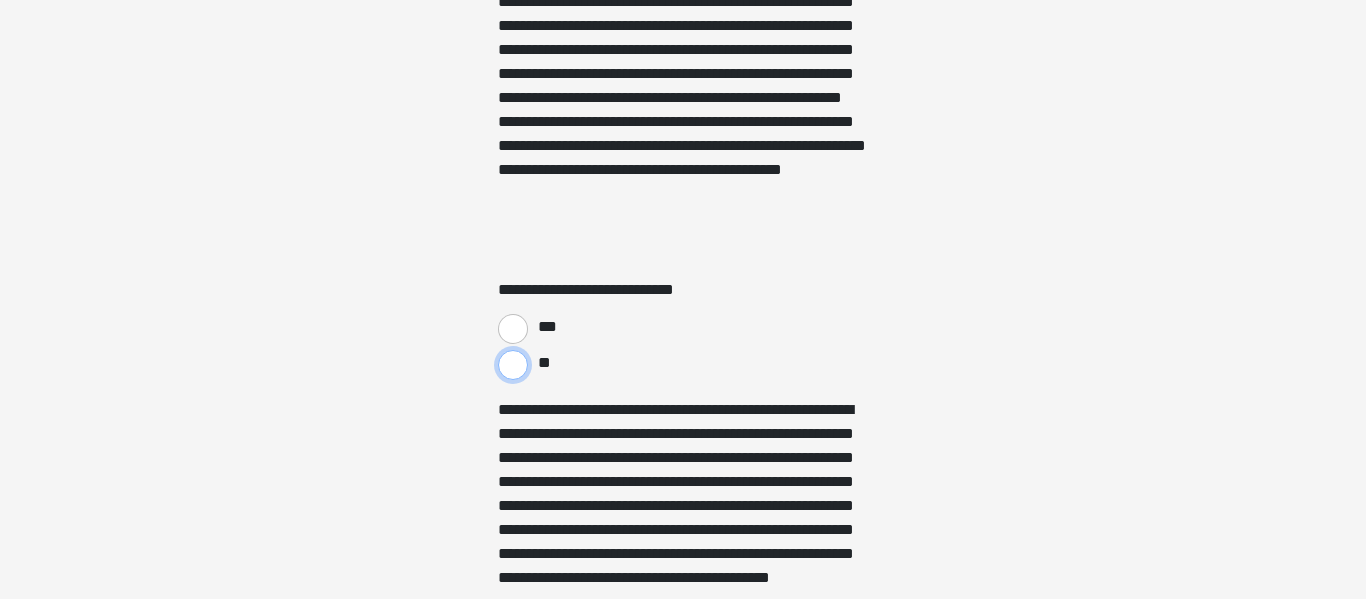 click on "**" at bounding box center [513, 365] 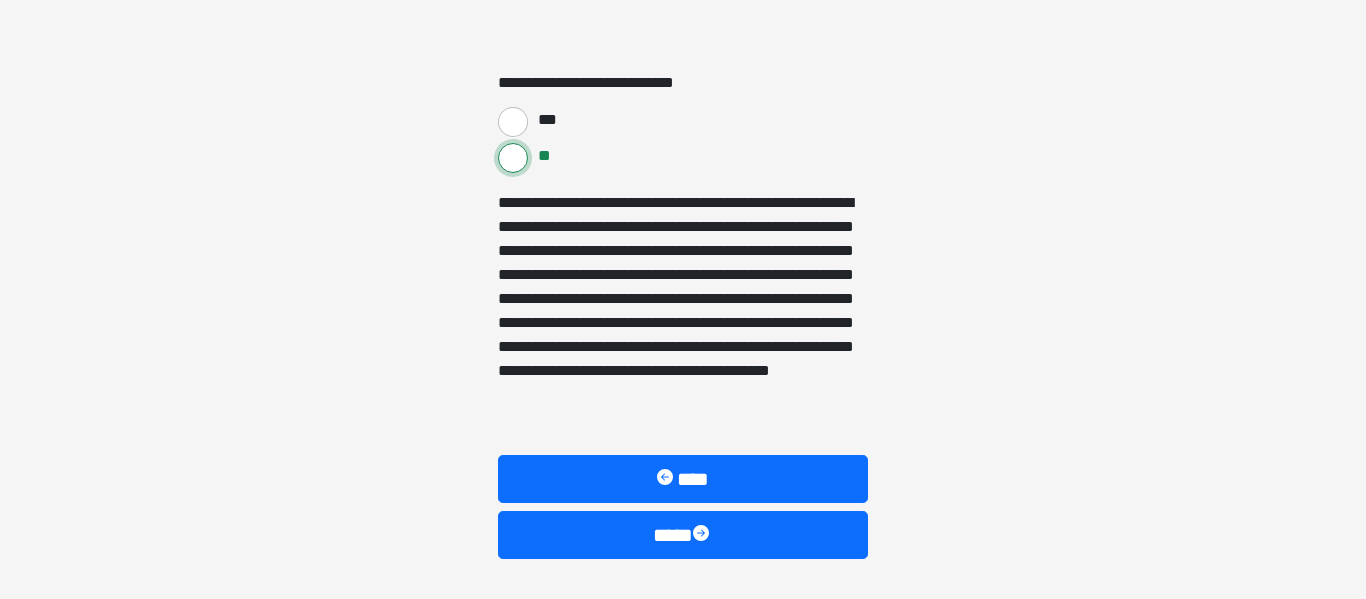 scroll, scrollTop: 3535, scrollLeft: 0, axis: vertical 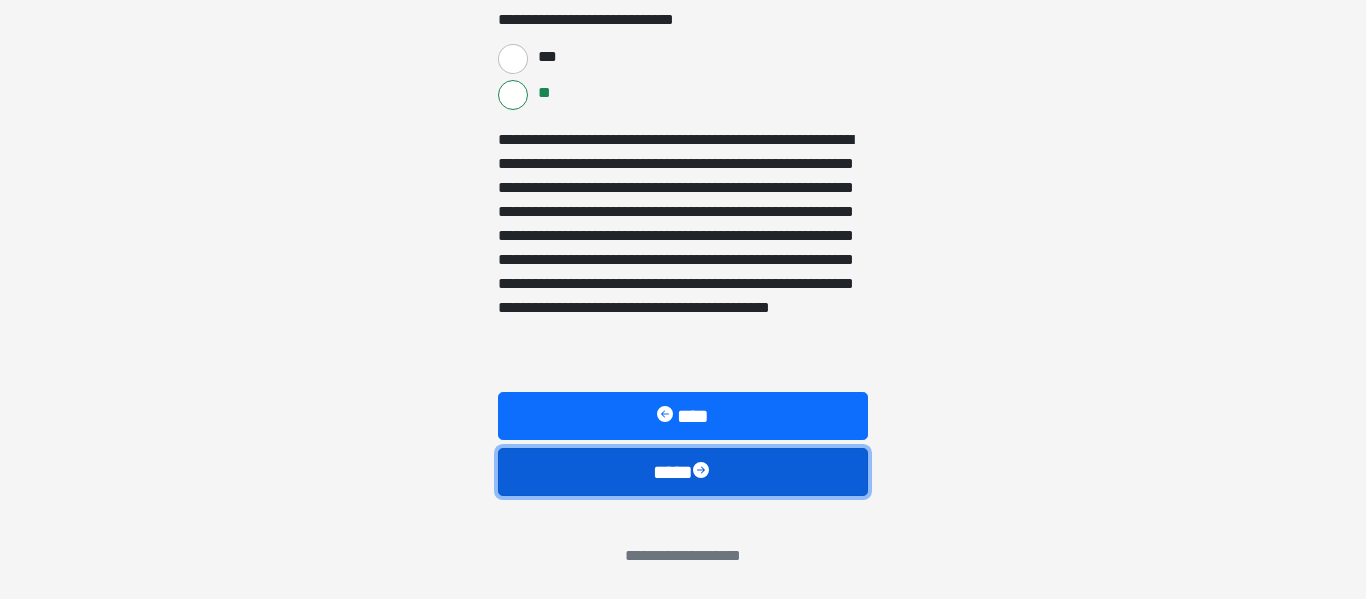 click on "****" at bounding box center (683, 472) 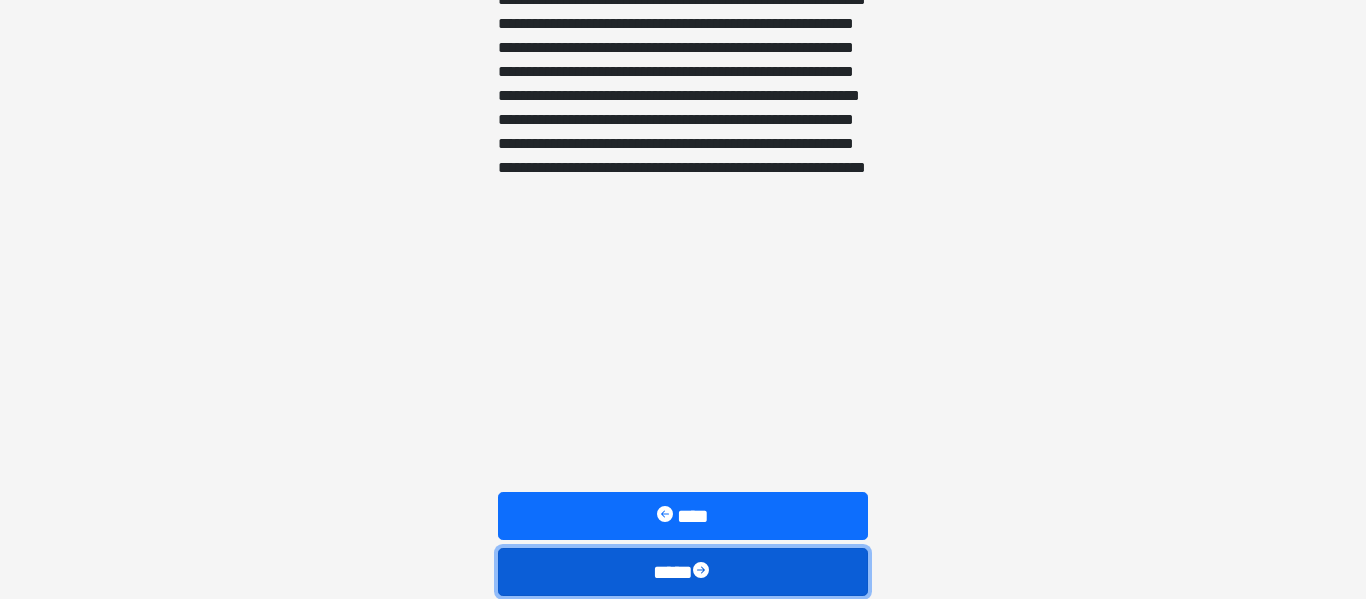 scroll, scrollTop: 1839, scrollLeft: 0, axis: vertical 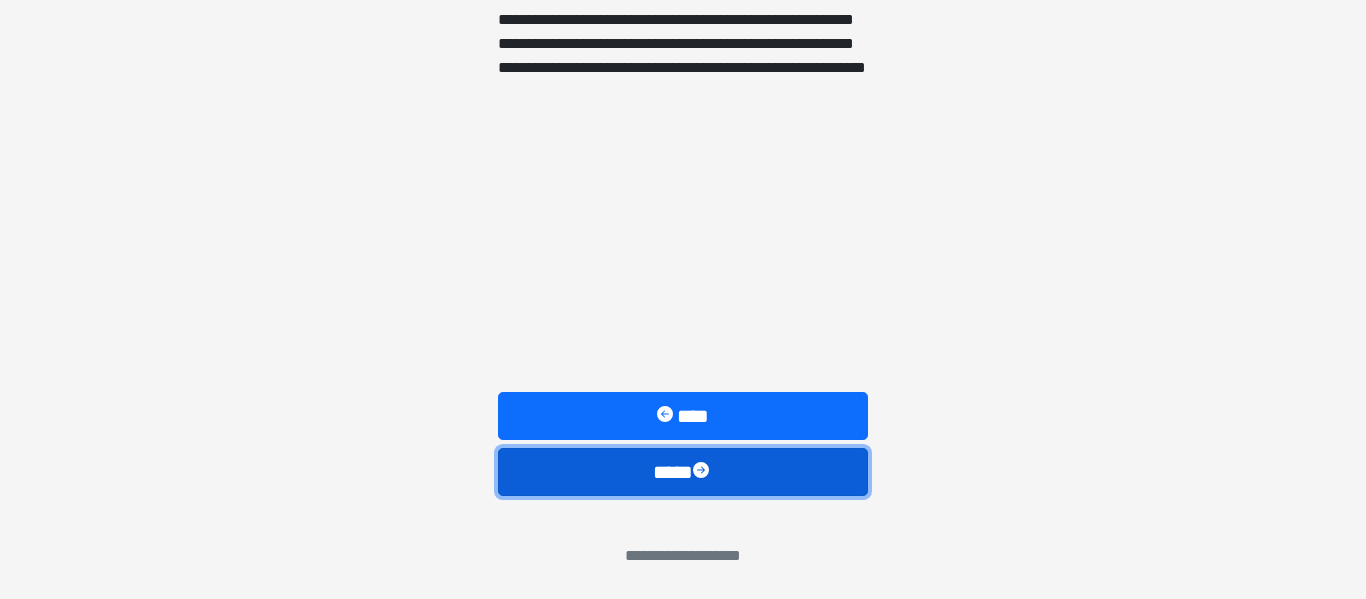 click on "****" at bounding box center (683, 472) 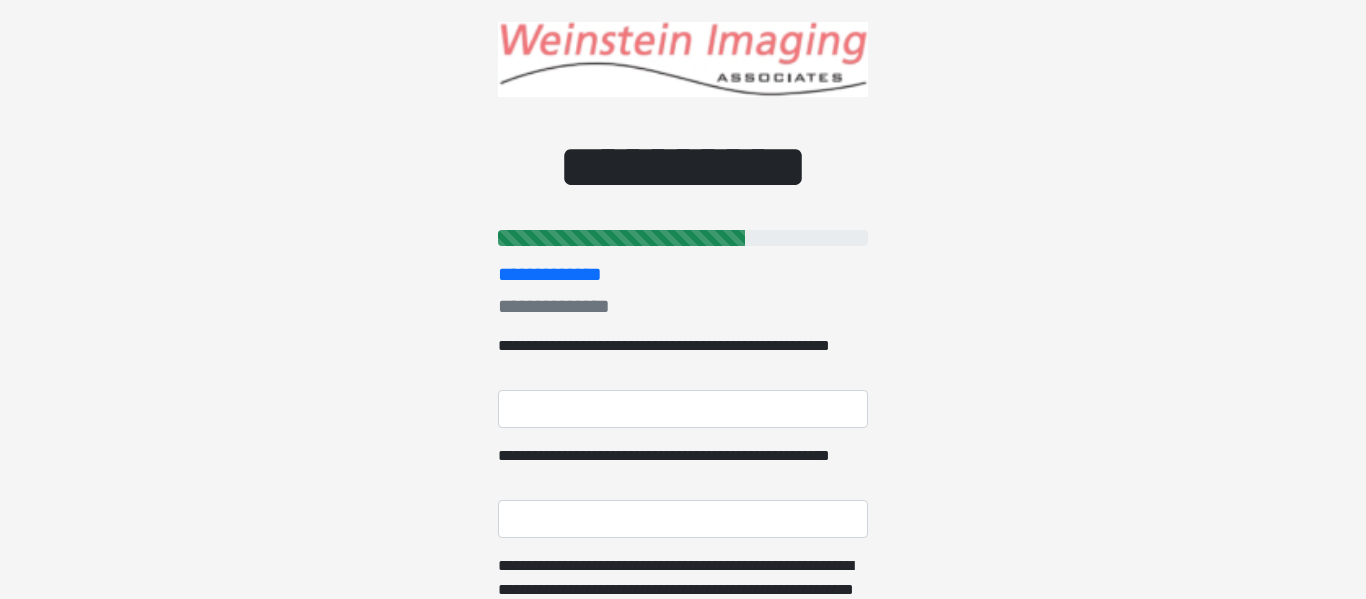 scroll, scrollTop: 0, scrollLeft: 0, axis: both 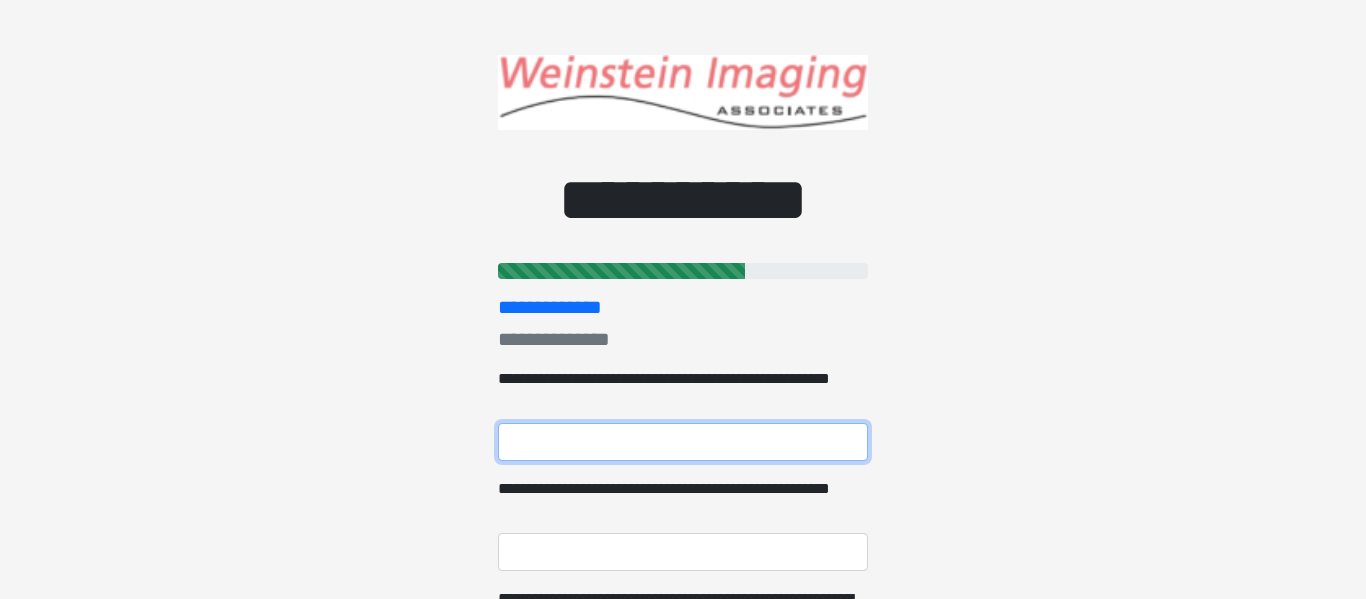click on "**********" at bounding box center [683, 442] 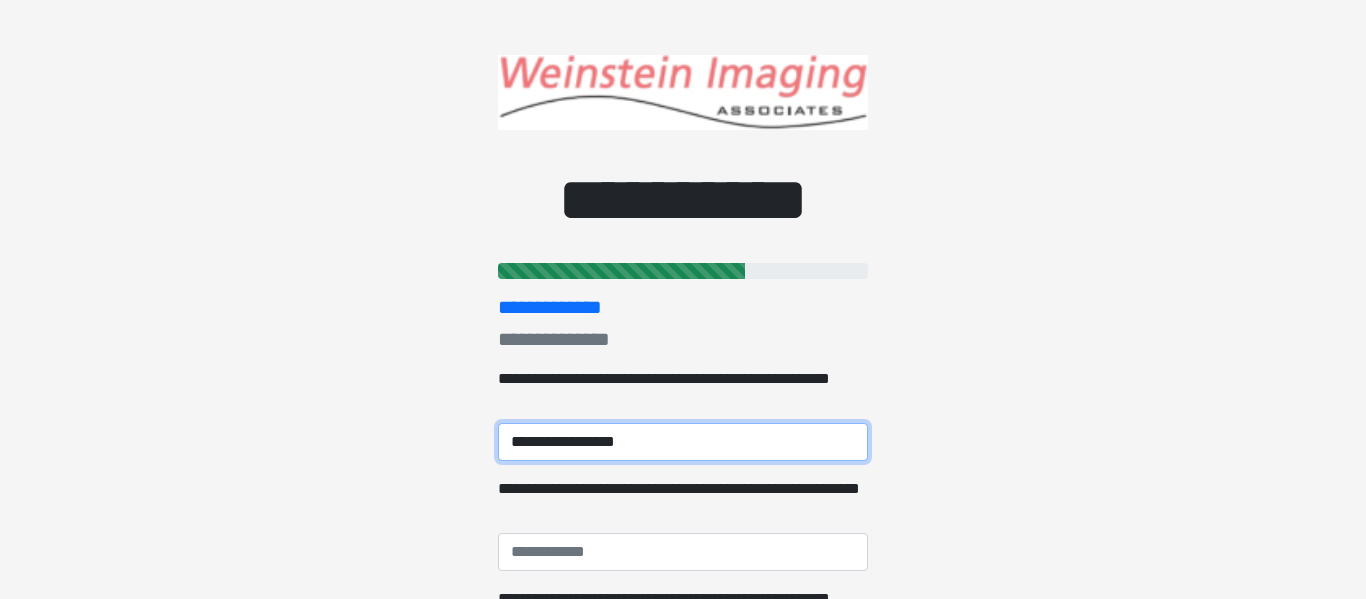 type on "**********" 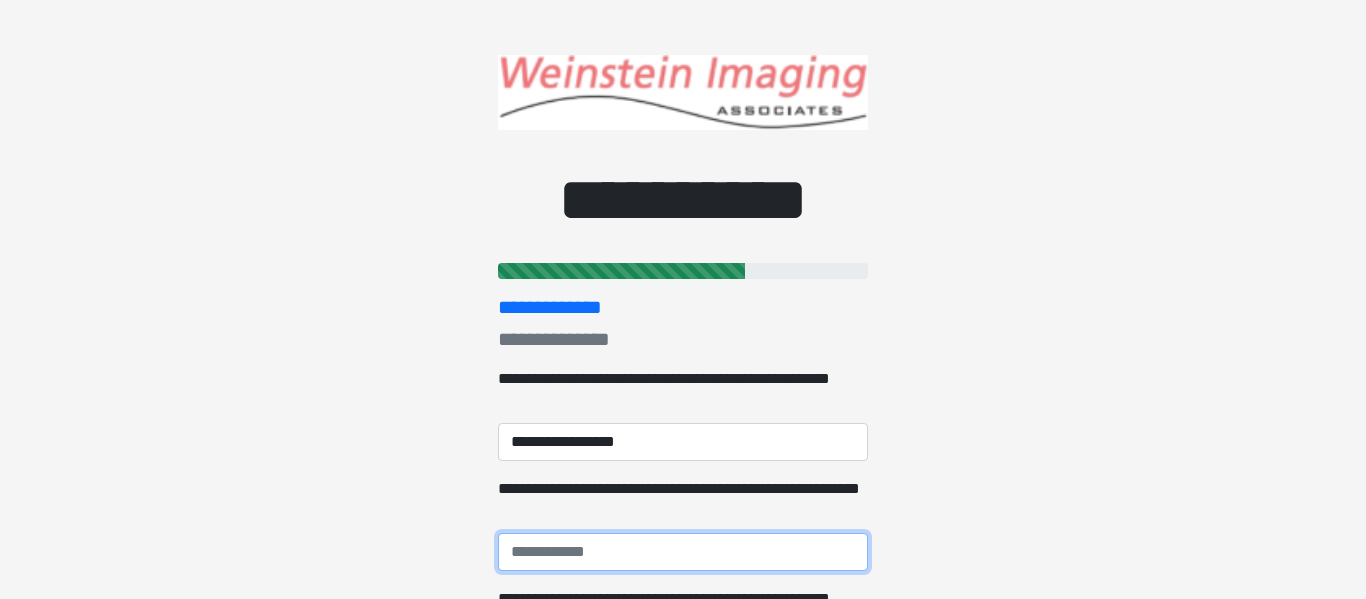 click on "**********" at bounding box center (683, 552) 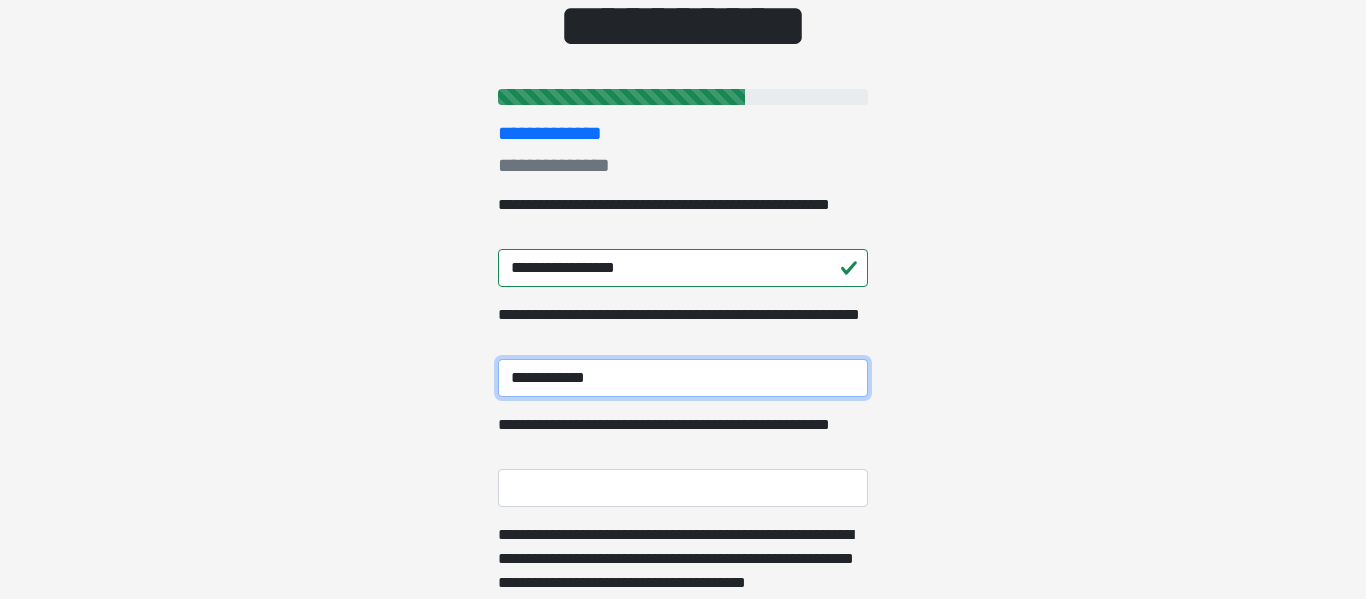scroll, scrollTop: 176, scrollLeft: 0, axis: vertical 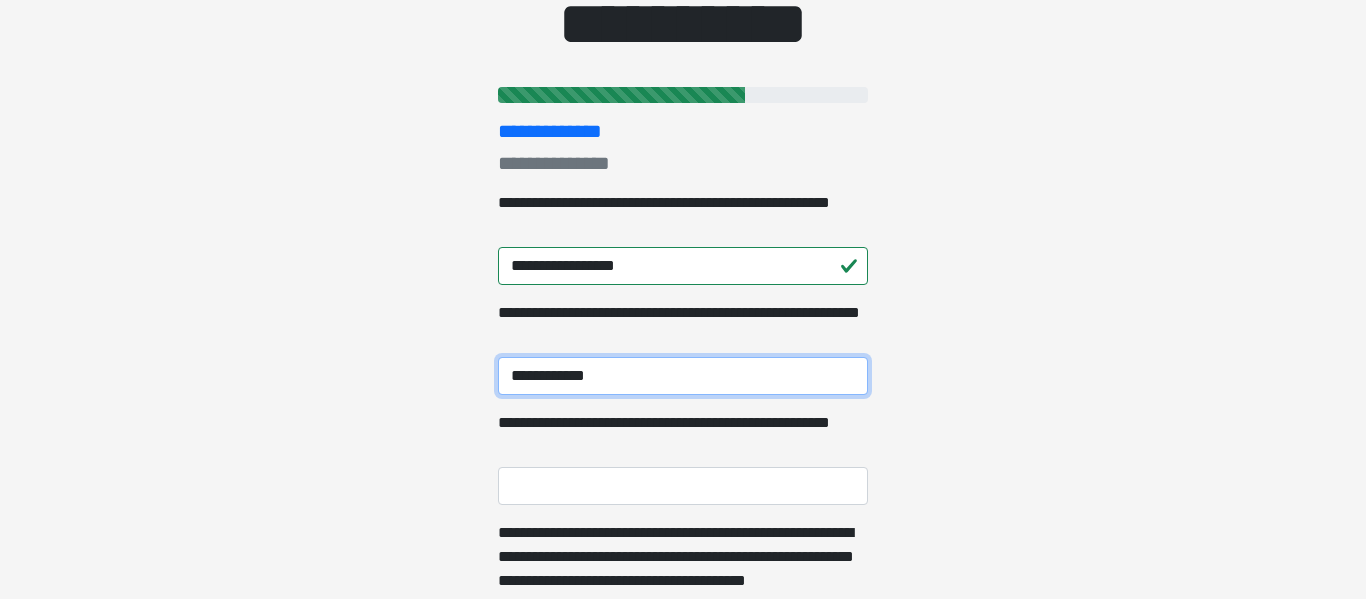 type on "**********" 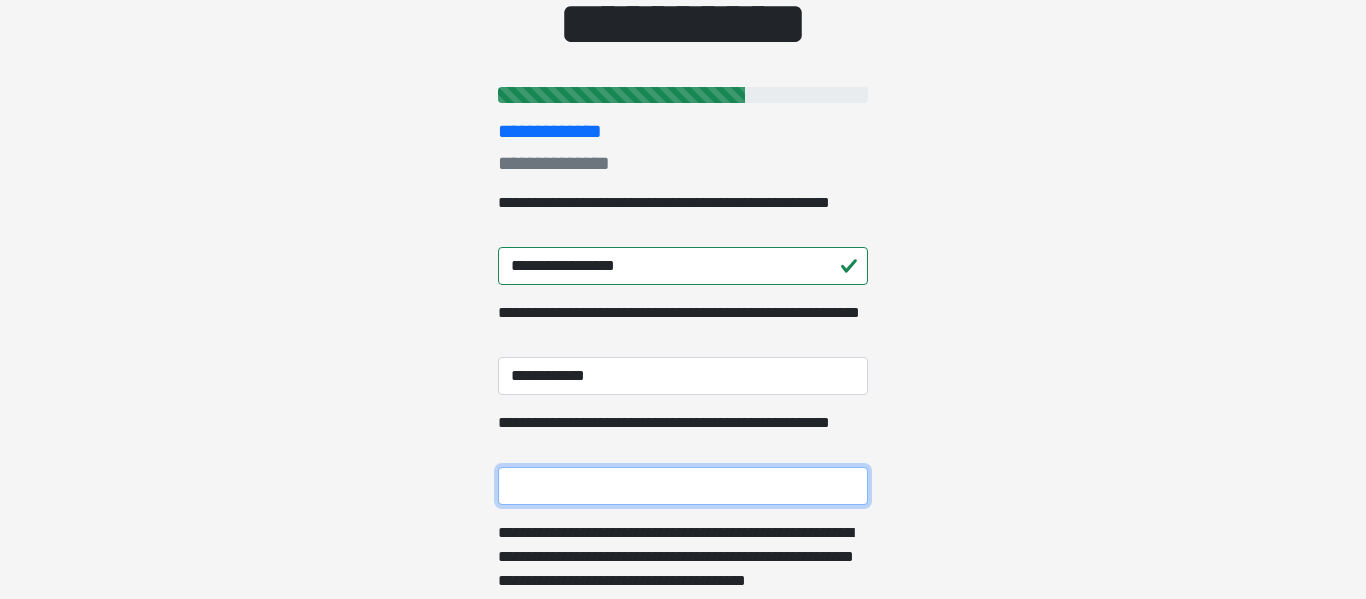 click on "**********" at bounding box center [683, 486] 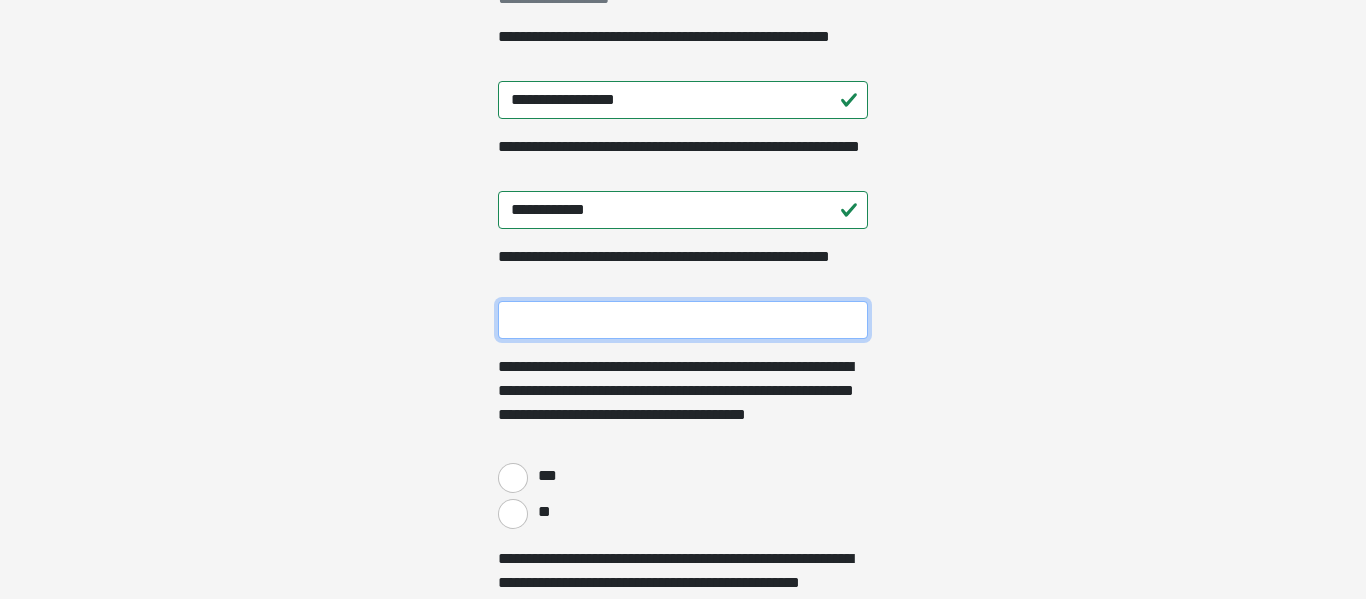 scroll, scrollTop: 347, scrollLeft: 0, axis: vertical 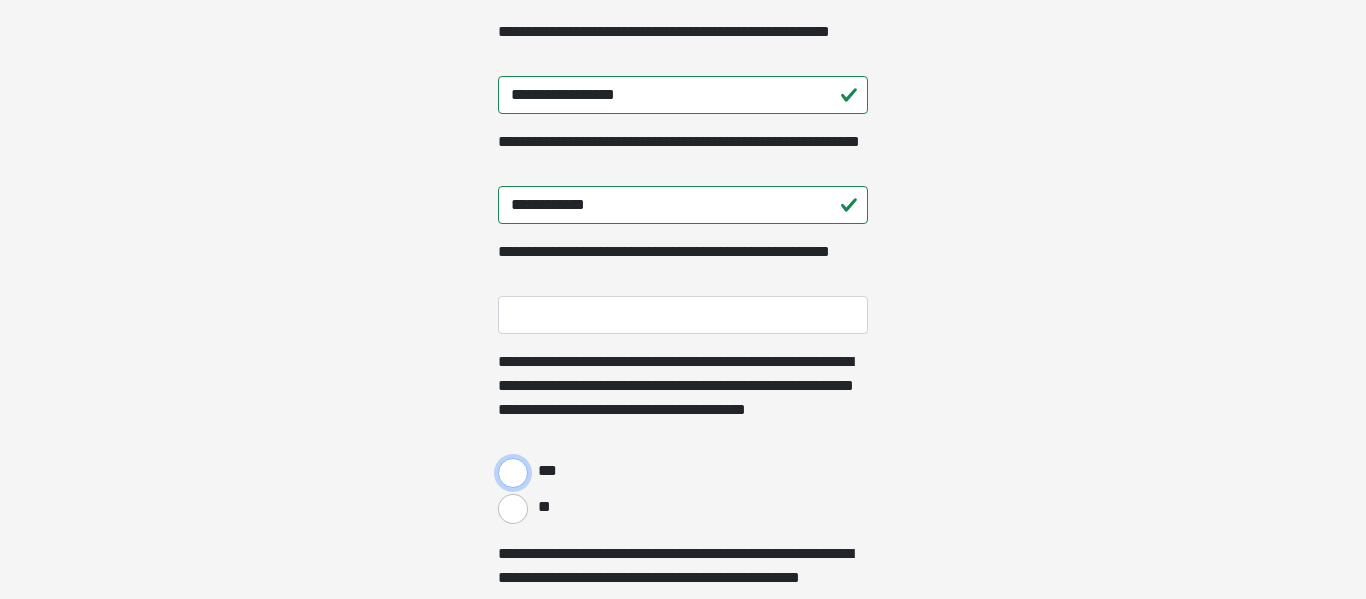 click on "***" at bounding box center [513, 473] 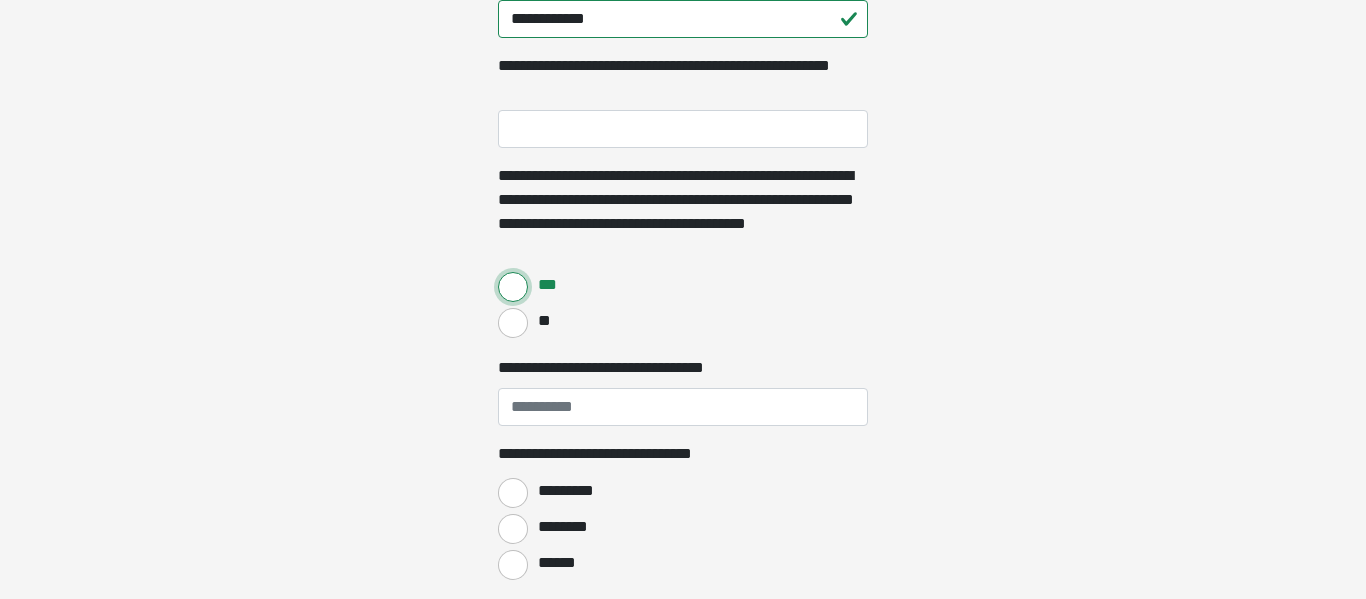 scroll, scrollTop: 534, scrollLeft: 0, axis: vertical 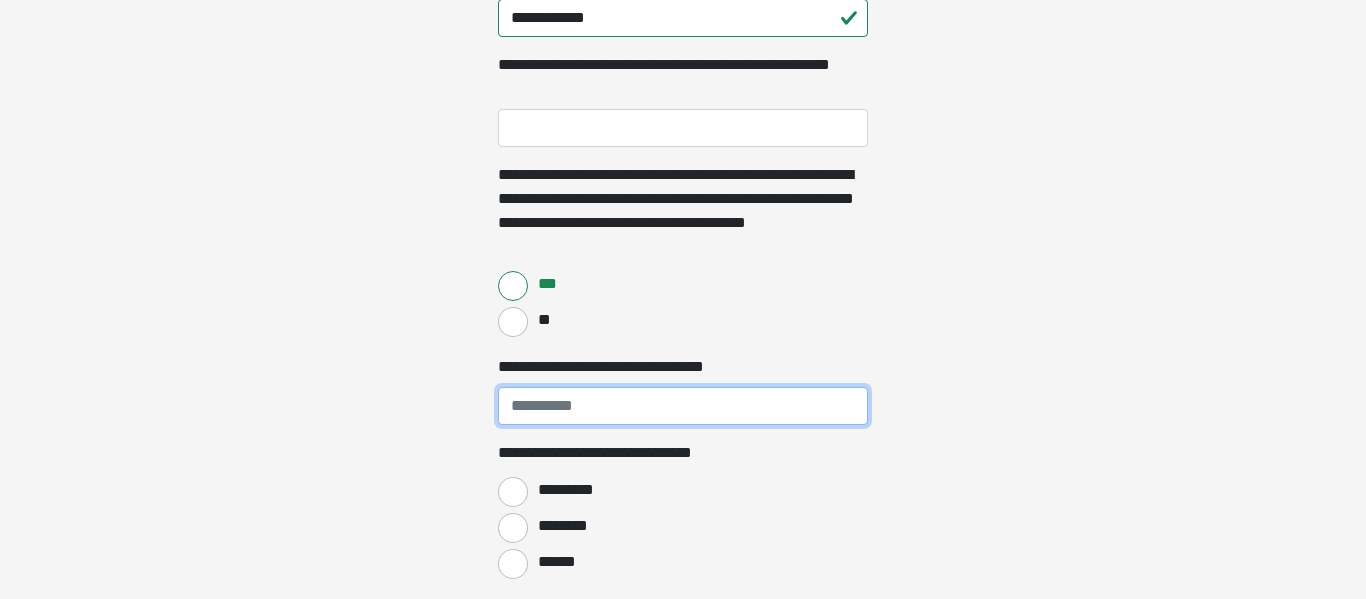 click on "**********" at bounding box center (683, 406) 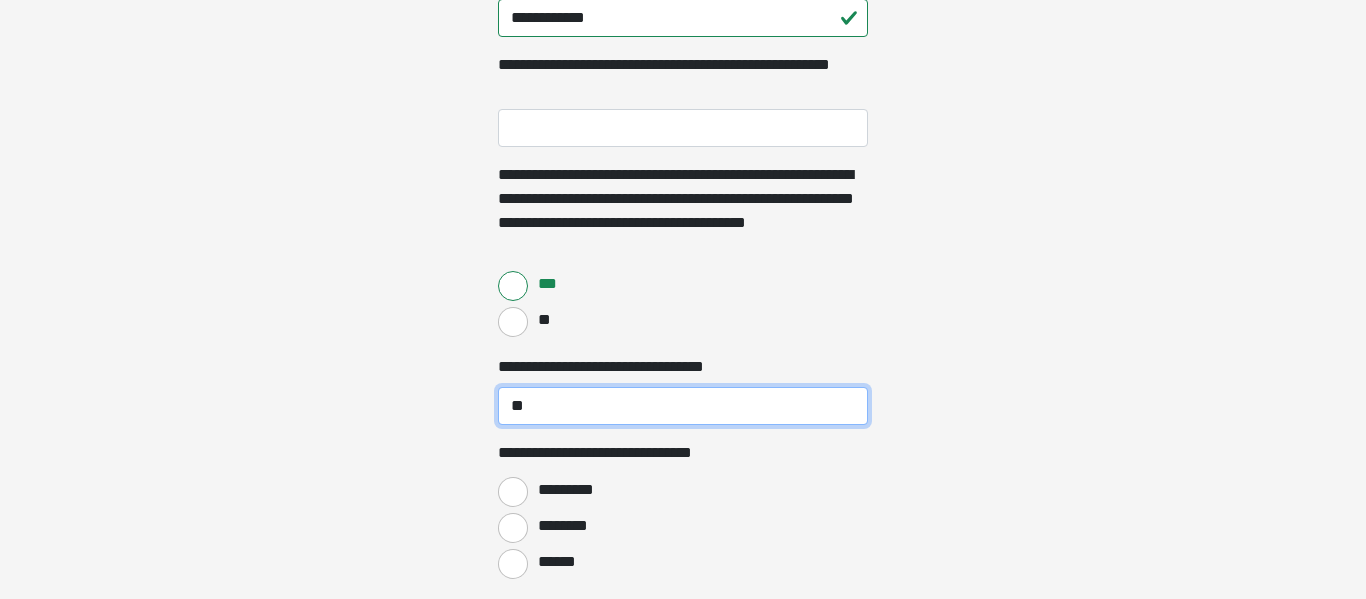 type on "*" 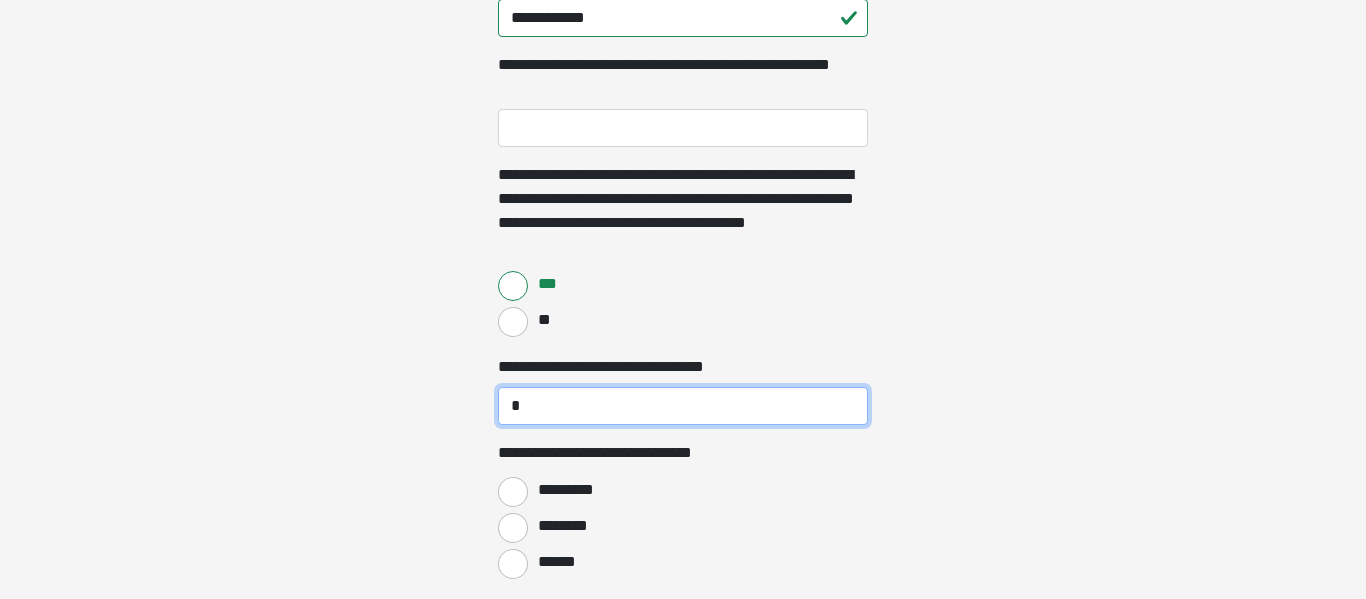 type 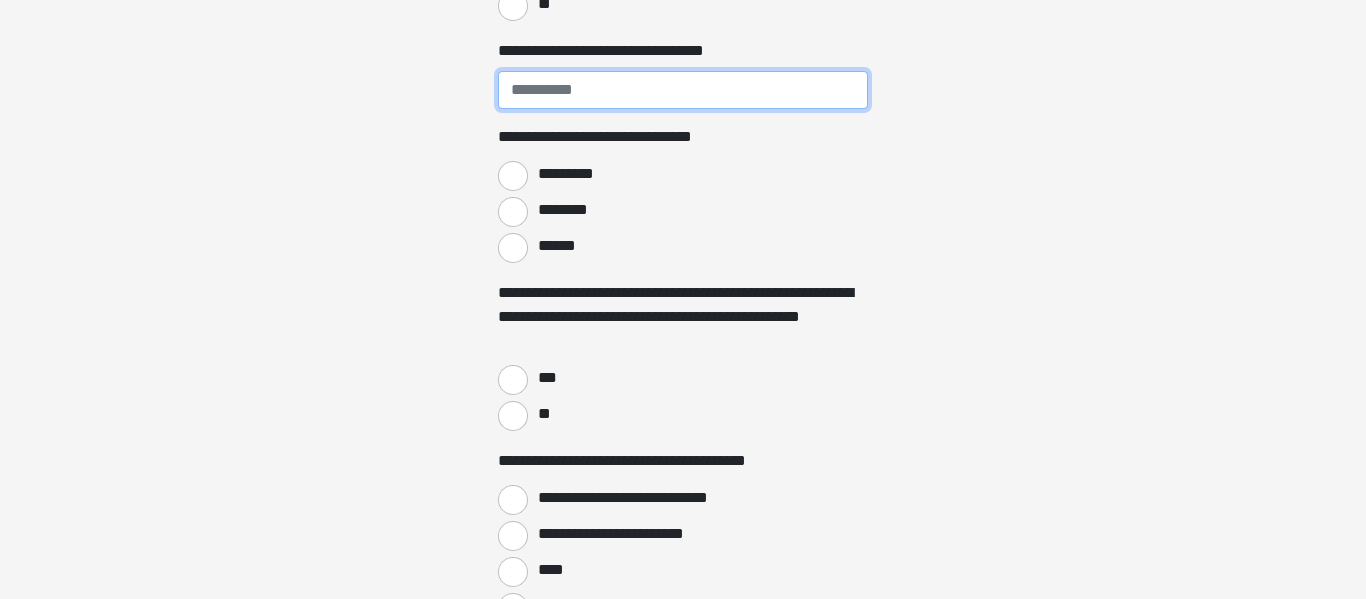 scroll, scrollTop: 851, scrollLeft: 0, axis: vertical 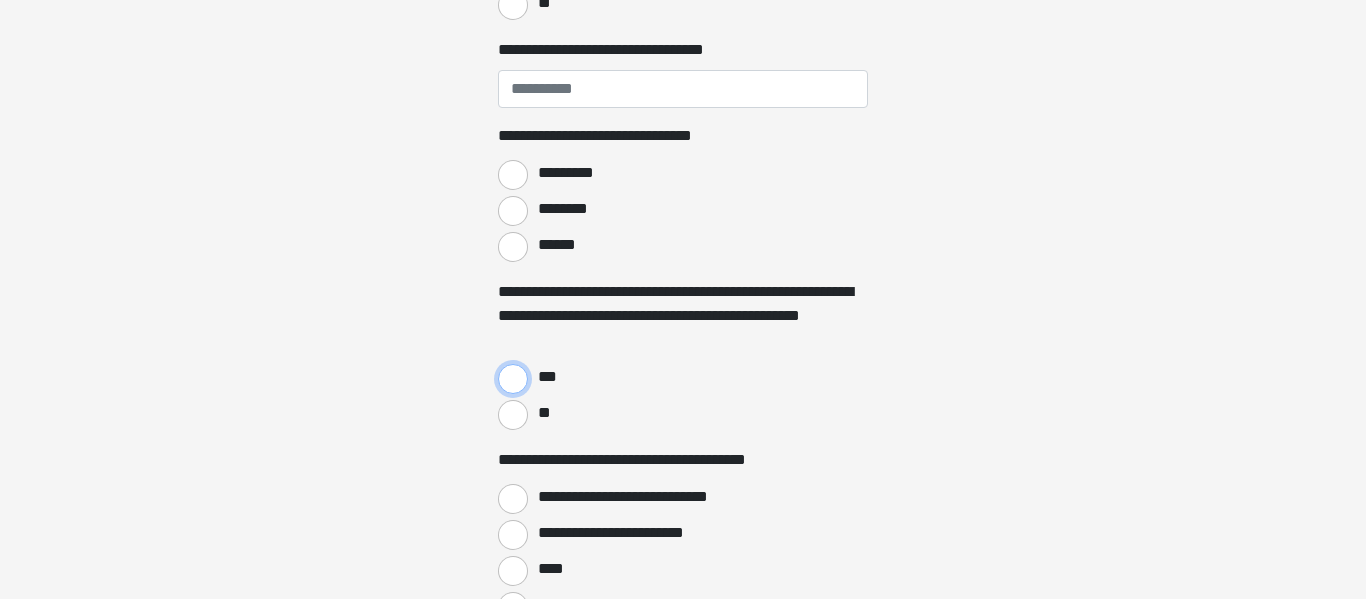 click on "***" at bounding box center (513, 379) 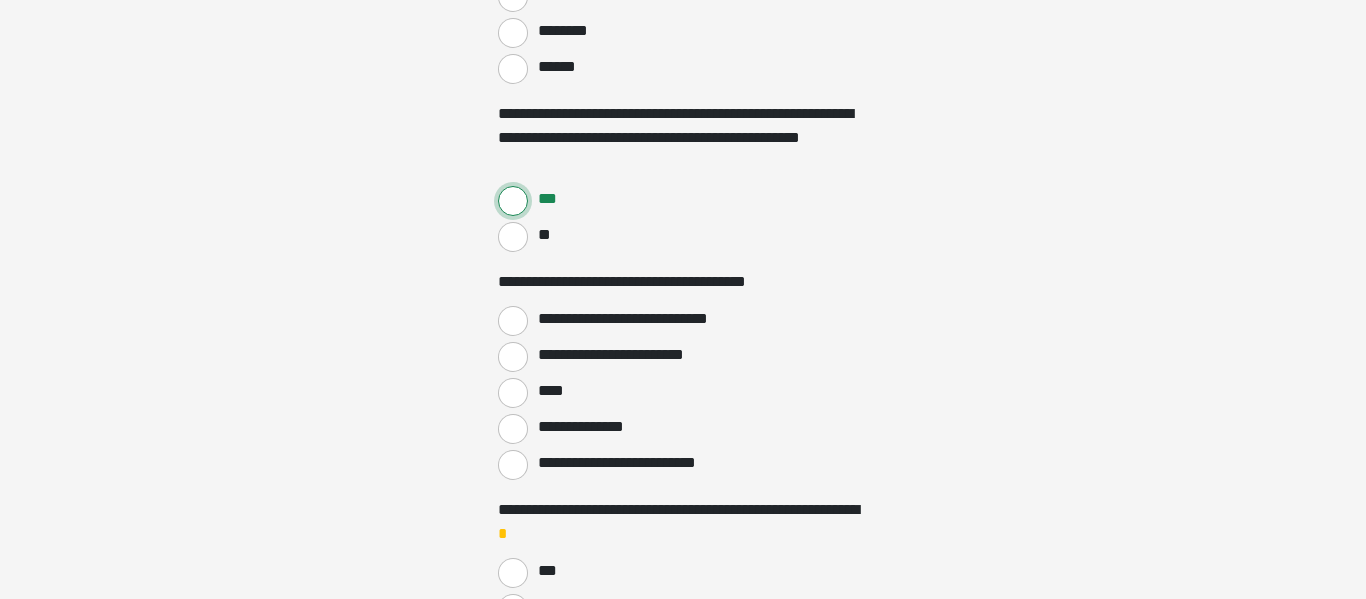 scroll, scrollTop: 1031, scrollLeft: 0, axis: vertical 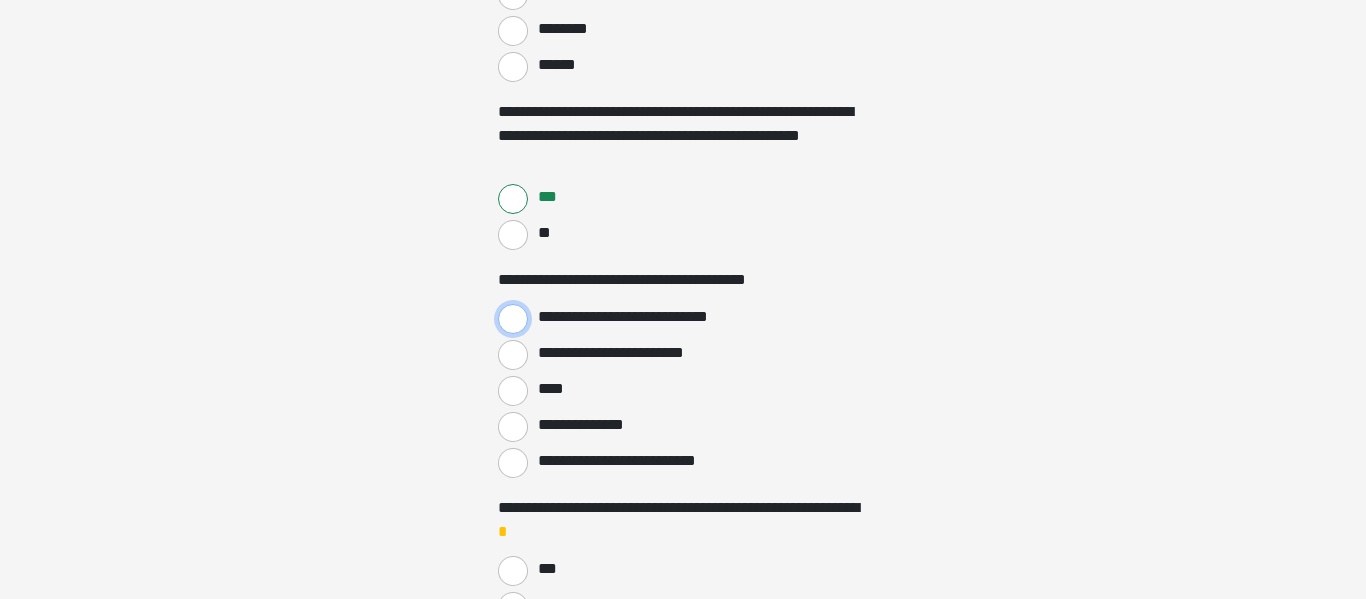 click on "**********" at bounding box center [513, 319] 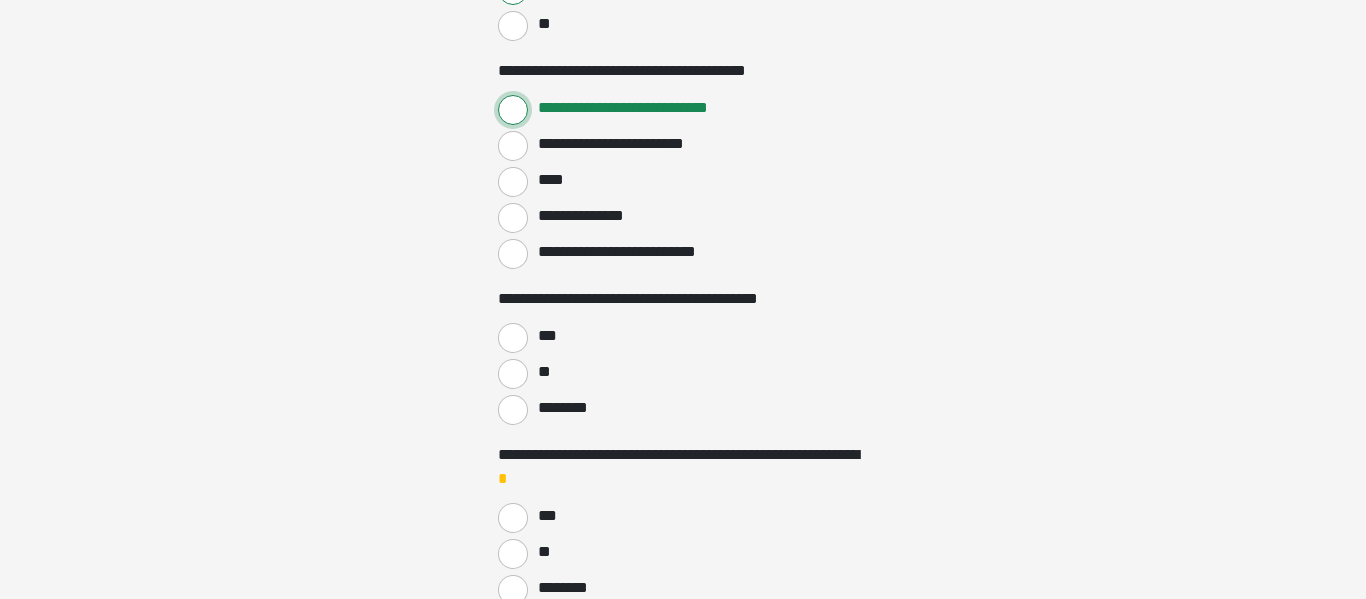 scroll, scrollTop: 1241, scrollLeft: 0, axis: vertical 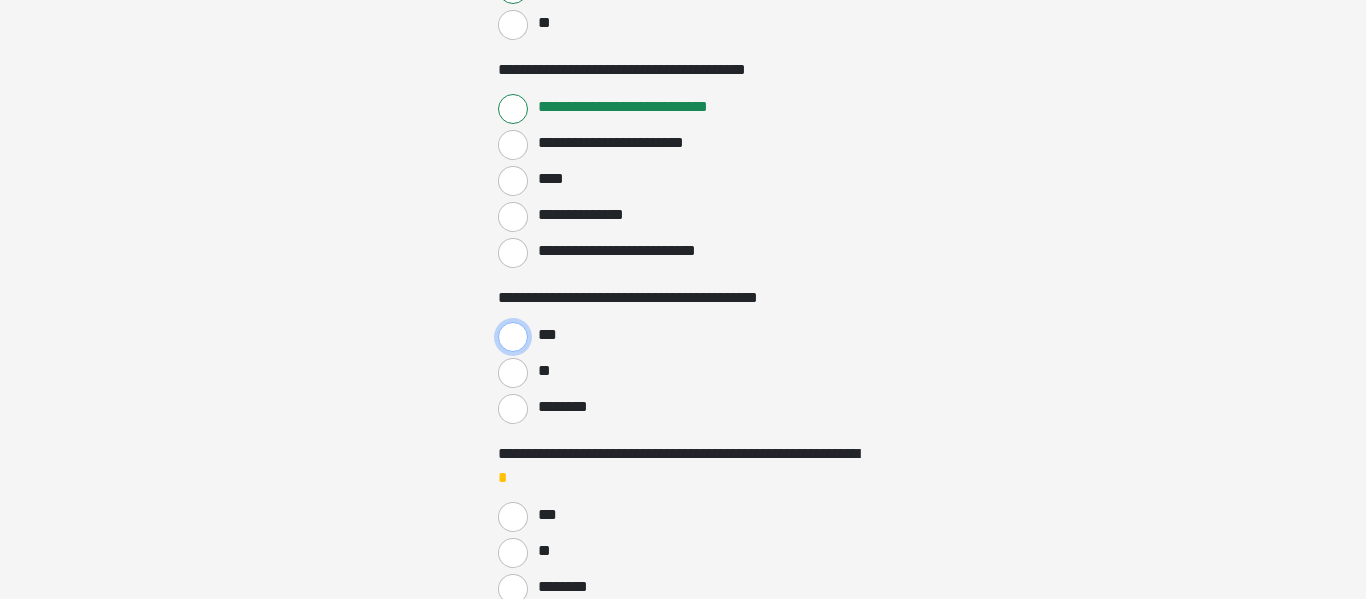click on "***" at bounding box center [513, 337] 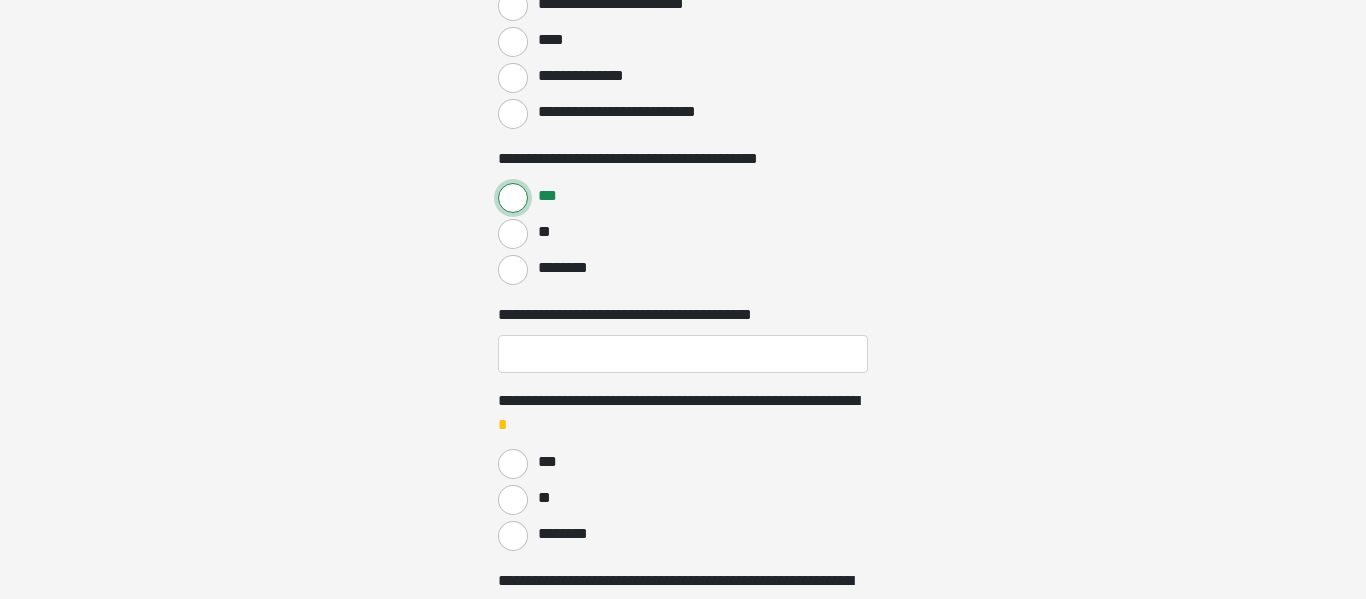 scroll, scrollTop: 1384, scrollLeft: 0, axis: vertical 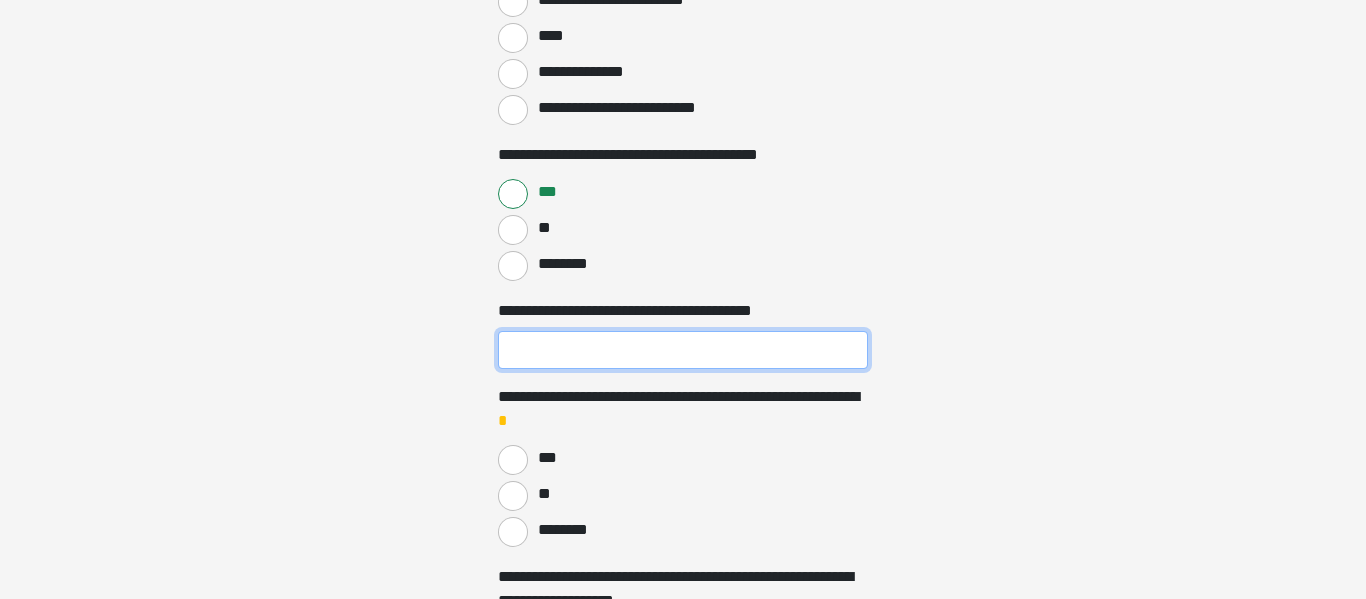 click on "**********" at bounding box center [683, 350] 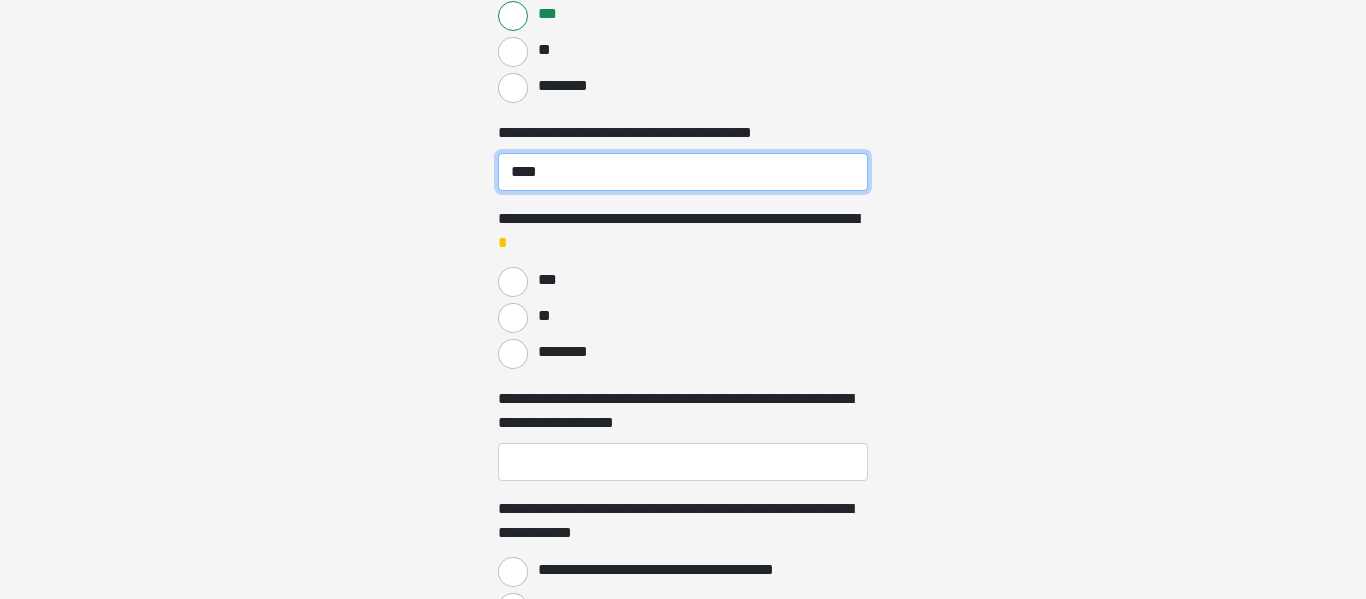 scroll, scrollTop: 1566, scrollLeft: 0, axis: vertical 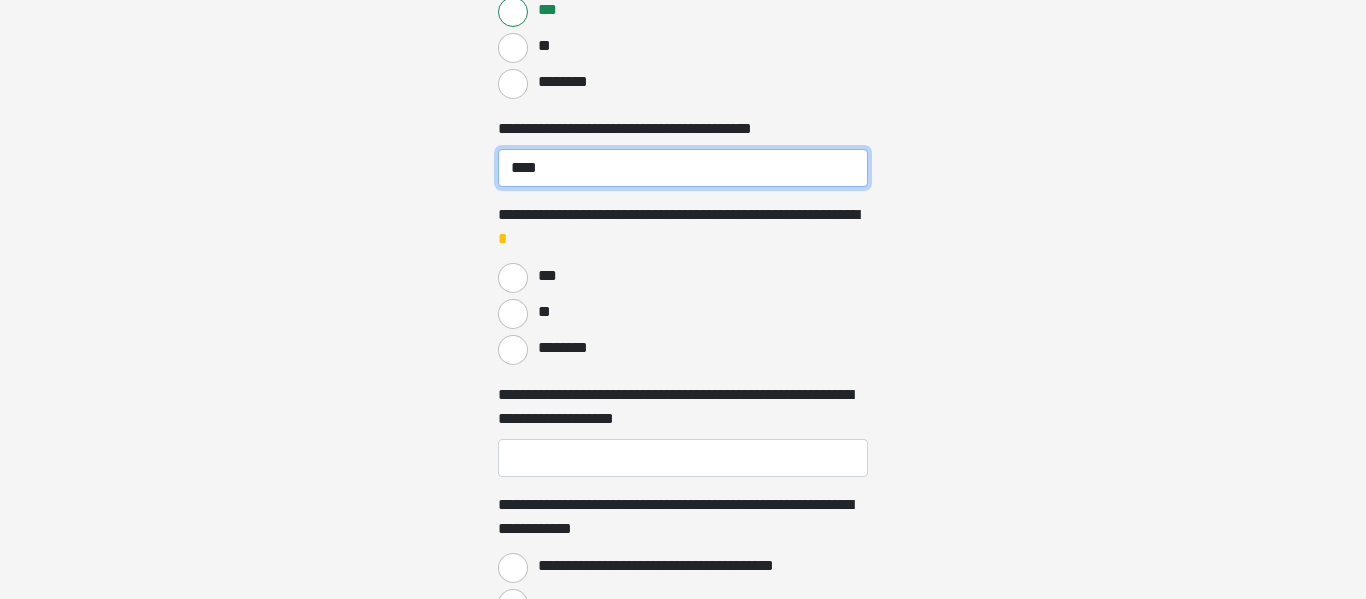 type on "****" 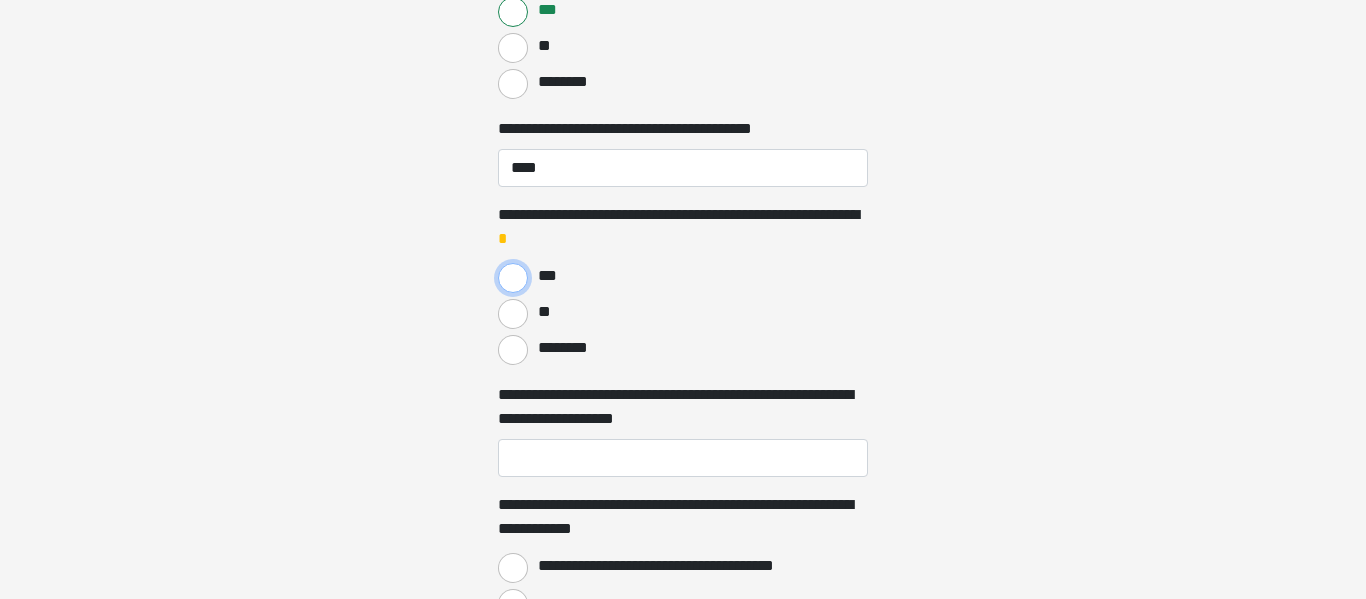click on "***" at bounding box center [513, 278] 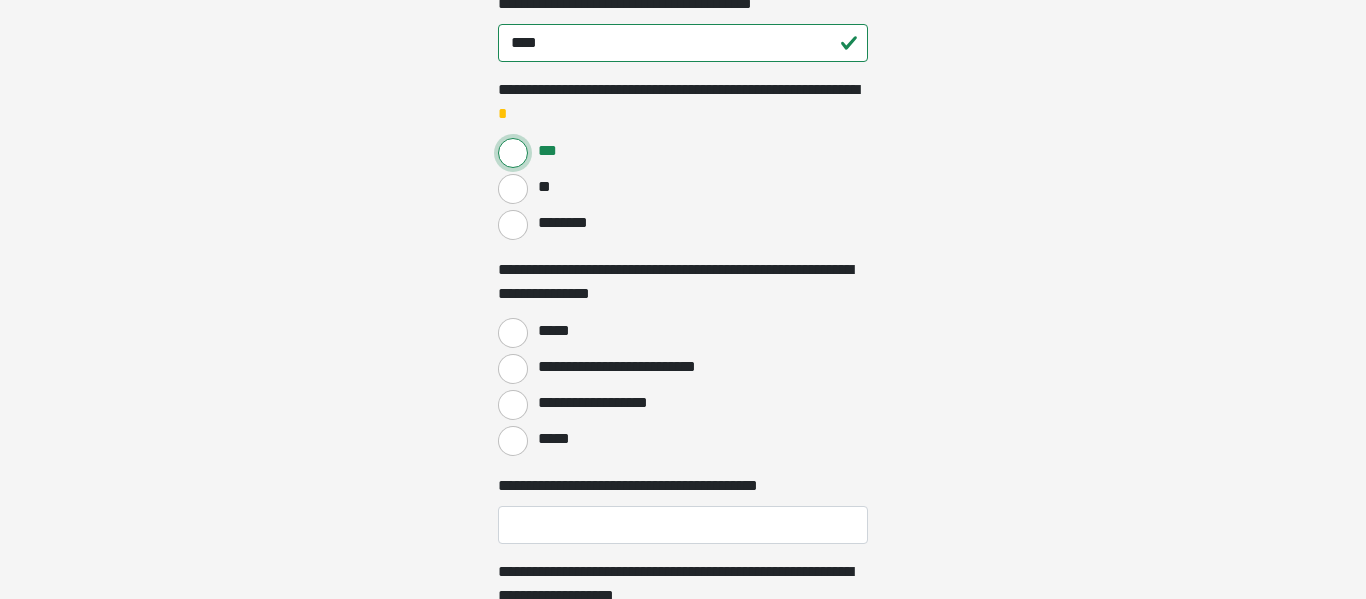 scroll, scrollTop: 1697, scrollLeft: 0, axis: vertical 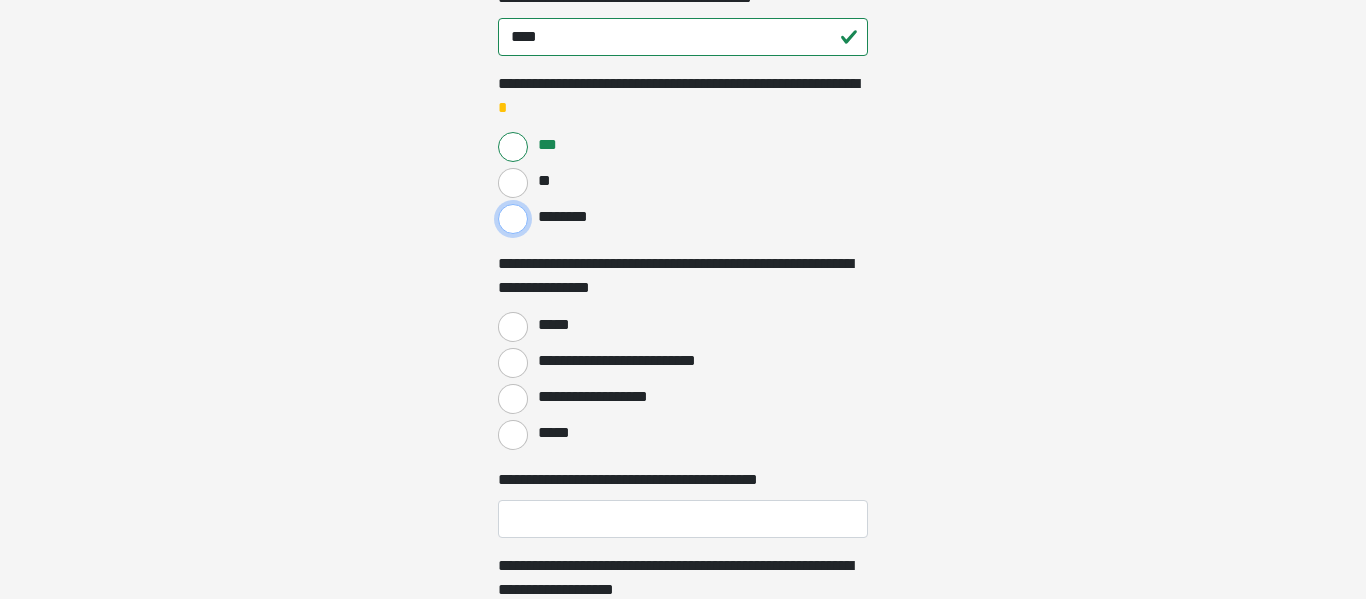 click on "********" at bounding box center (513, 219) 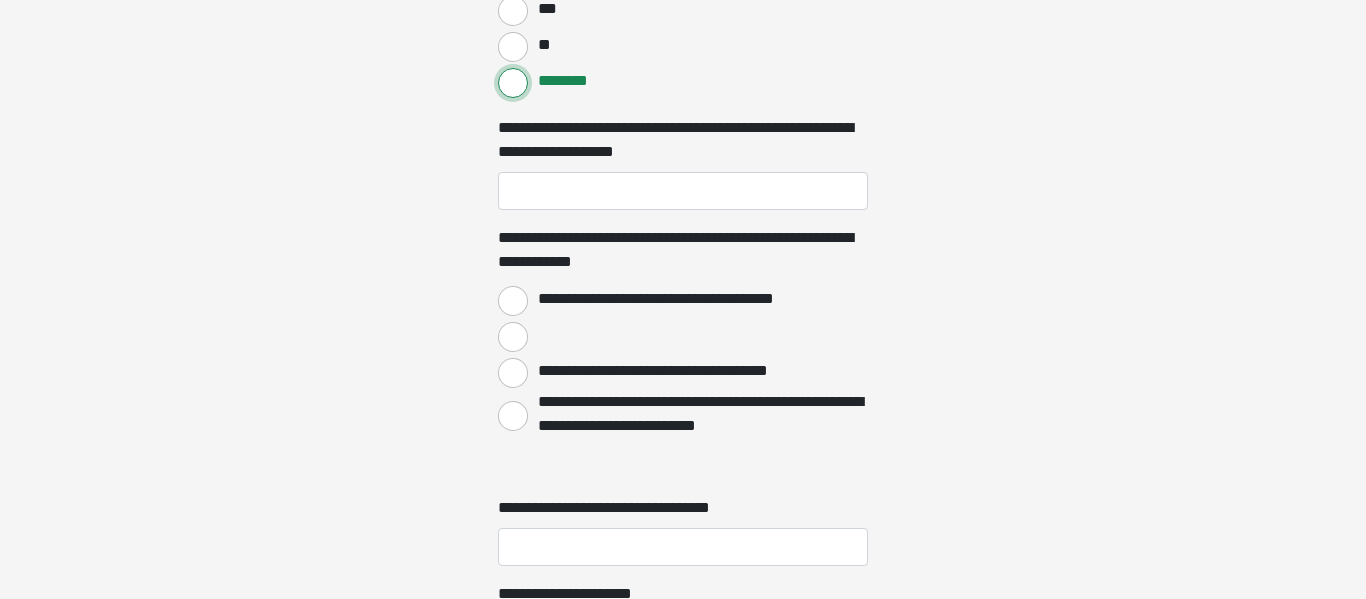 scroll, scrollTop: 1838, scrollLeft: 0, axis: vertical 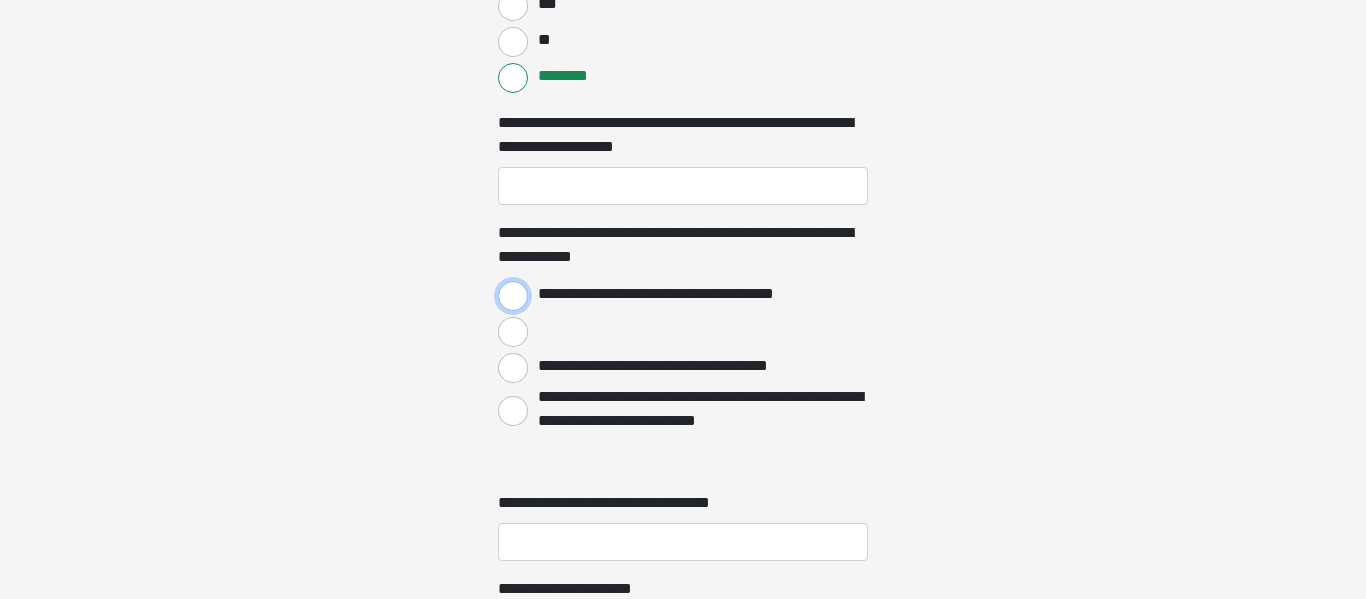click on "**********" at bounding box center (513, 296) 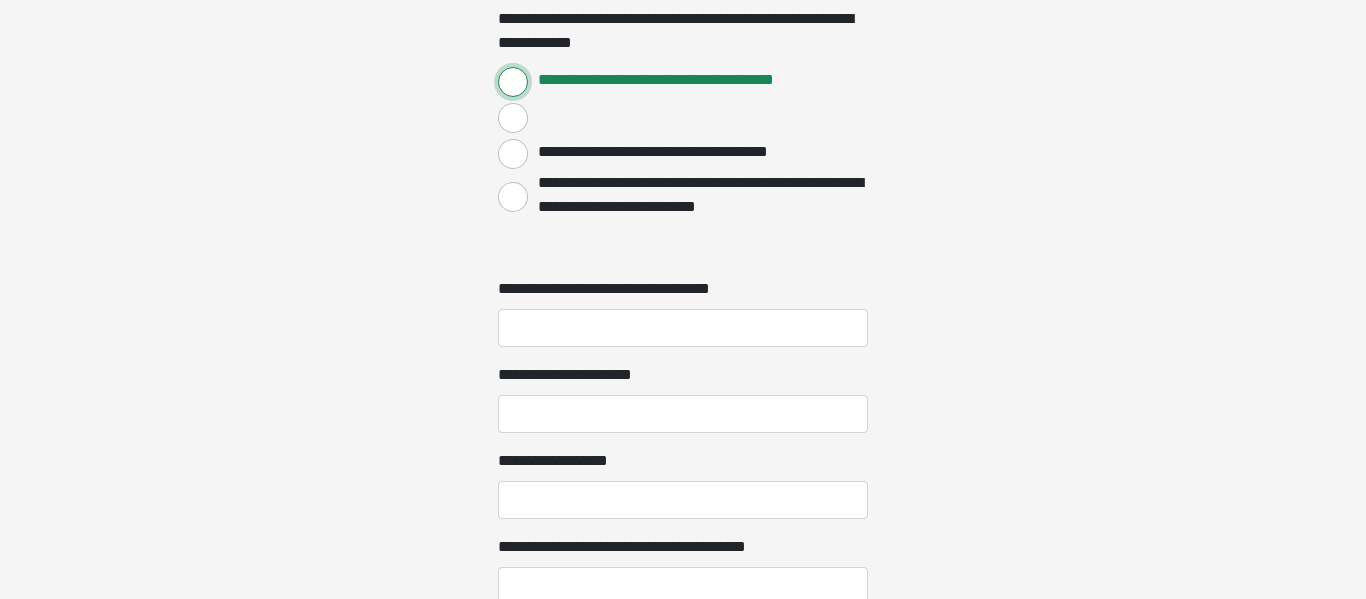 scroll, scrollTop: 2056, scrollLeft: 0, axis: vertical 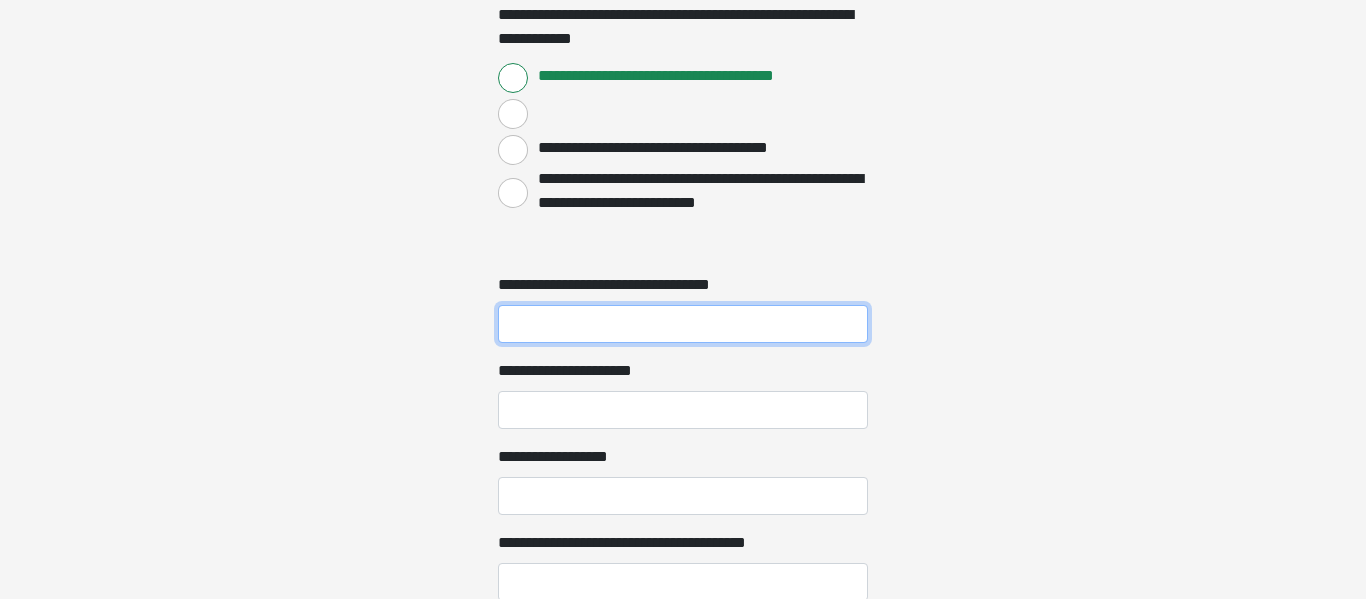 click on "**********" at bounding box center [683, 324] 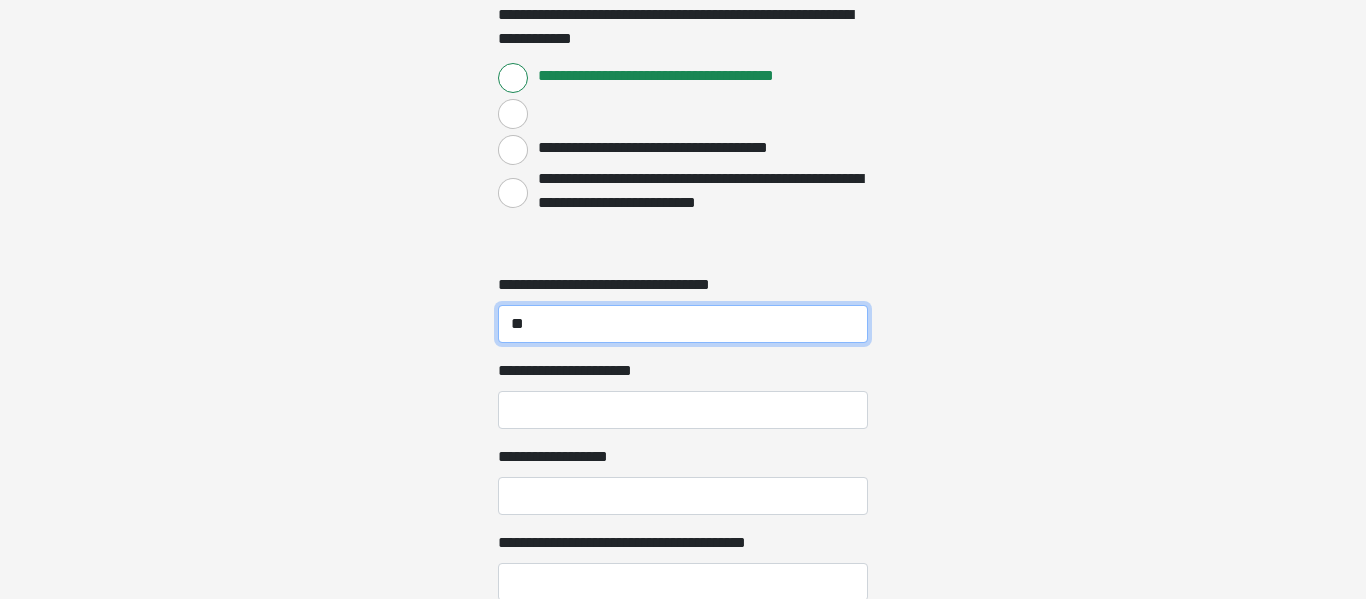 type on "**" 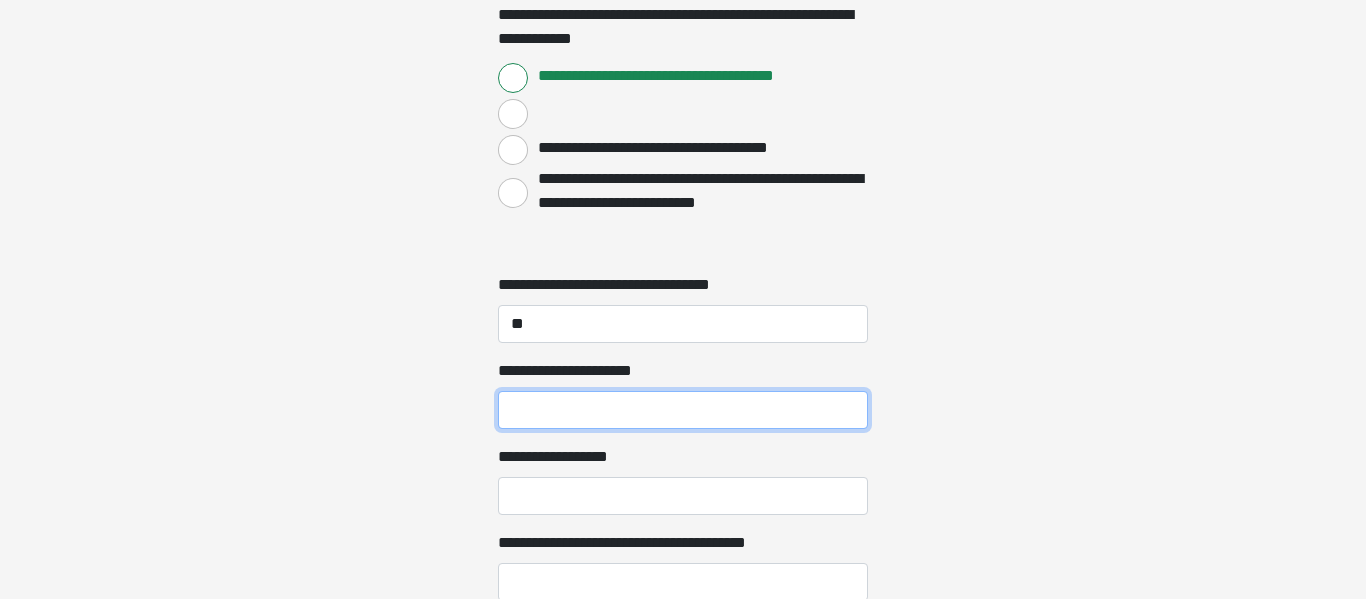 click on "**********" at bounding box center [683, 410] 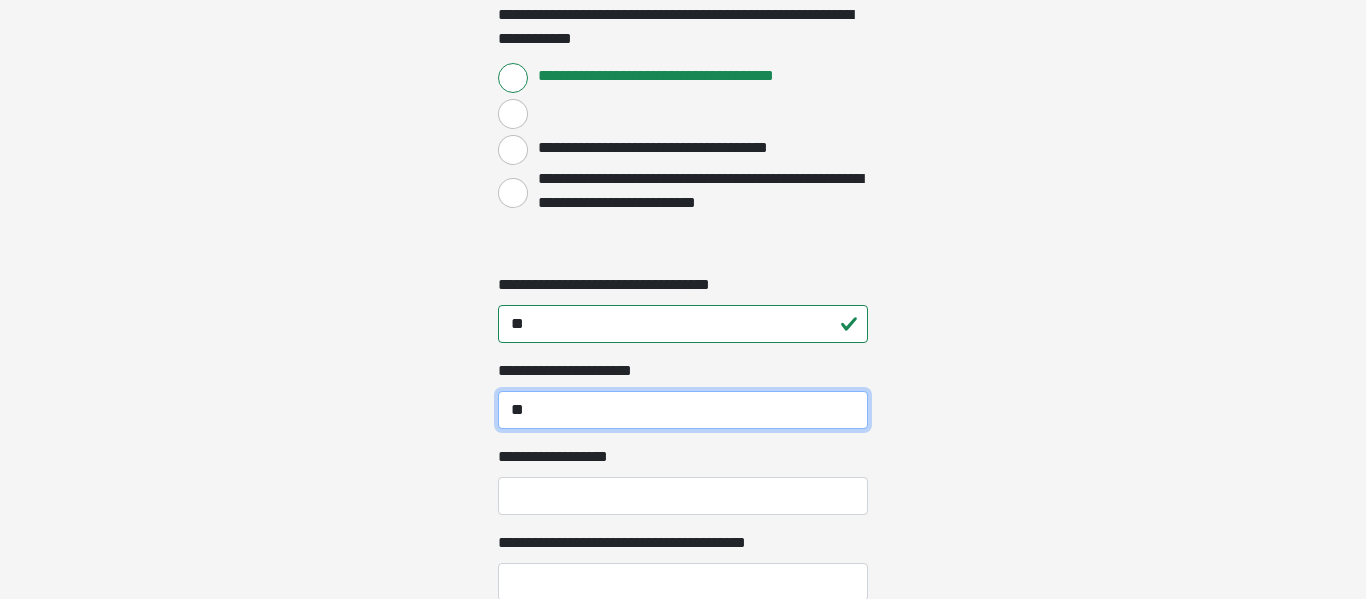 type on "*" 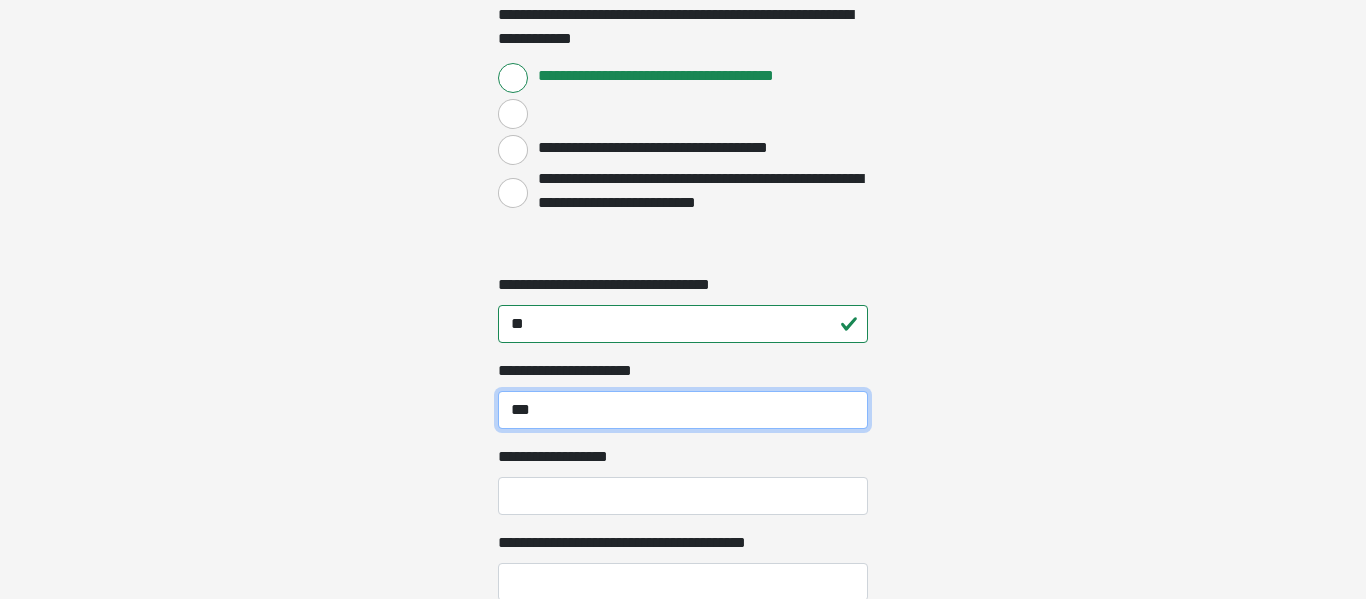 type on "***" 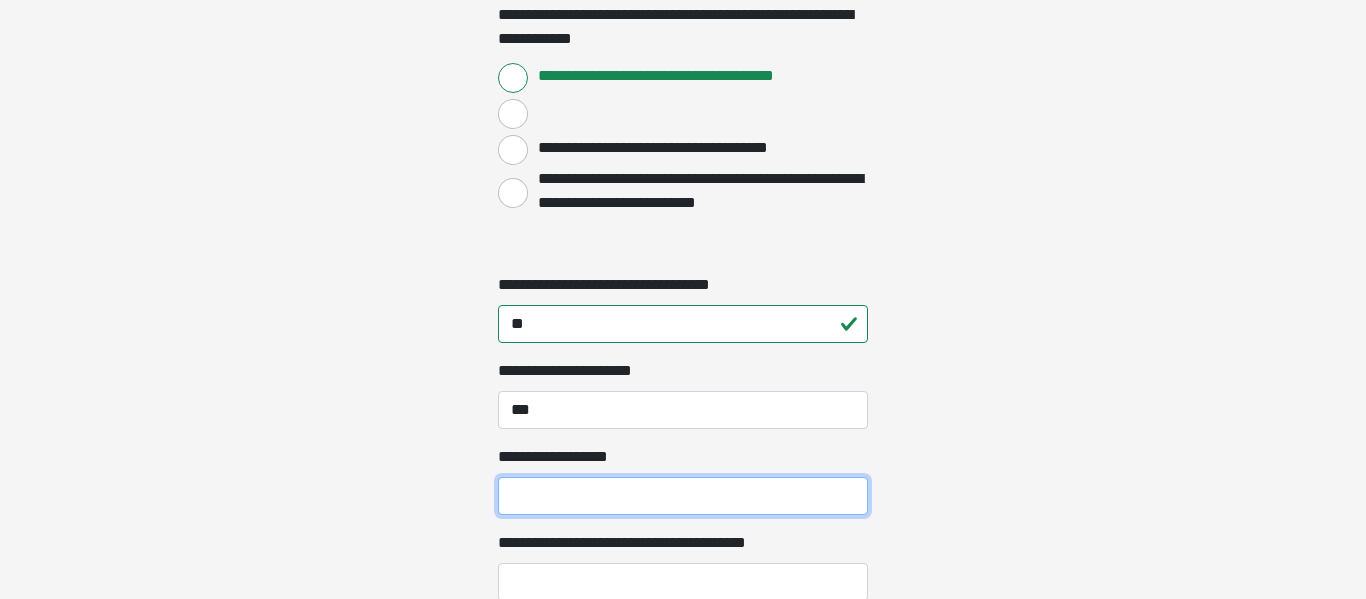 click on "**********" at bounding box center (683, 496) 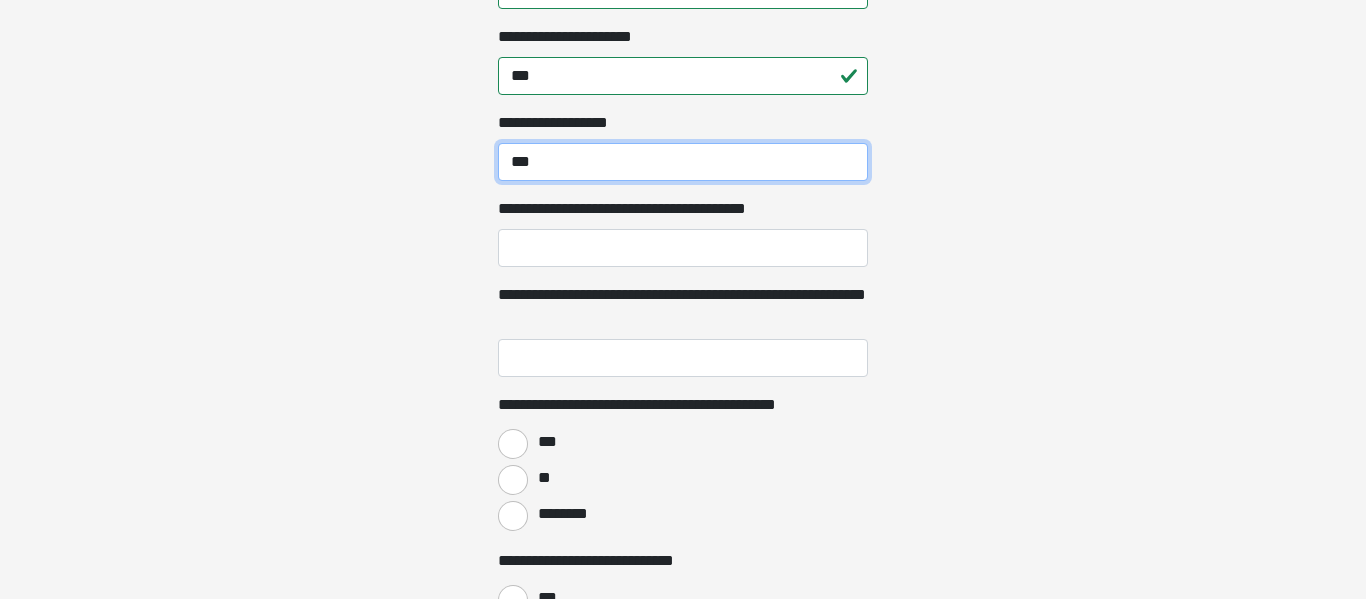 scroll, scrollTop: 2394, scrollLeft: 0, axis: vertical 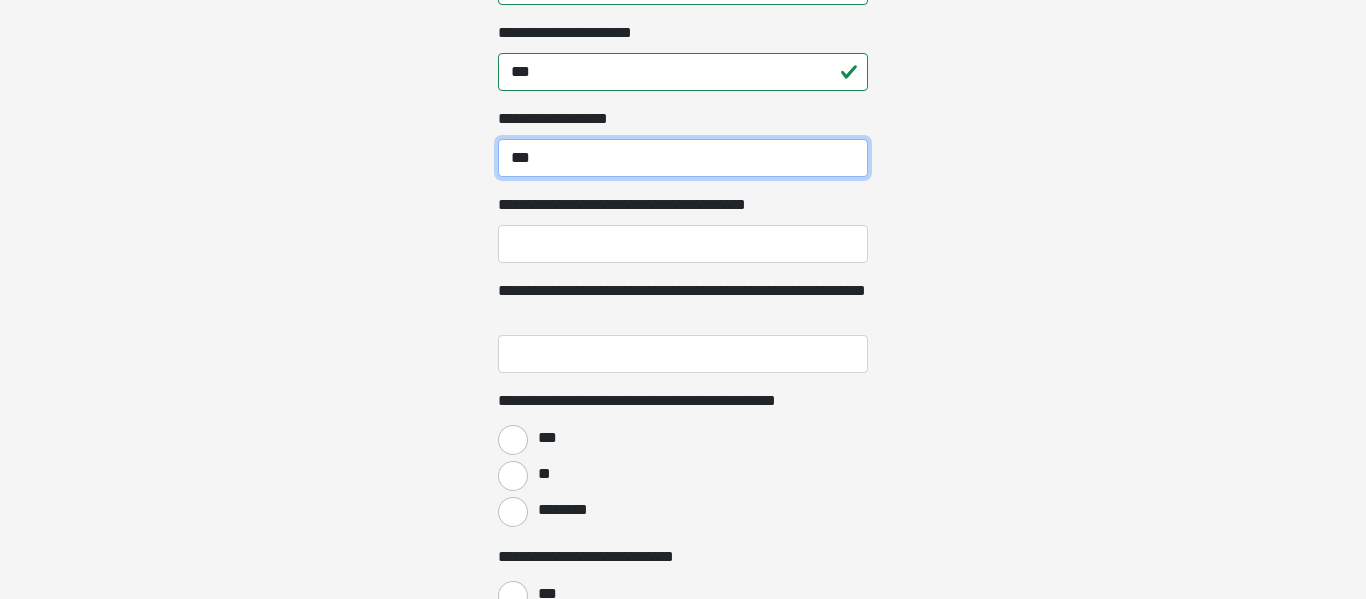 type on "***" 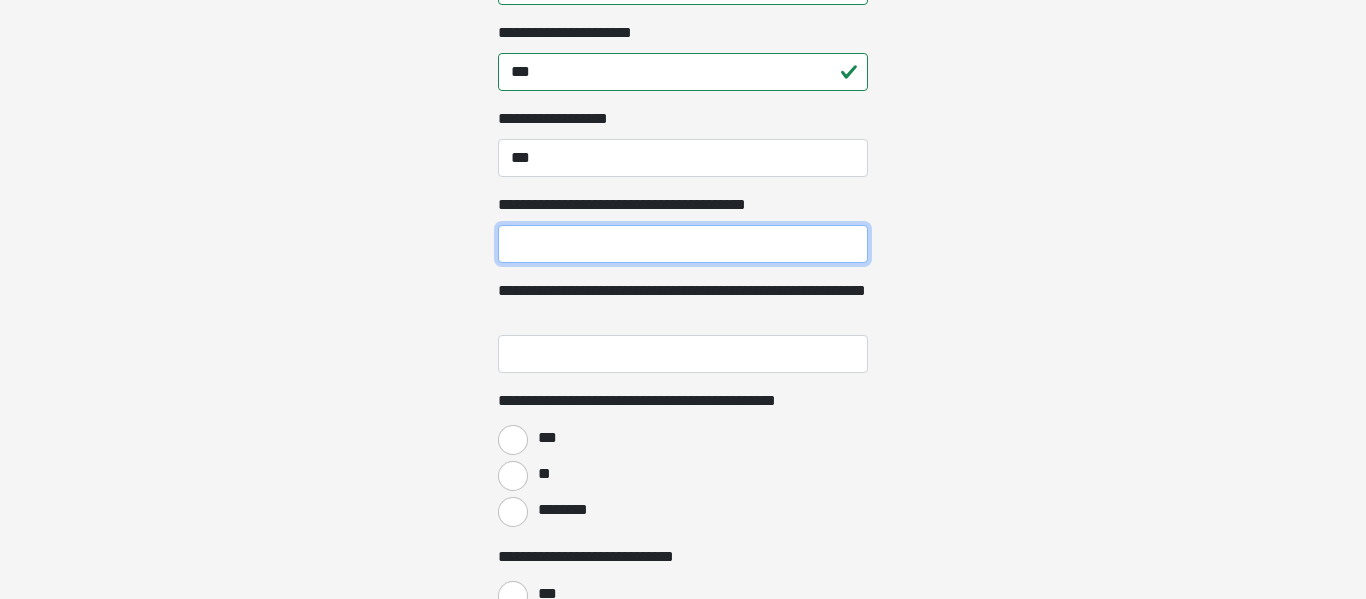 click on "**********" at bounding box center [683, 244] 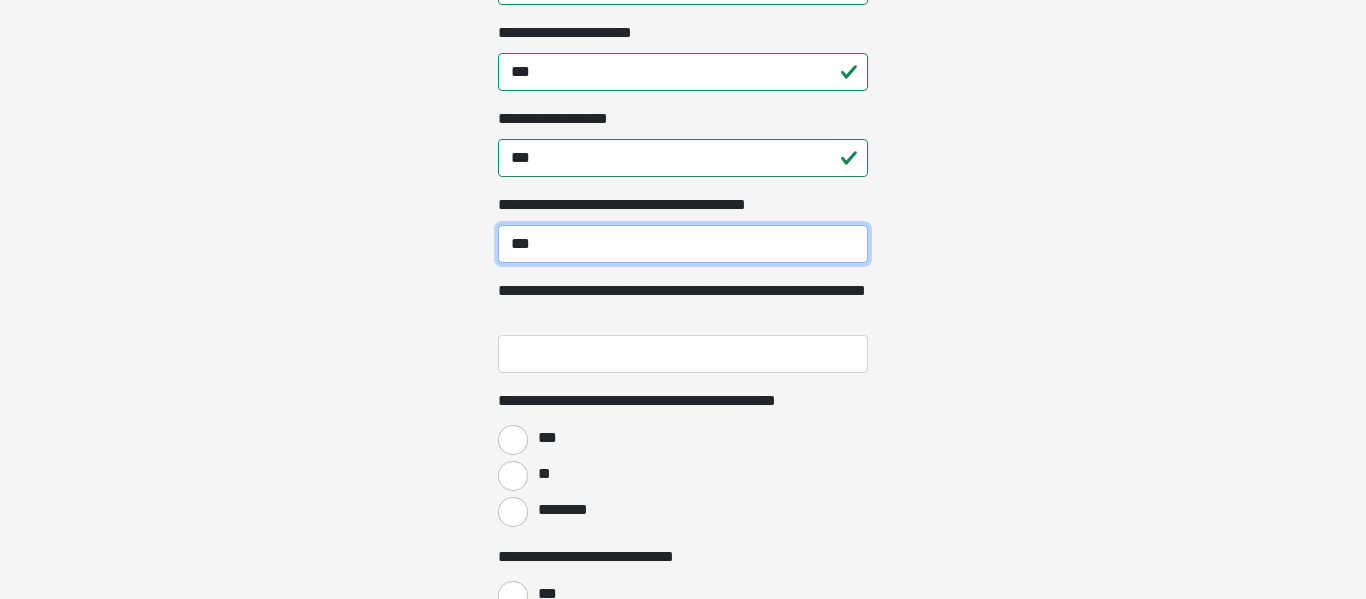 type on "***" 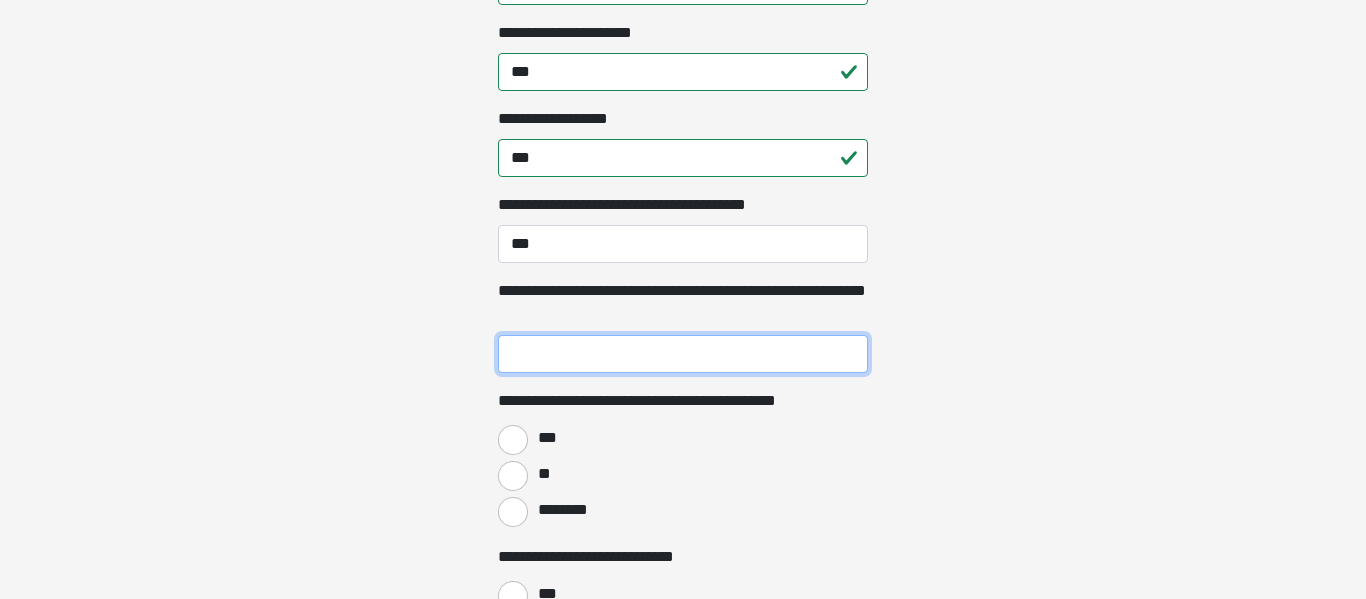 click on "**********" at bounding box center [683, 354] 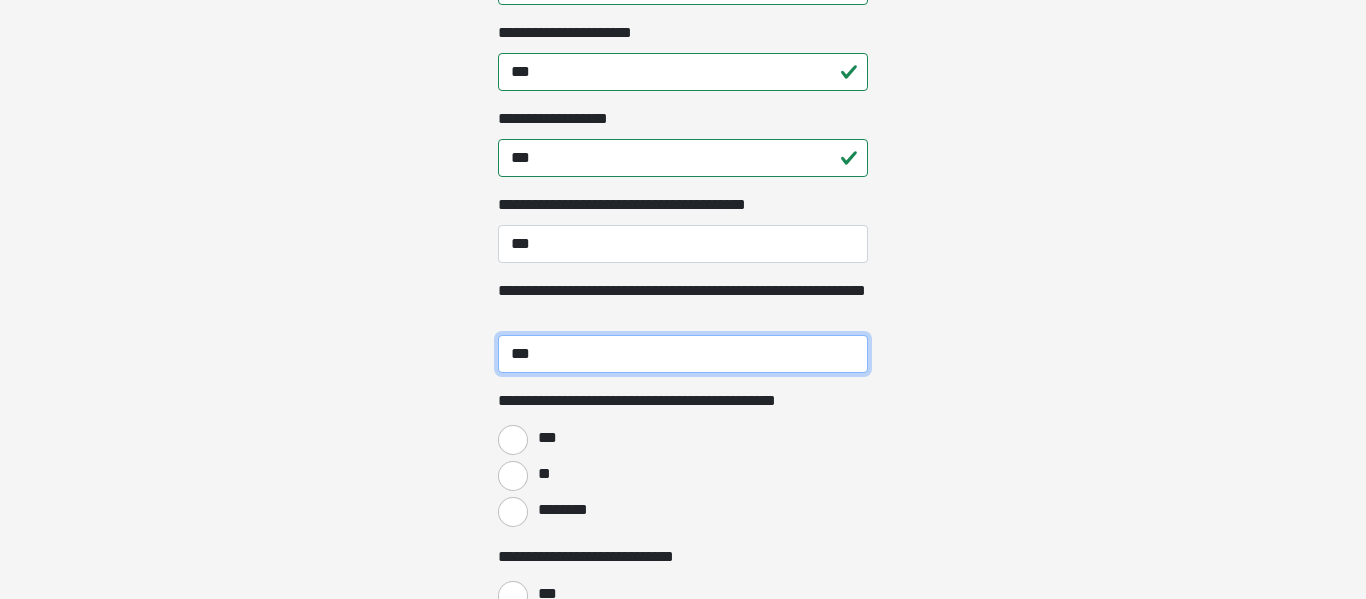 type on "***" 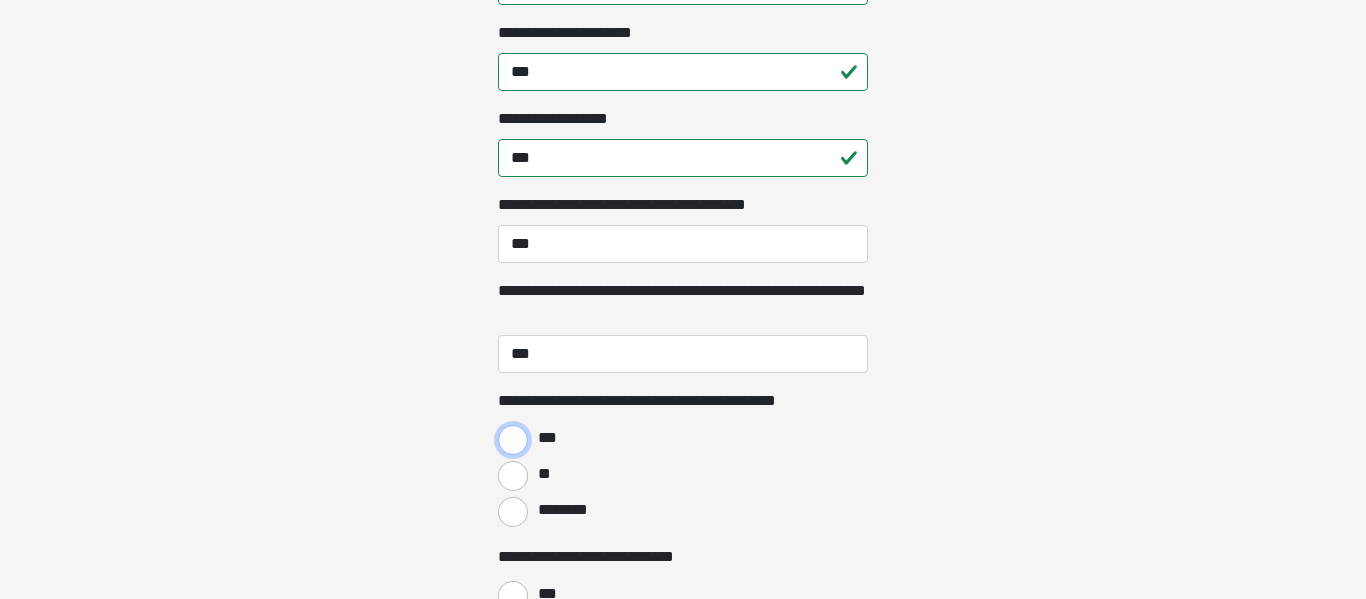 click on "***" at bounding box center [513, 440] 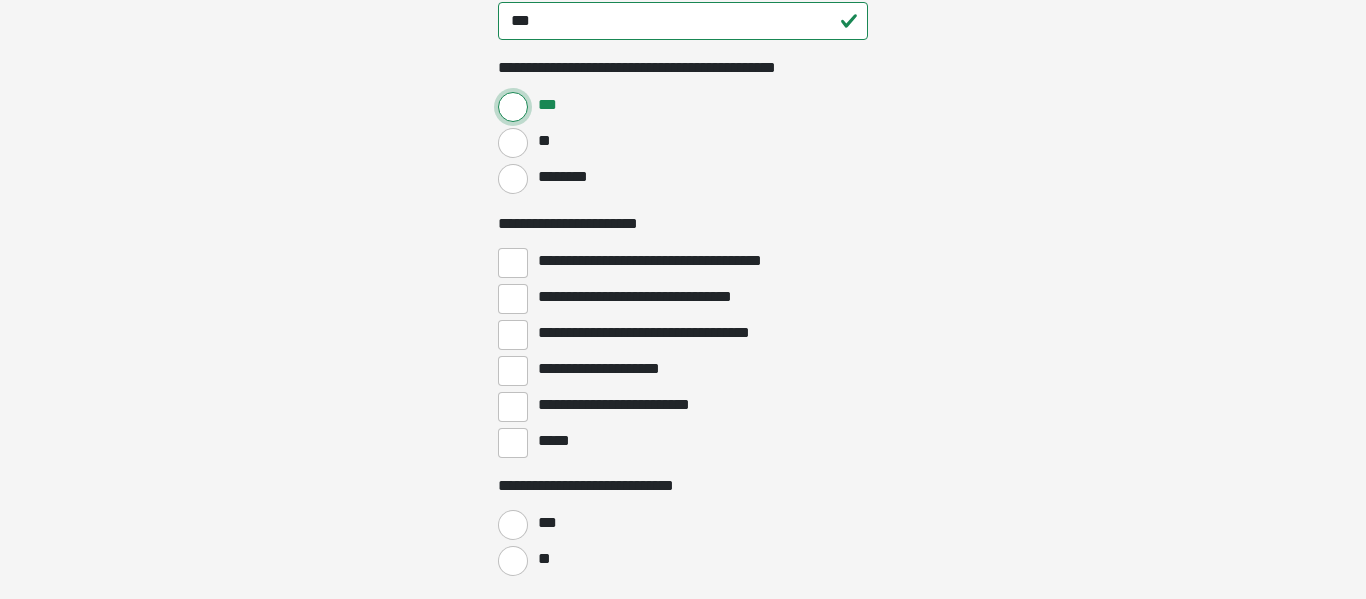 scroll, scrollTop: 2733, scrollLeft: 0, axis: vertical 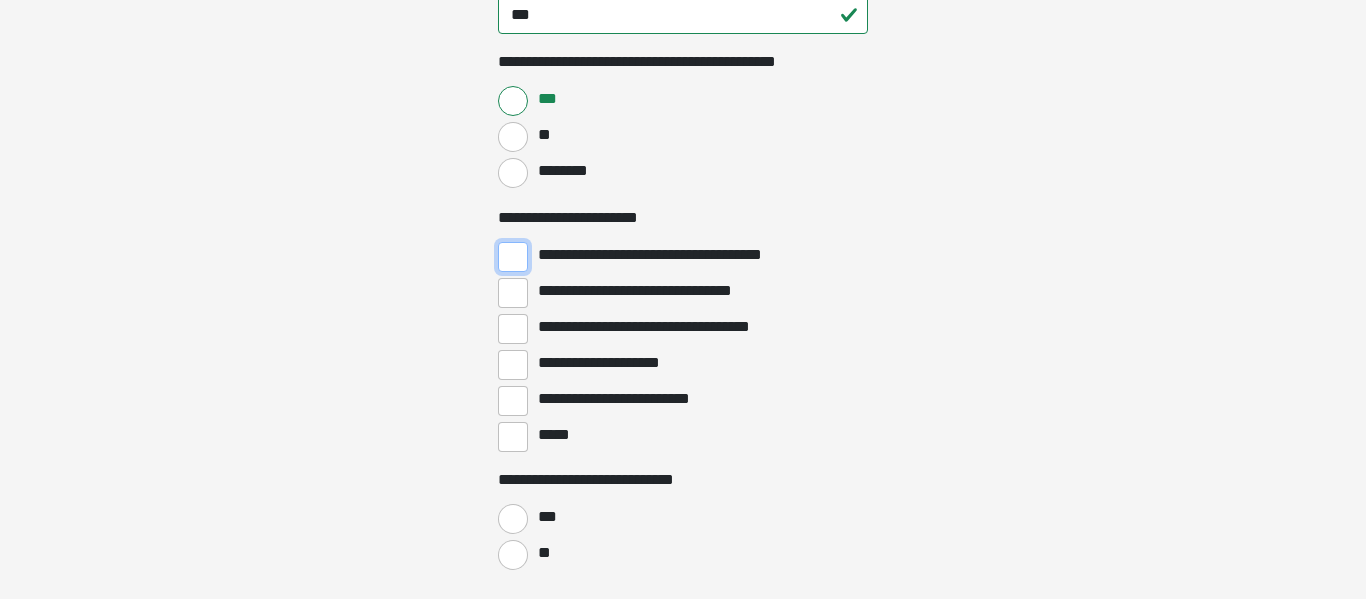 click on "**********" at bounding box center (513, 257) 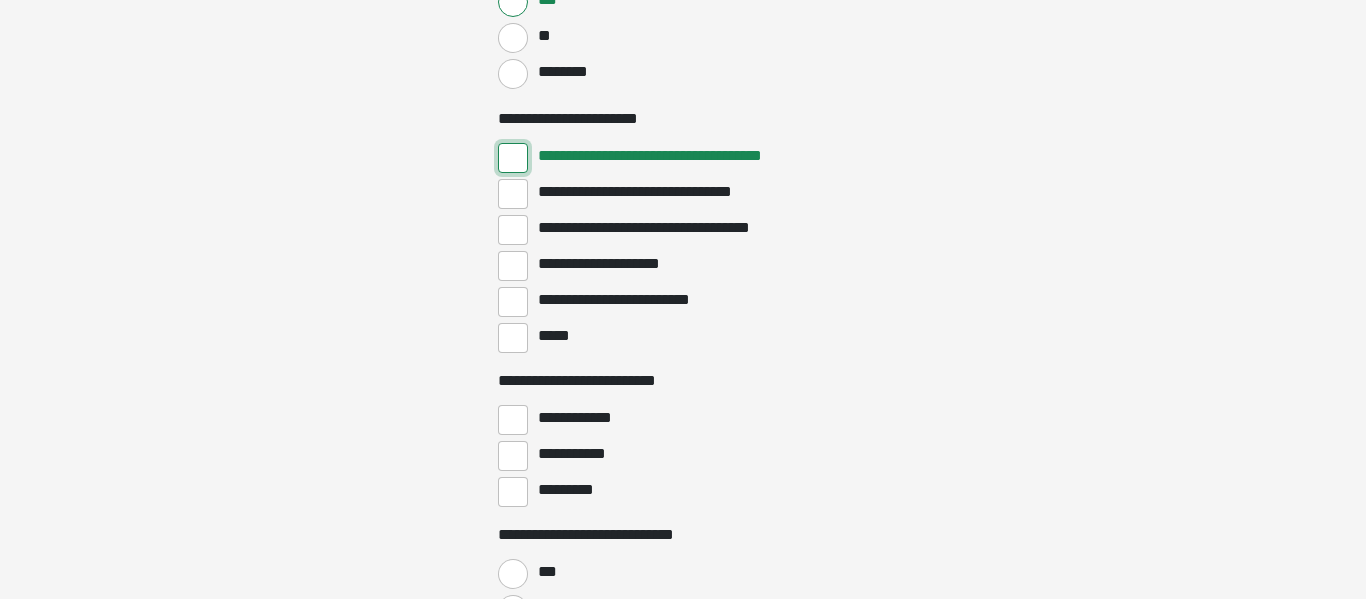 scroll, scrollTop: 2834, scrollLeft: 0, axis: vertical 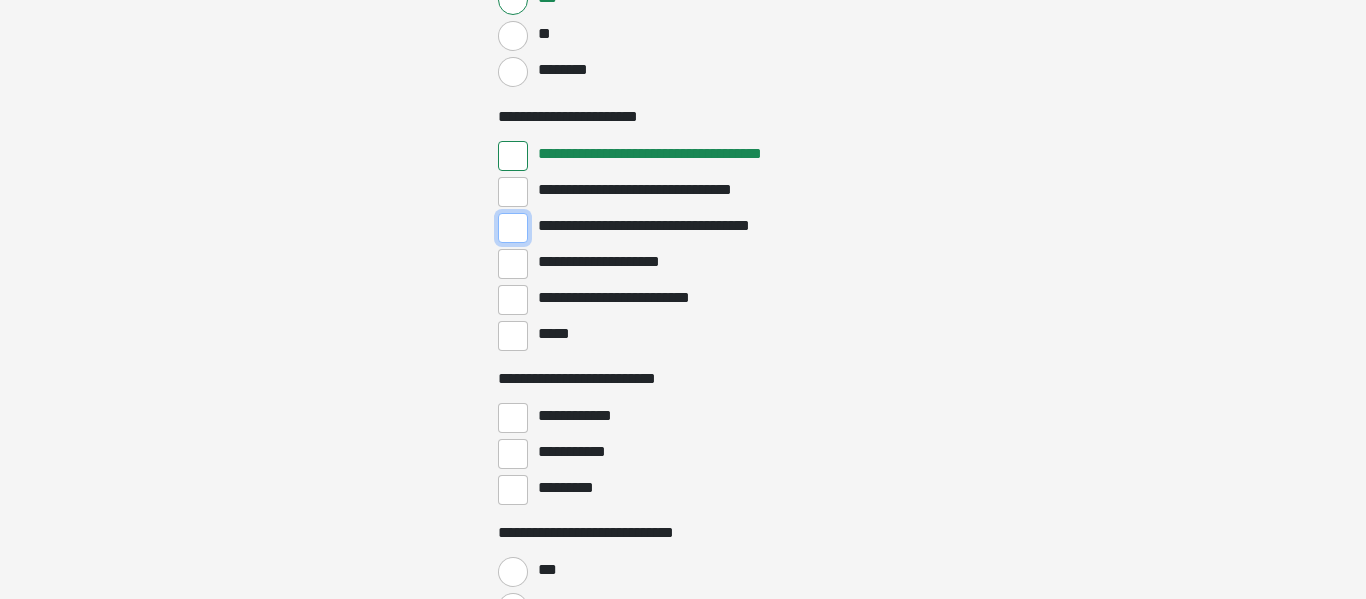click on "**********" at bounding box center [513, 228] 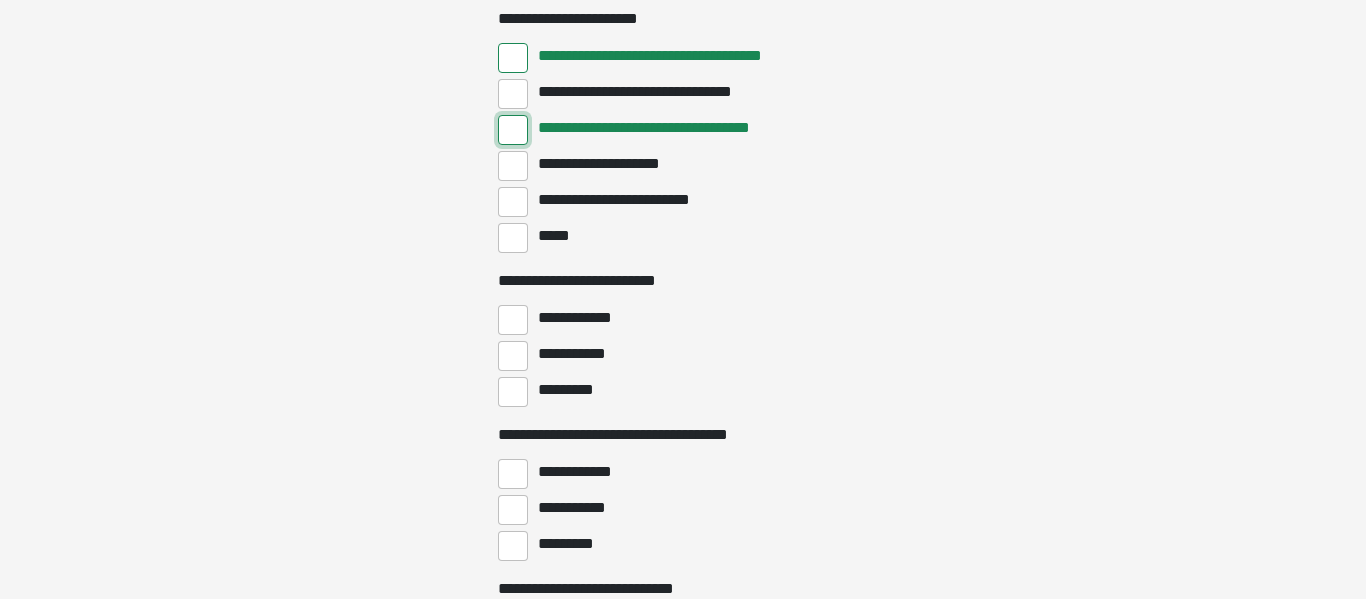 scroll, scrollTop: 2934, scrollLeft: 0, axis: vertical 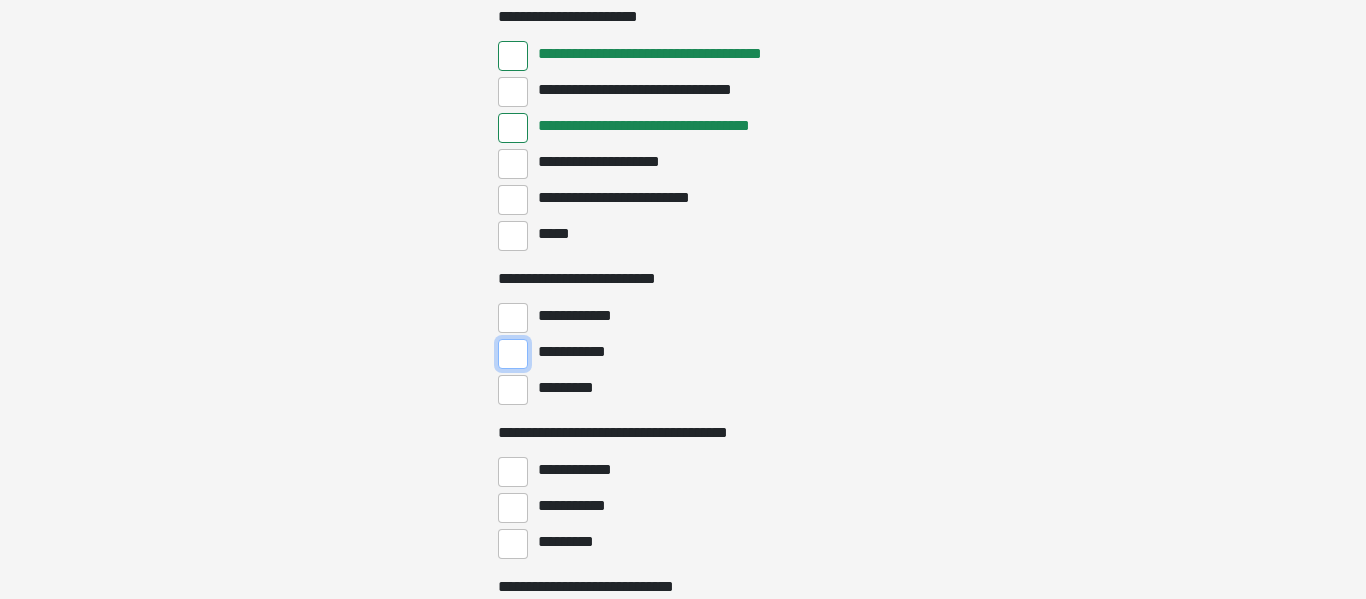 click on "**********" at bounding box center (513, 354) 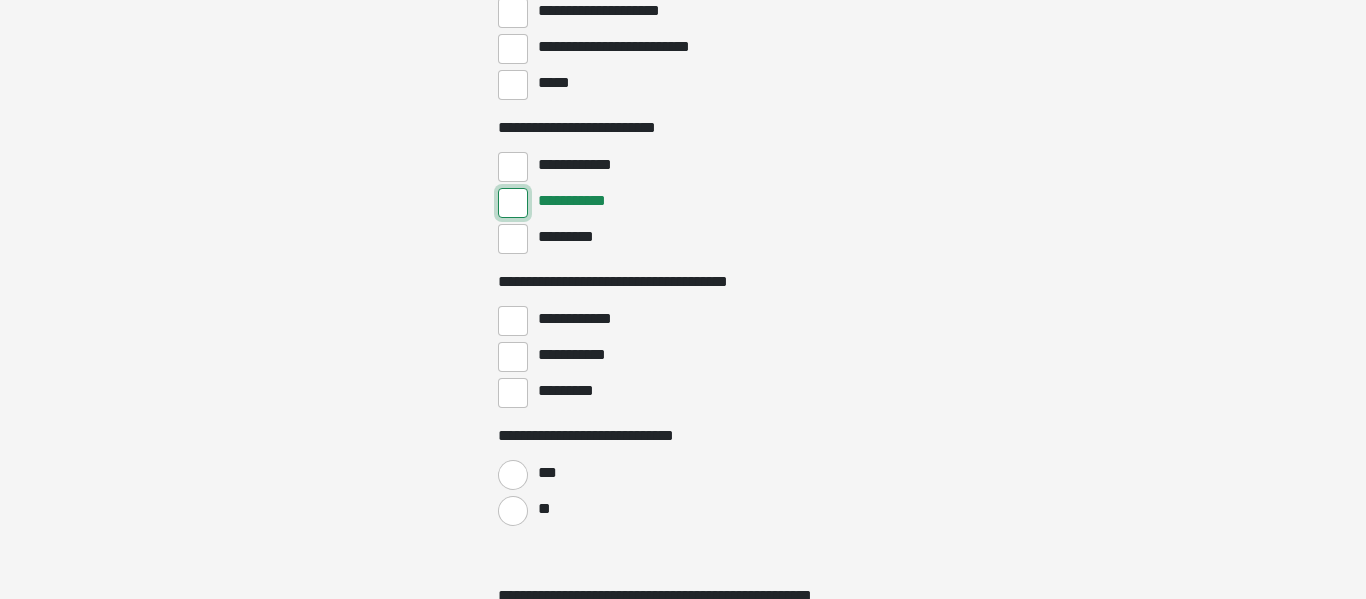 scroll, scrollTop: 3090, scrollLeft: 0, axis: vertical 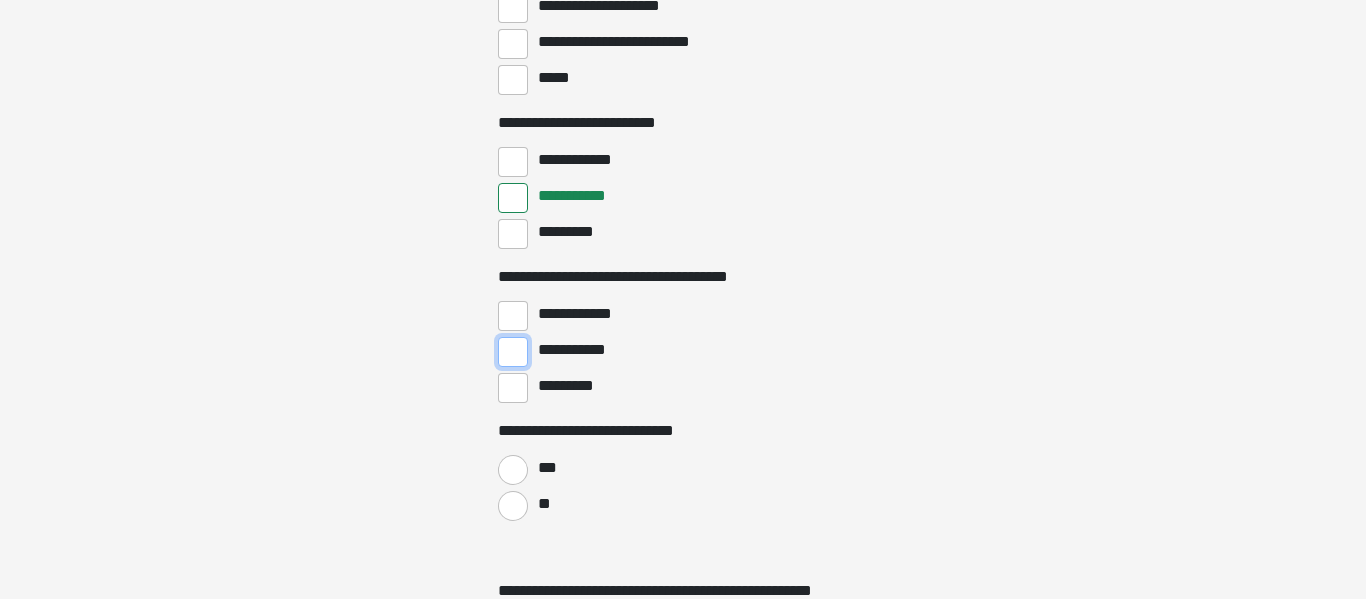 click on "**********" at bounding box center [513, 352] 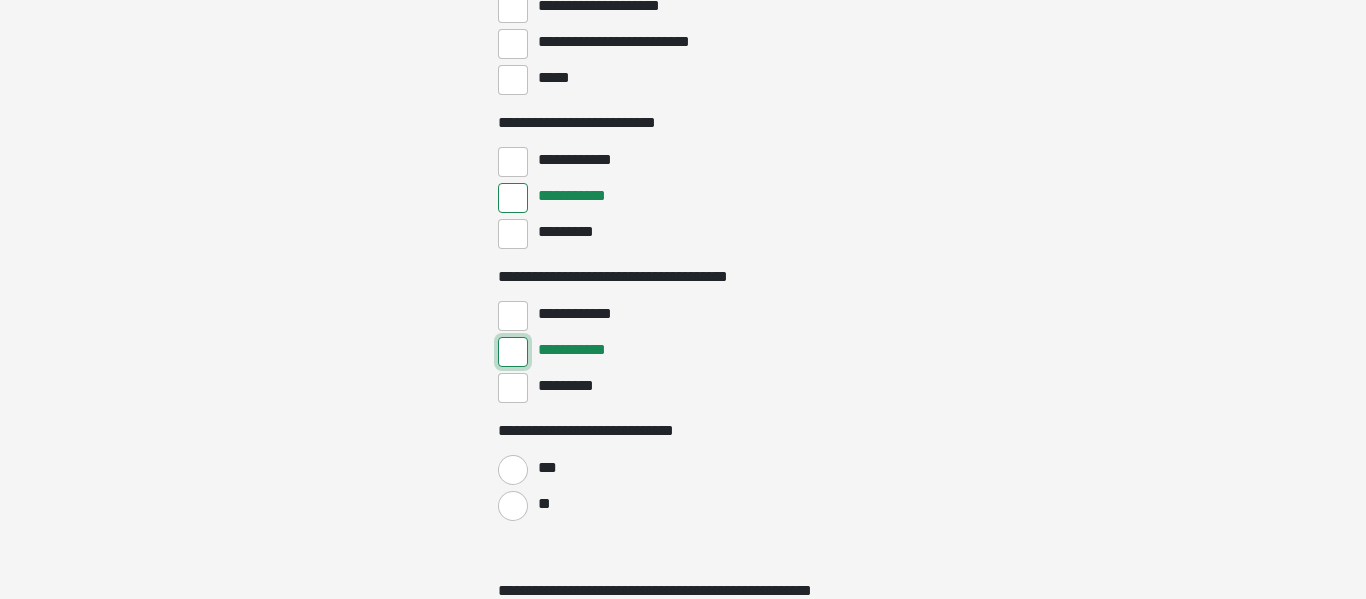 scroll, scrollTop: 3255, scrollLeft: 0, axis: vertical 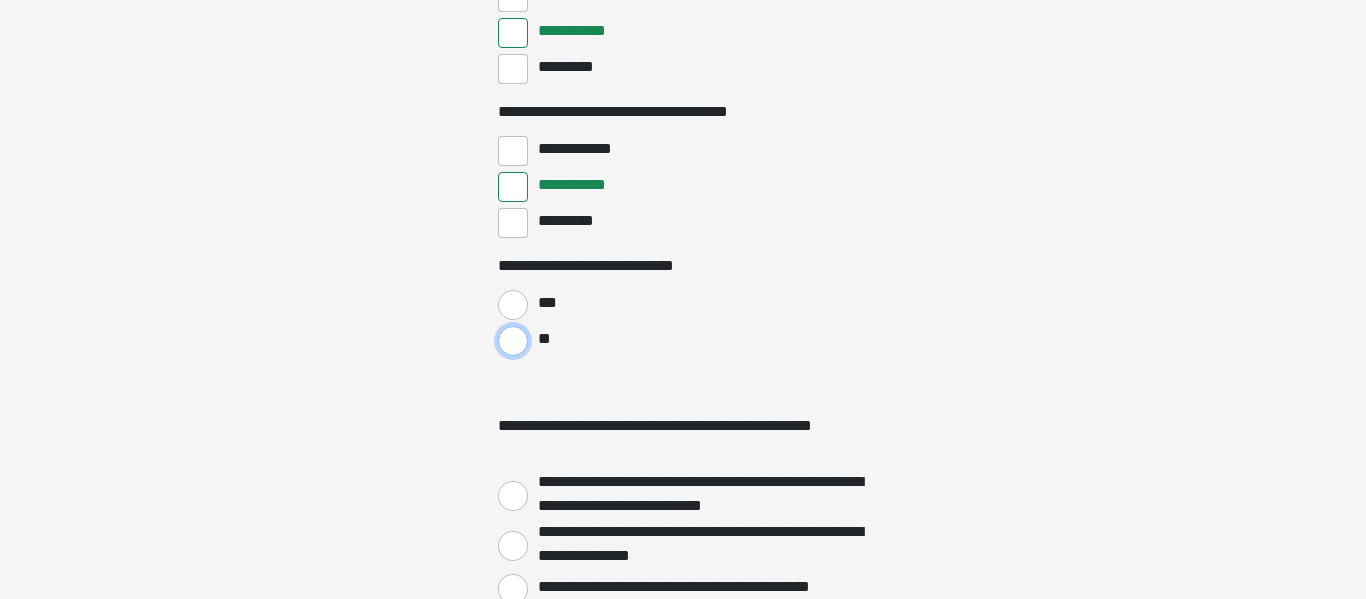 click on "**" at bounding box center (513, 341) 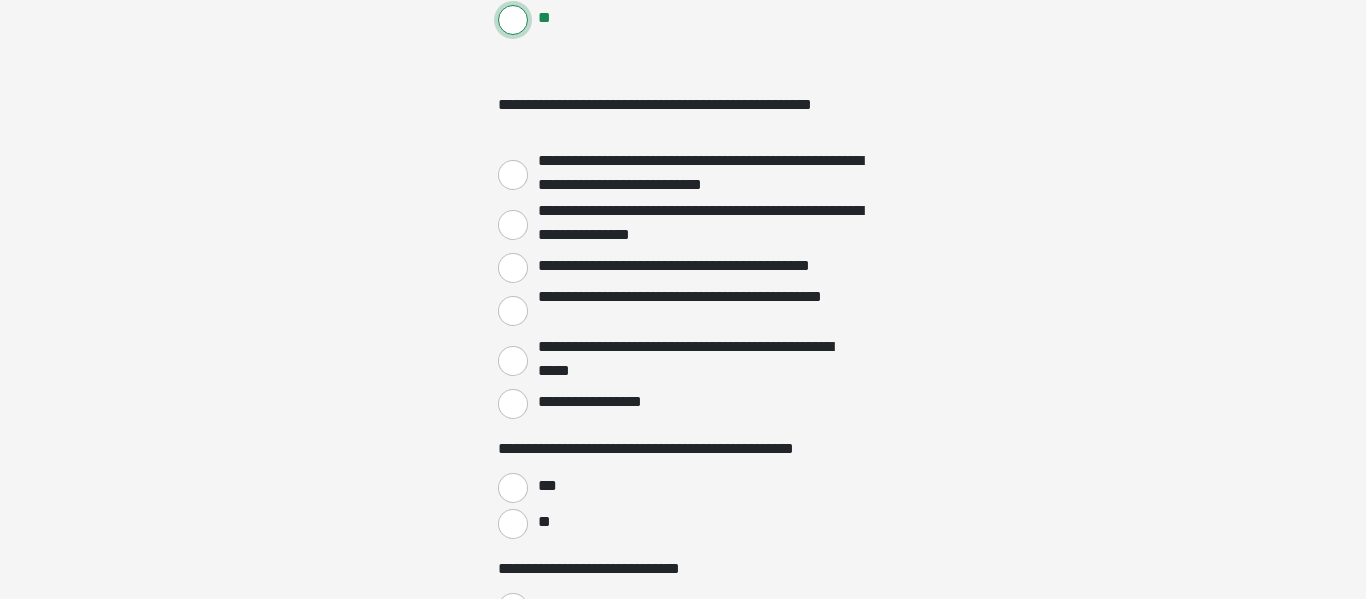 scroll, scrollTop: 3580, scrollLeft: 0, axis: vertical 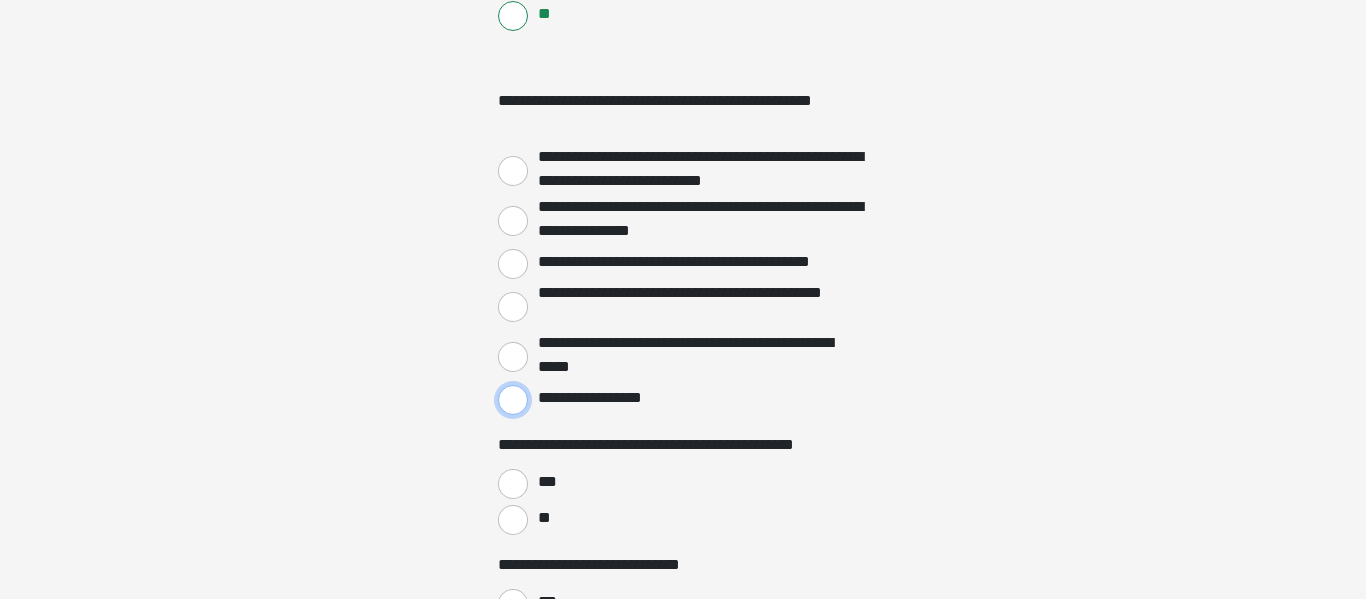 click on "**********" at bounding box center (513, 400) 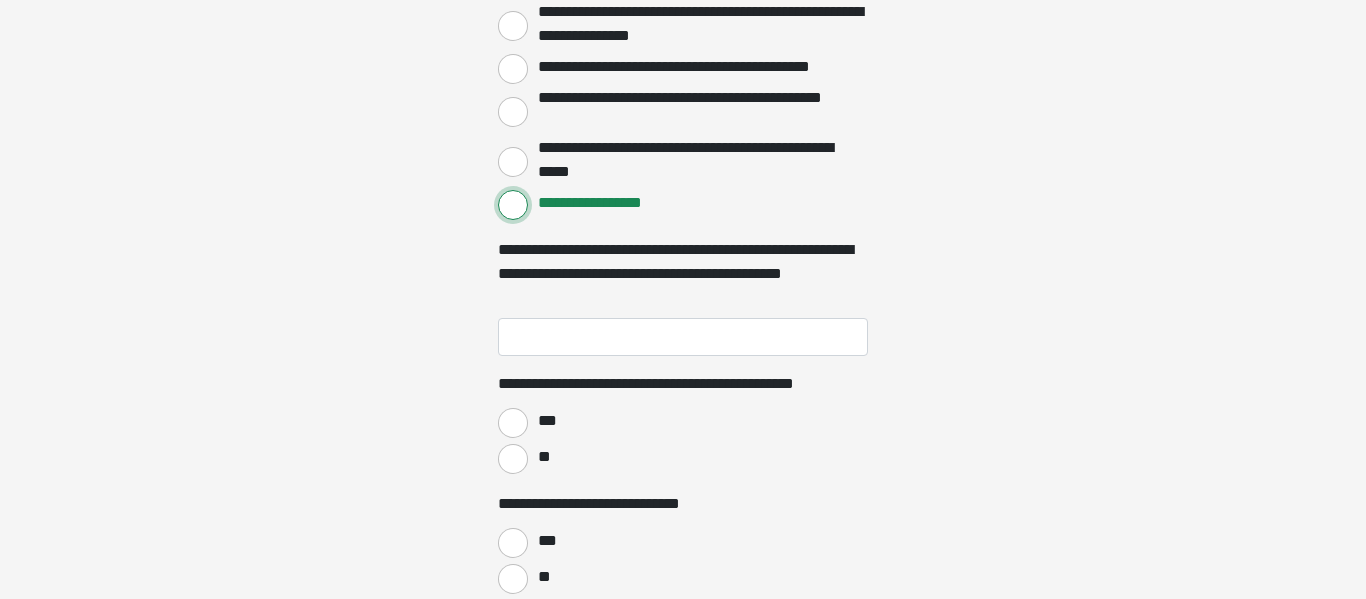 scroll, scrollTop: 3776, scrollLeft: 0, axis: vertical 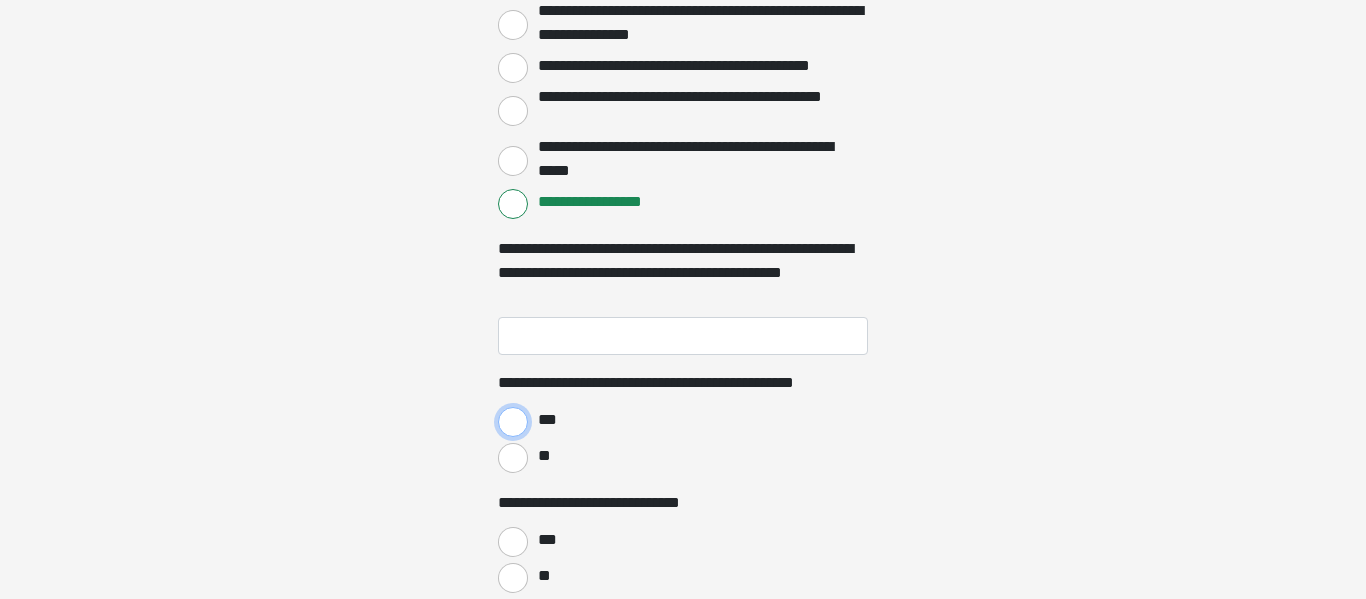 click on "***" at bounding box center (513, 422) 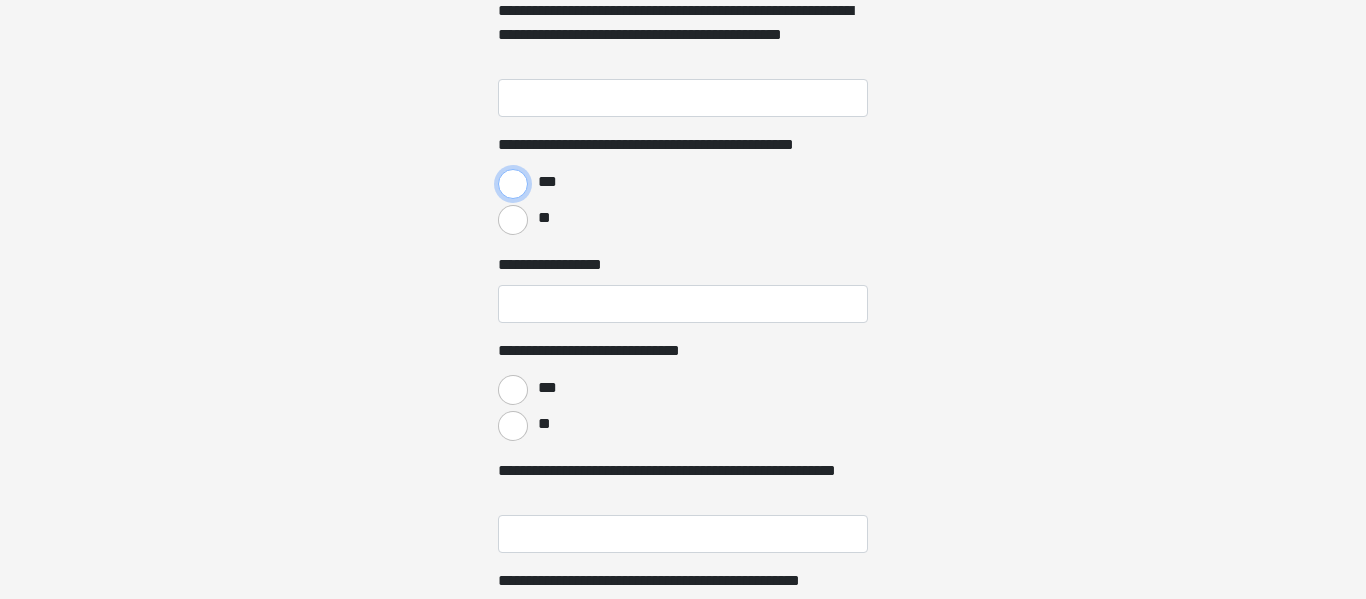 scroll, scrollTop: 4018, scrollLeft: 0, axis: vertical 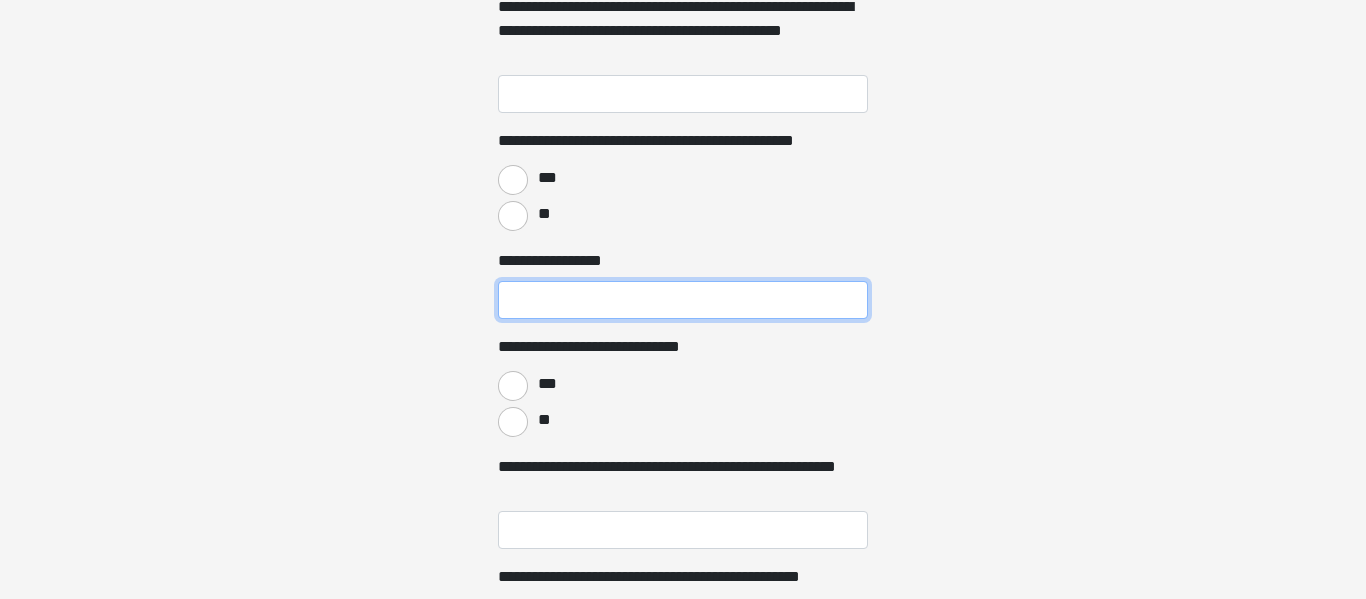 click on "**********" at bounding box center (683, 300) 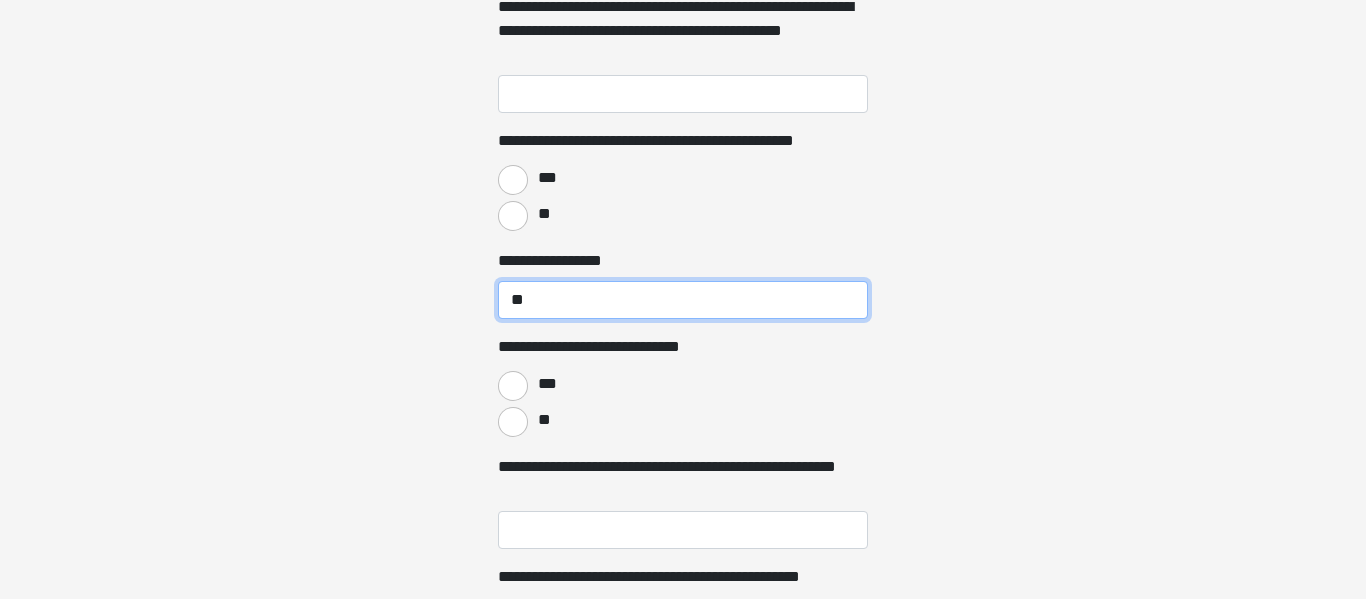 type on "**" 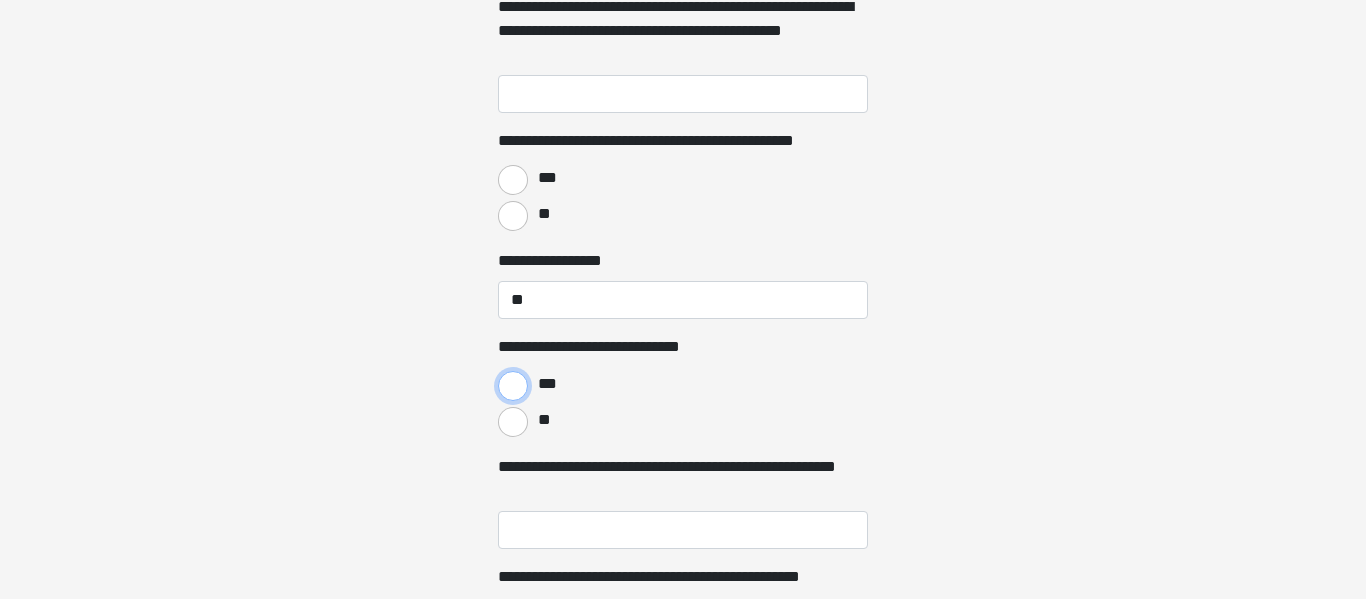 click on "***" at bounding box center (513, 386) 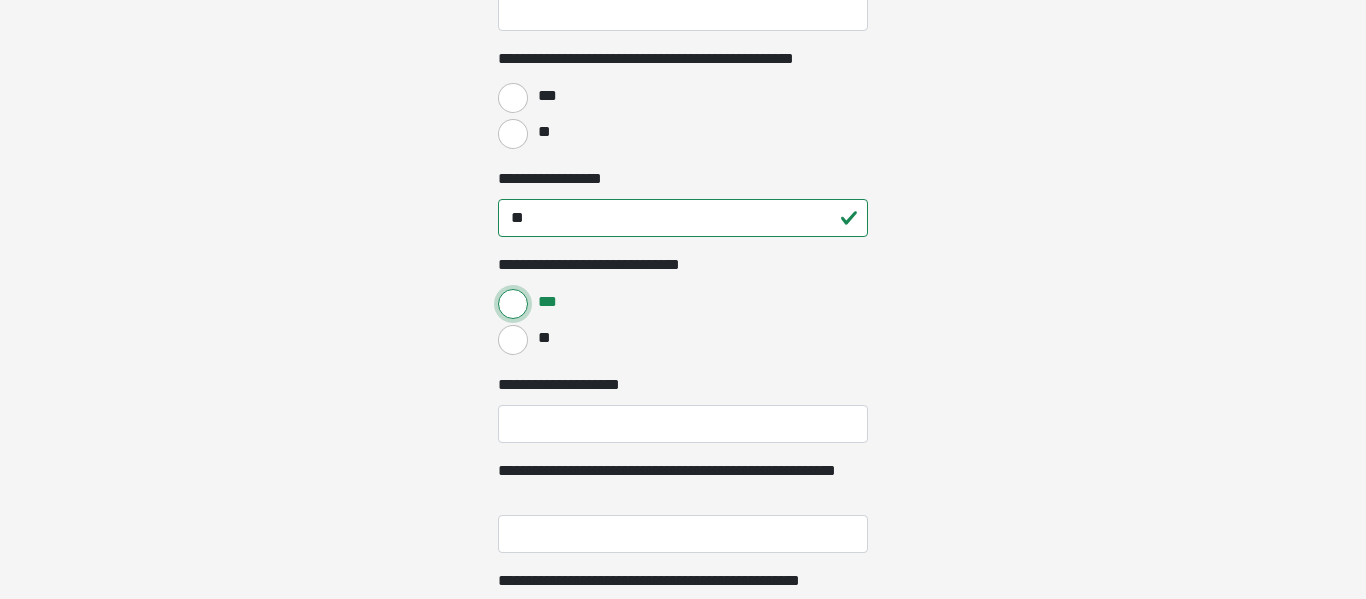 scroll, scrollTop: 4102, scrollLeft: 0, axis: vertical 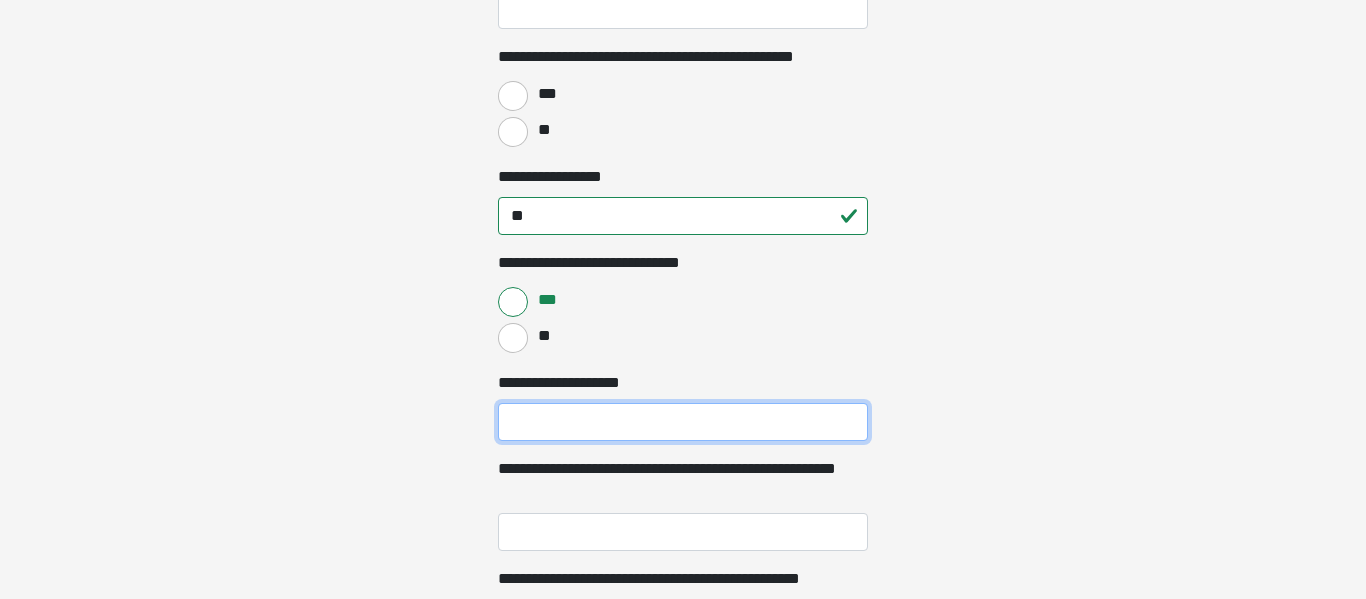 click on "**********" at bounding box center (683, 422) 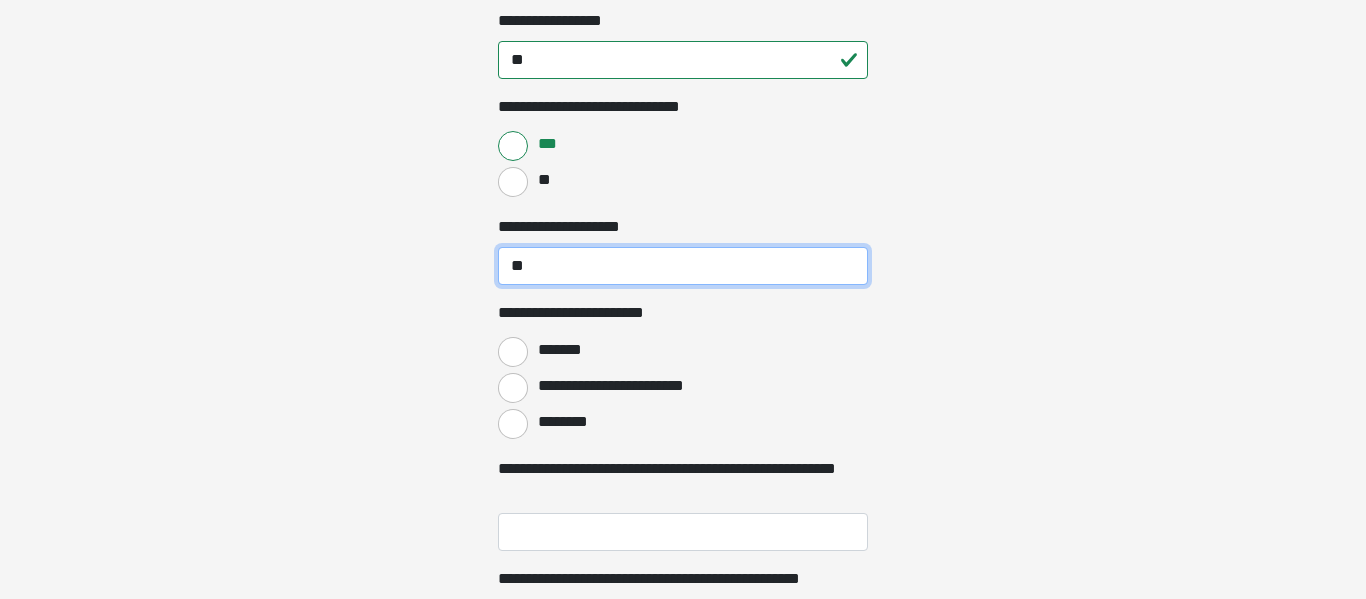 scroll, scrollTop: 4260, scrollLeft: 0, axis: vertical 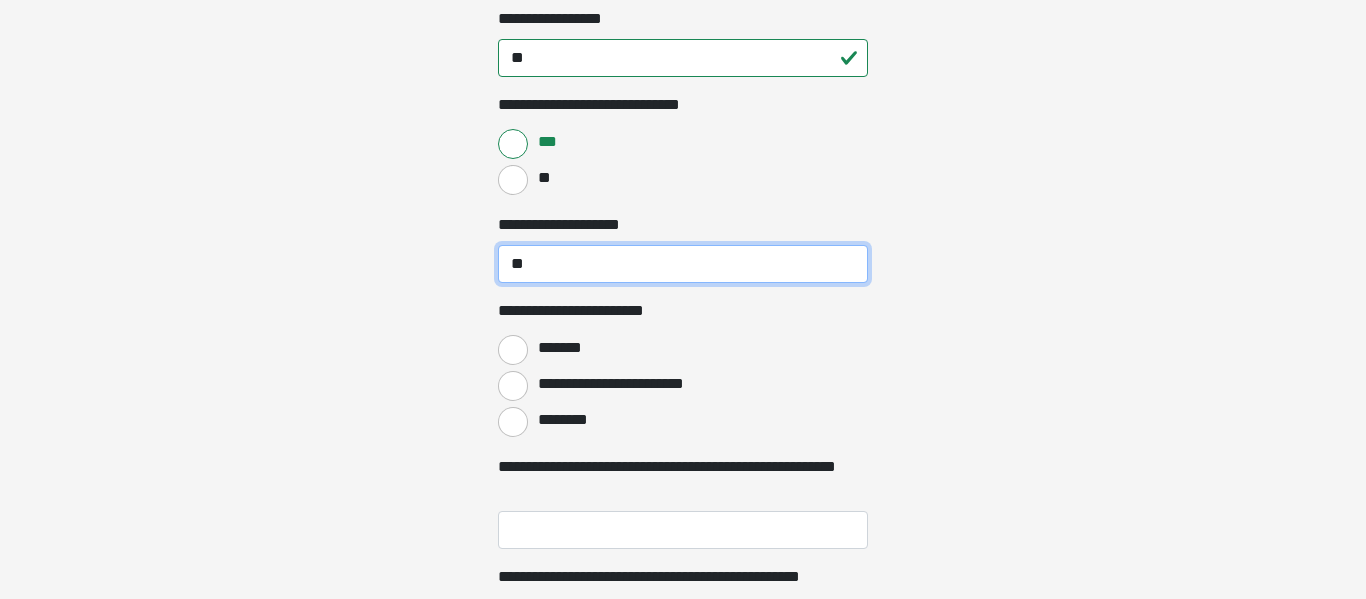 type on "**" 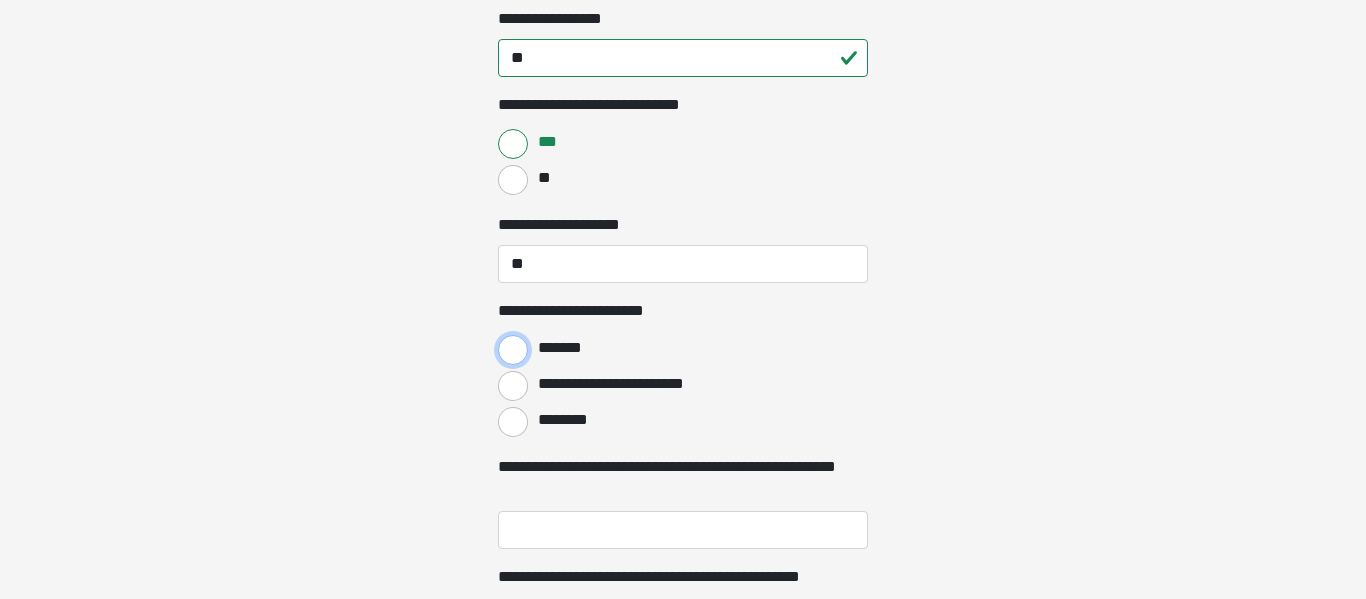 click on "*******" at bounding box center (513, 350) 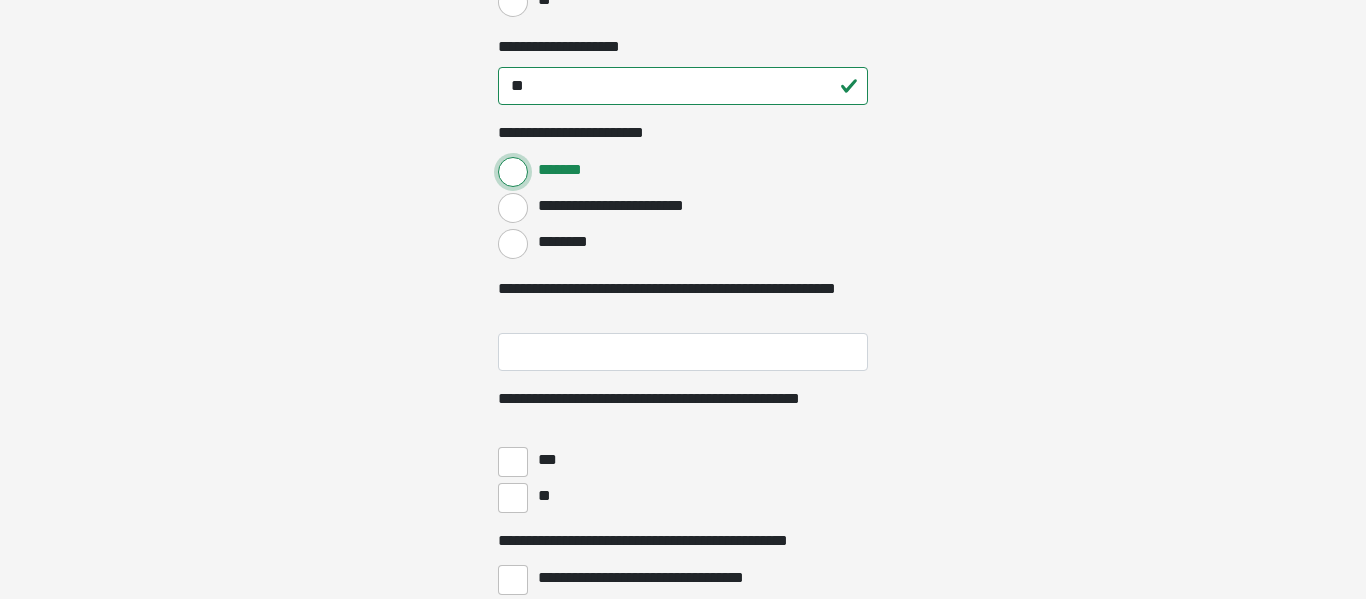 scroll, scrollTop: 4441, scrollLeft: 0, axis: vertical 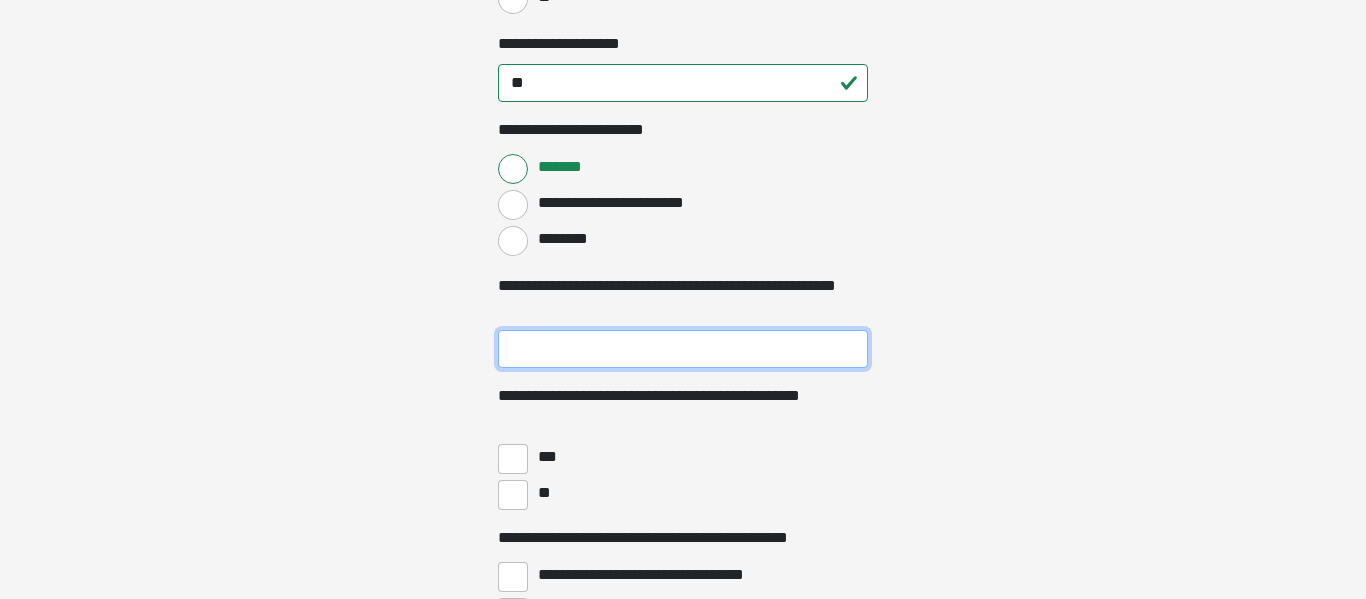click on "**********" at bounding box center (683, 349) 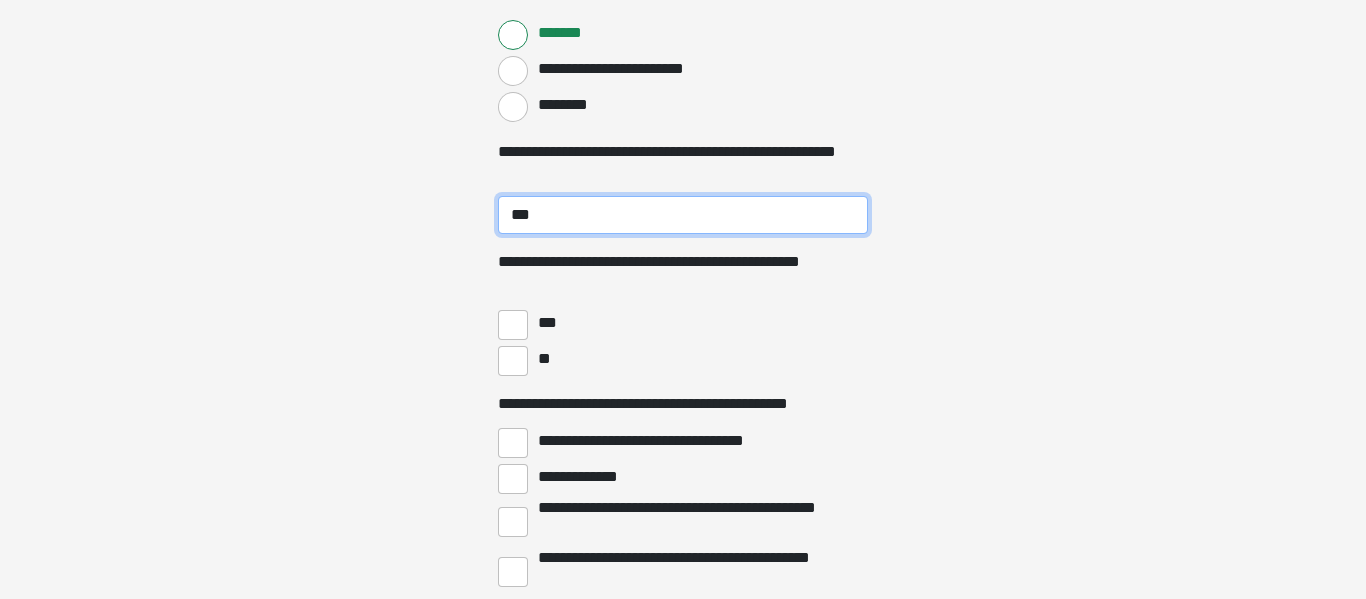 scroll, scrollTop: 4576, scrollLeft: 0, axis: vertical 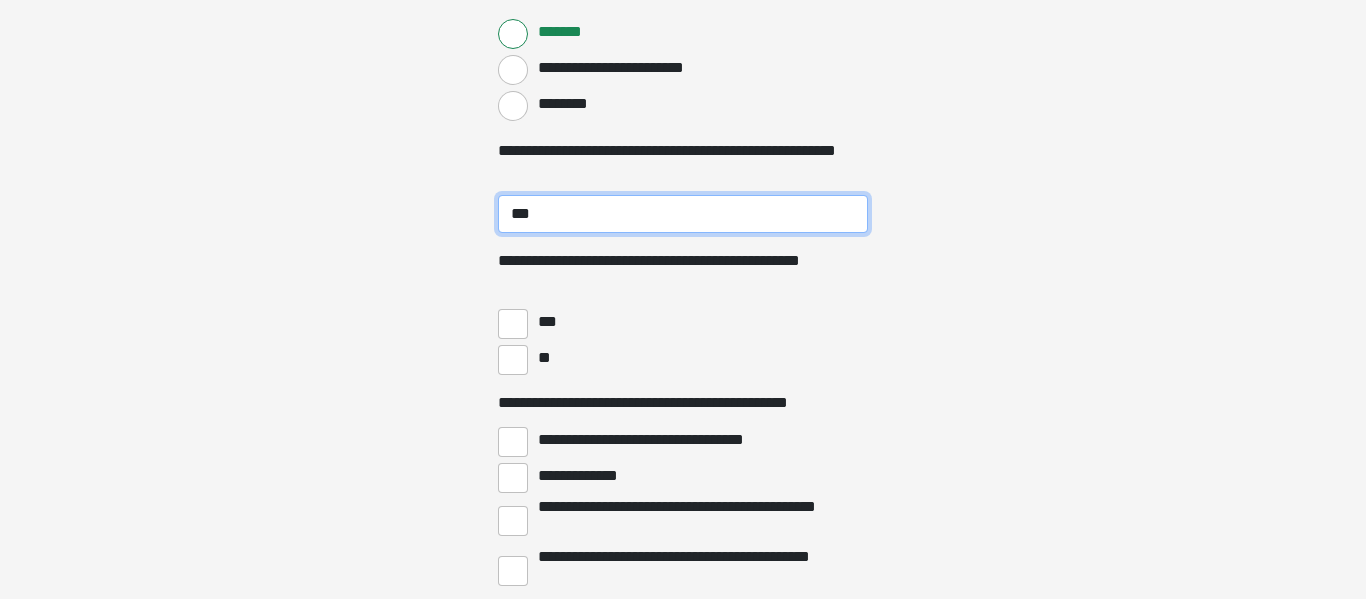 type on "***" 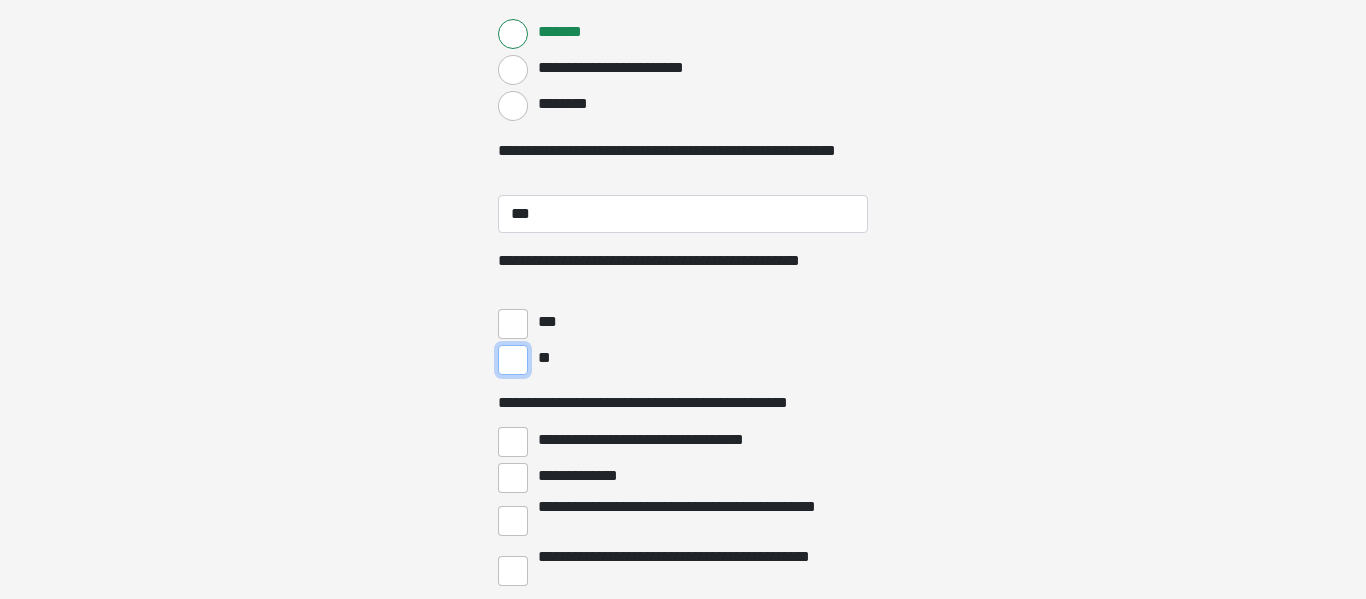 click on "**" at bounding box center (513, 360) 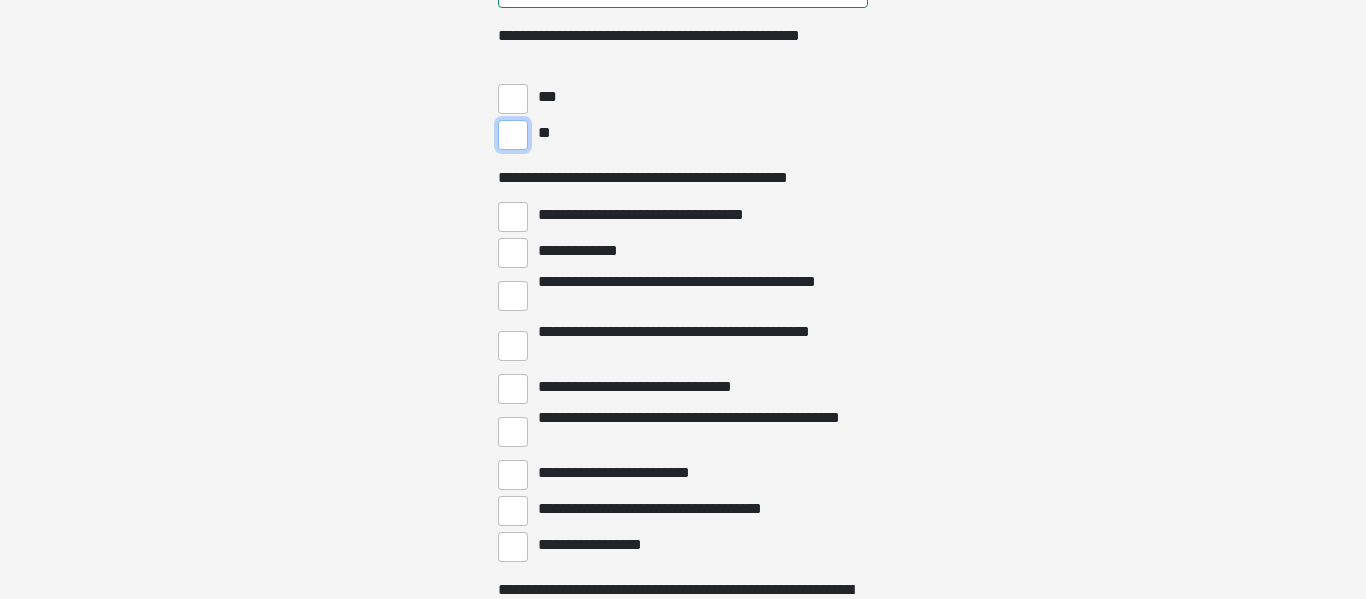 scroll, scrollTop: 4803, scrollLeft: 0, axis: vertical 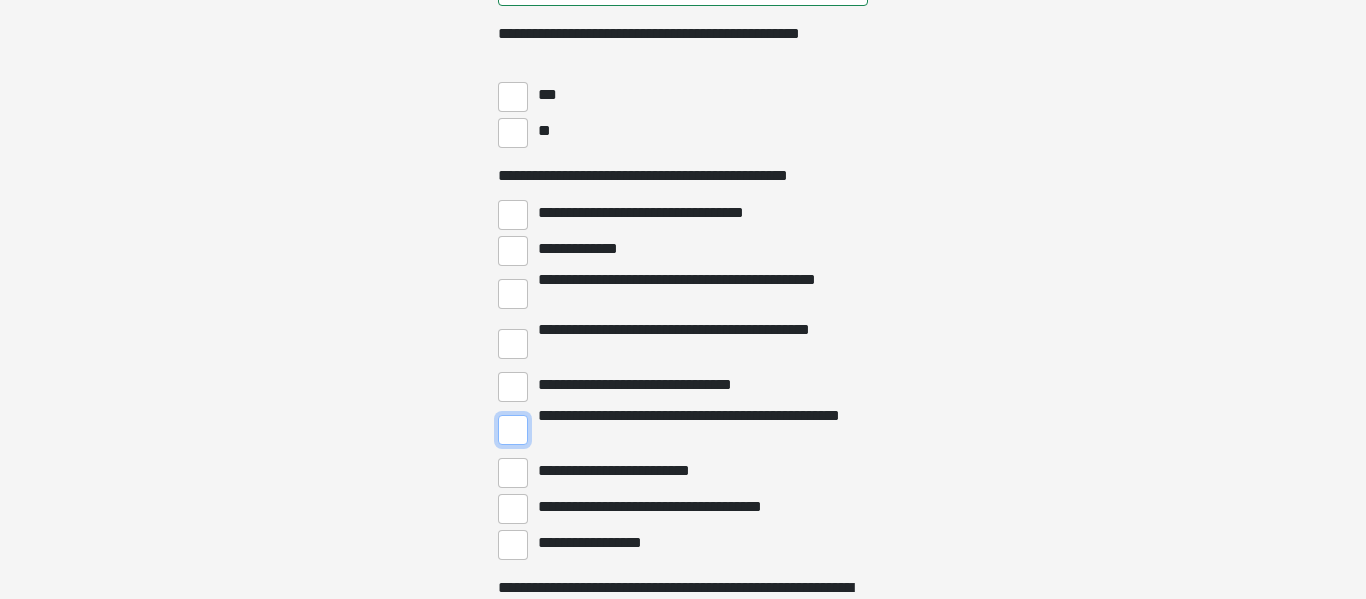 click on "**********" at bounding box center (513, 430) 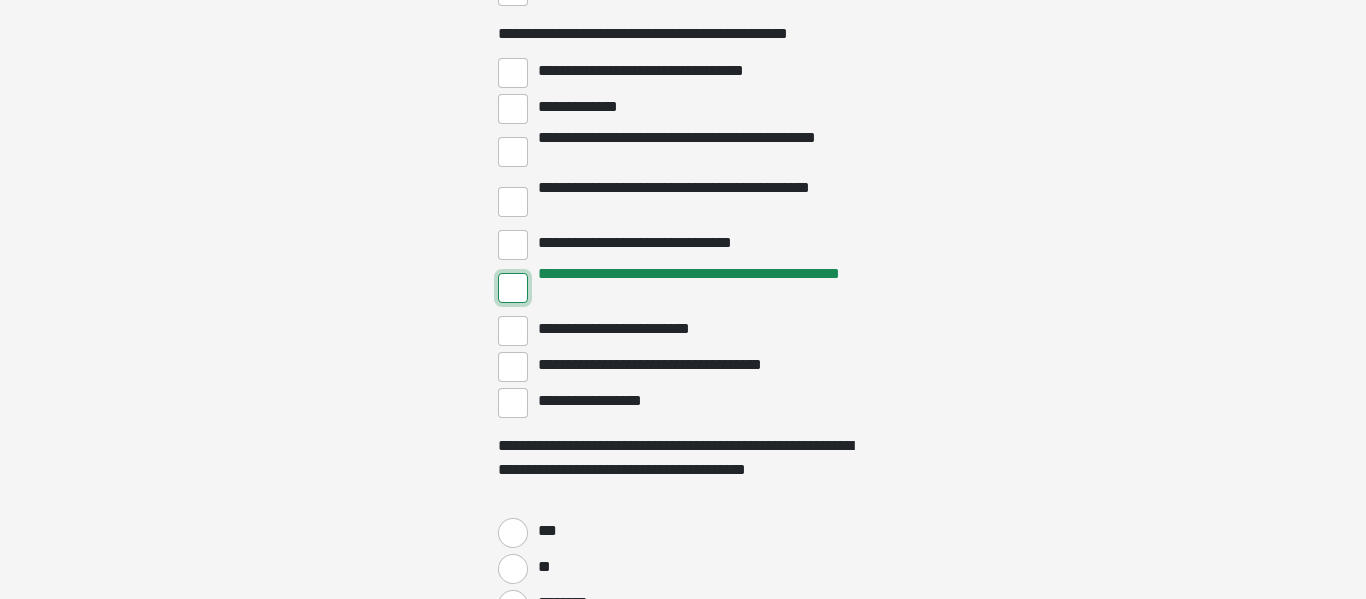 scroll, scrollTop: 4977, scrollLeft: 0, axis: vertical 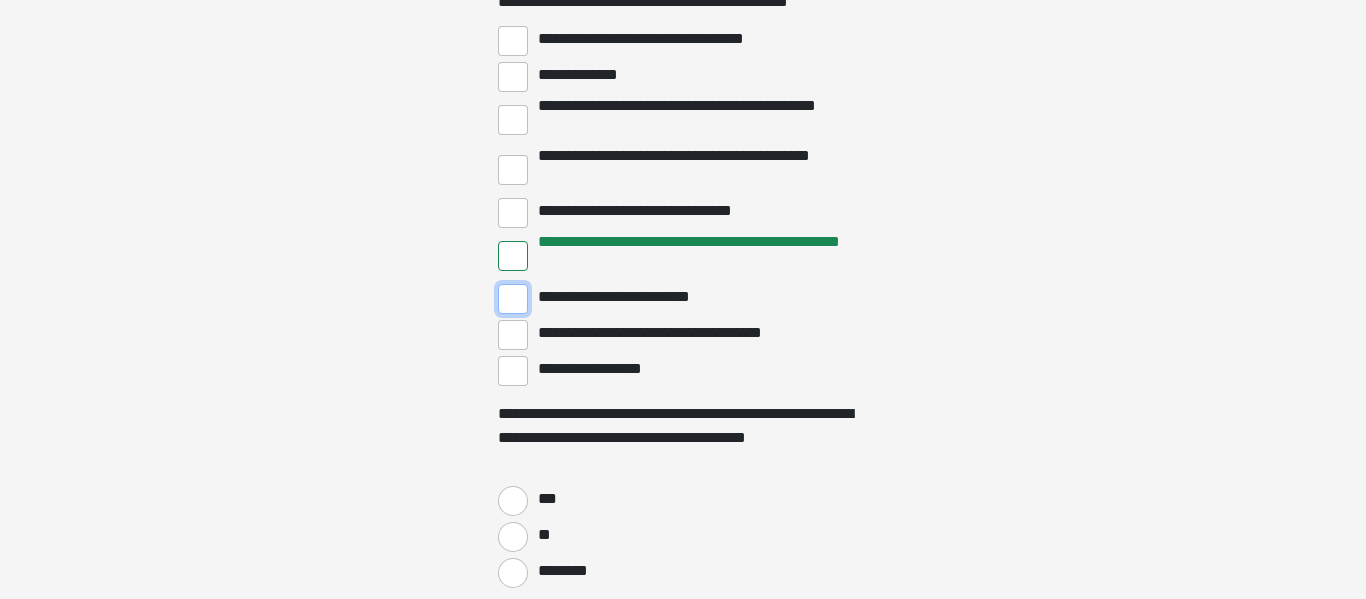 click on "**********" at bounding box center [513, 299] 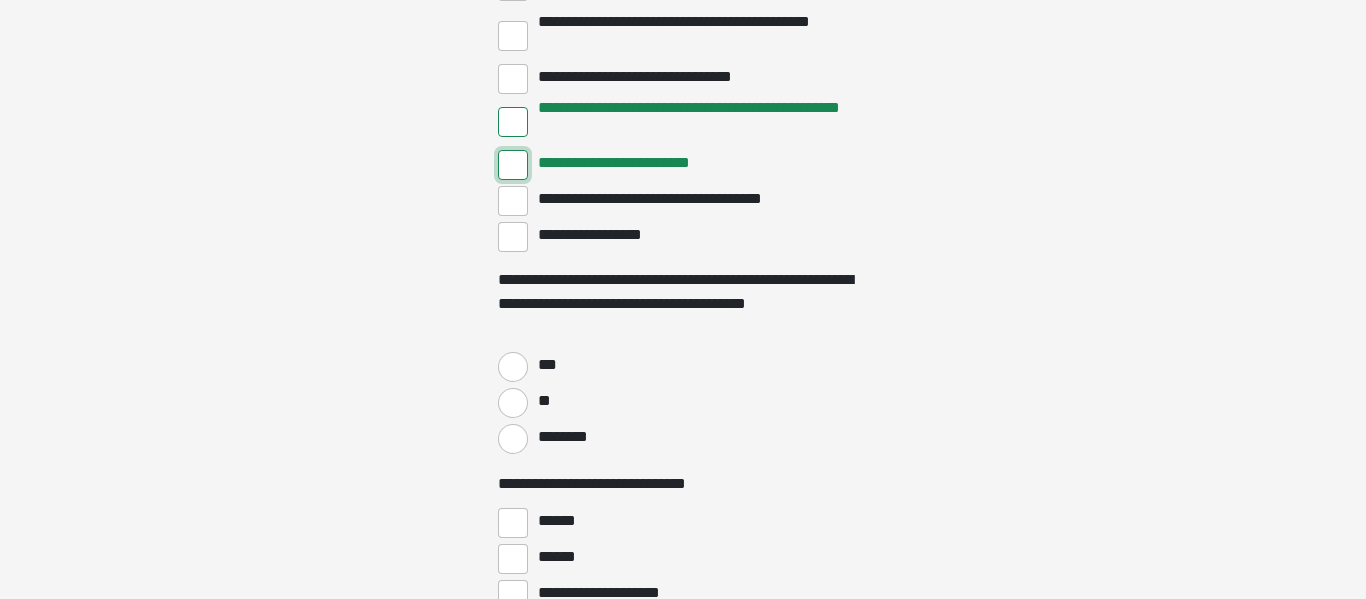 scroll, scrollTop: 5112, scrollLeft: 0, axis: vertical 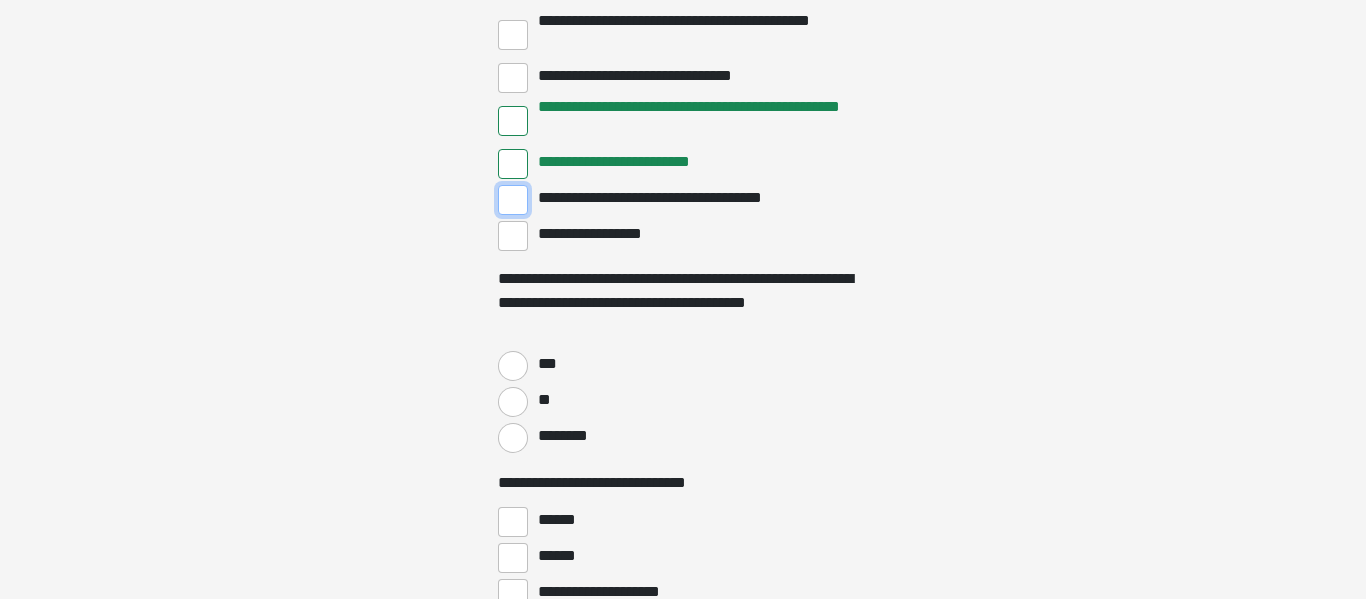 click on "**********" at bounding box center (513, 200) 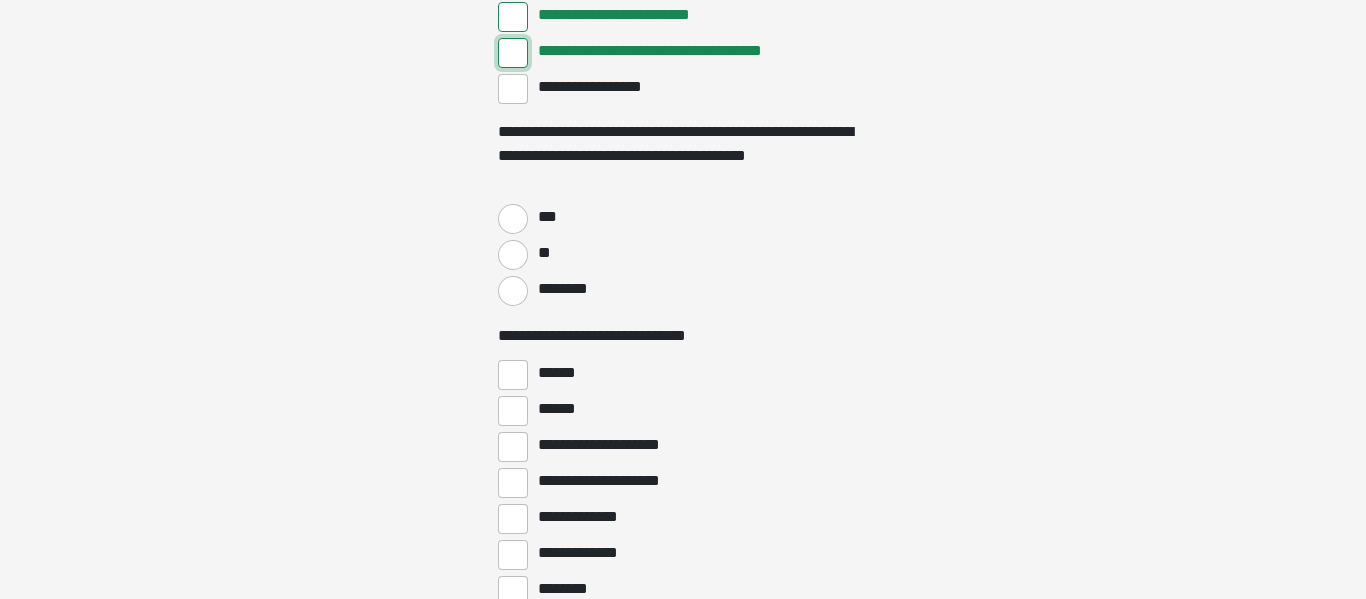 scroll, scrollTop: 5261, scrollLeft: 0, axis: vertical 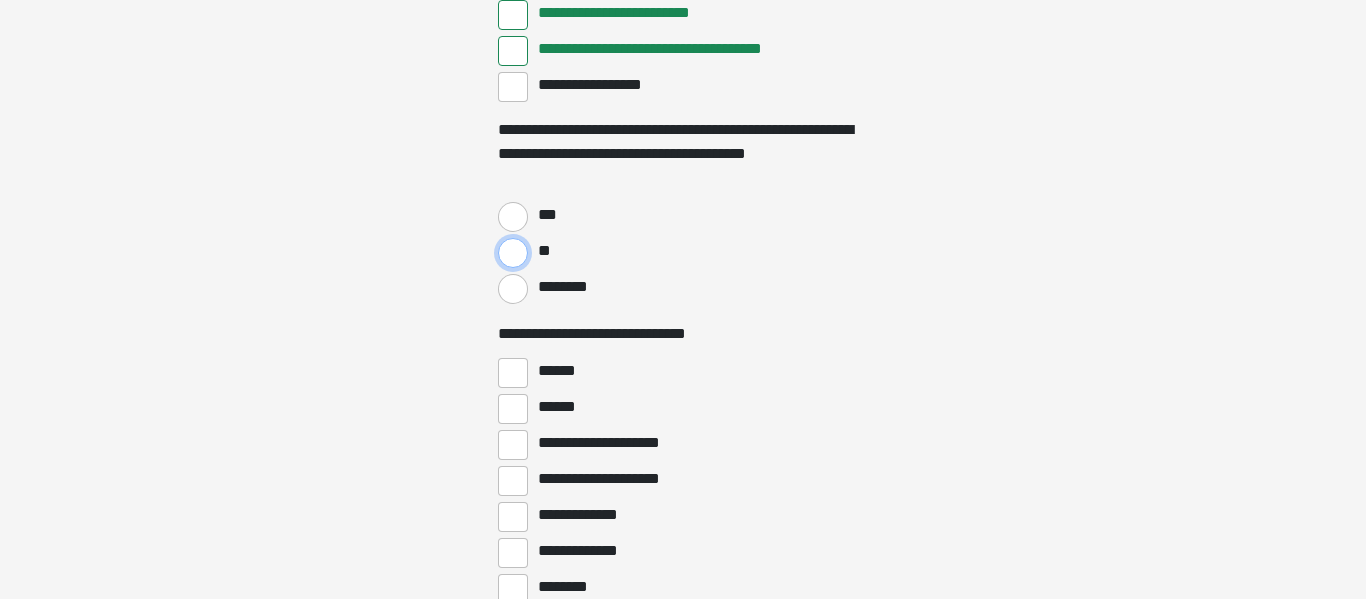 click on "**" at bounding box center [513, 253] 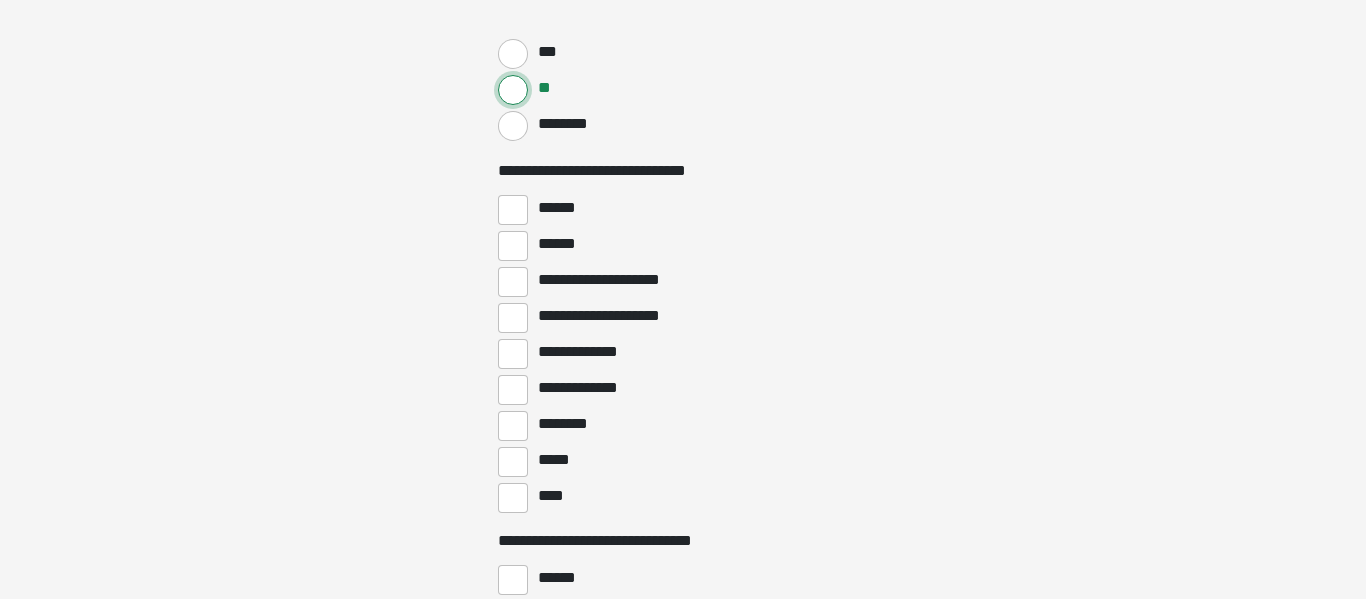 scroll, scrollTop: 5447, scrollLeft: 0, axis: vertical 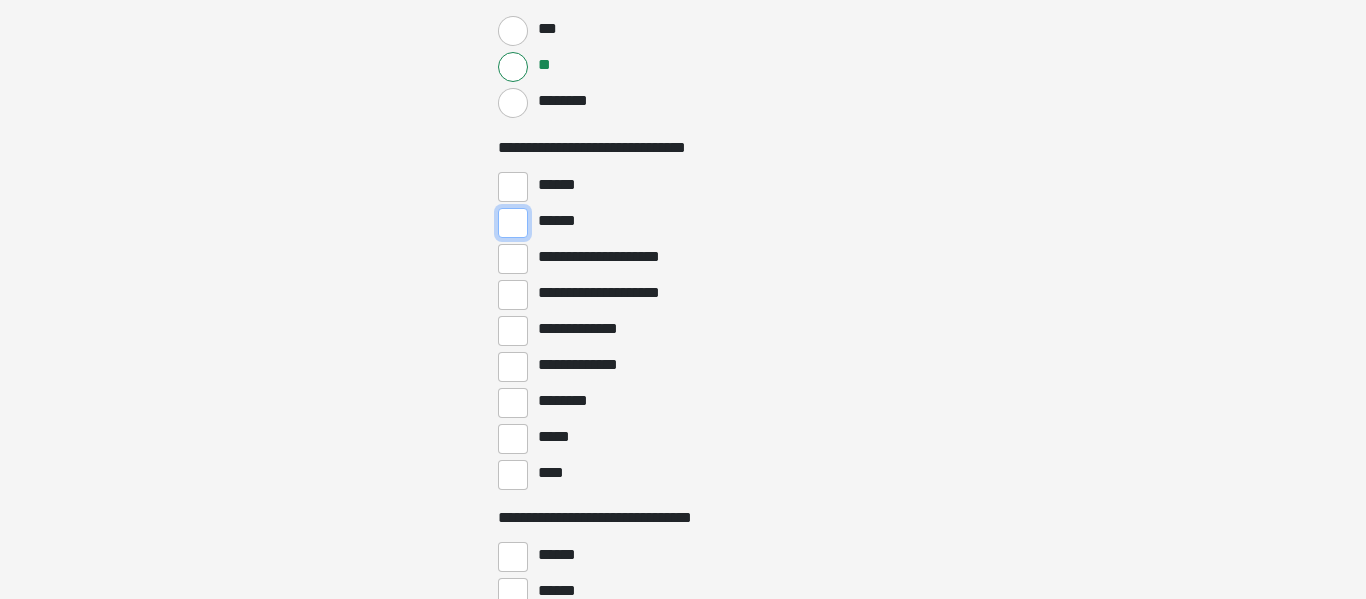 click on "******" at bounding box center (513, 223) 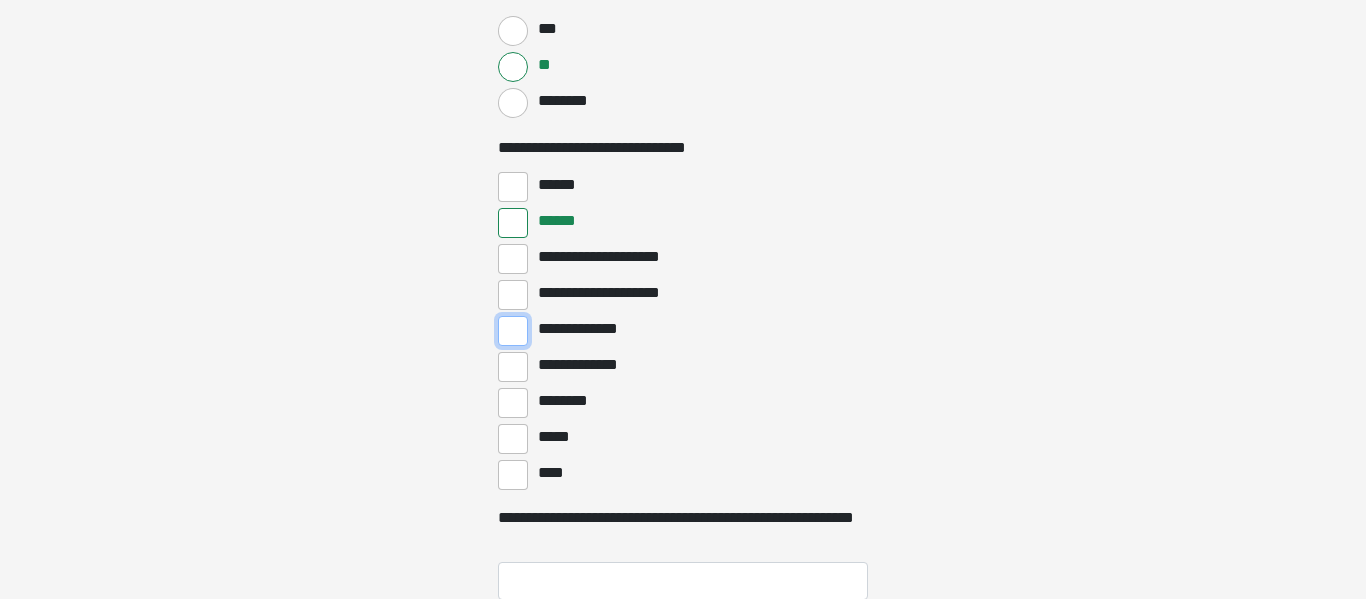 click on "**********" at bounding box center (513, 331) 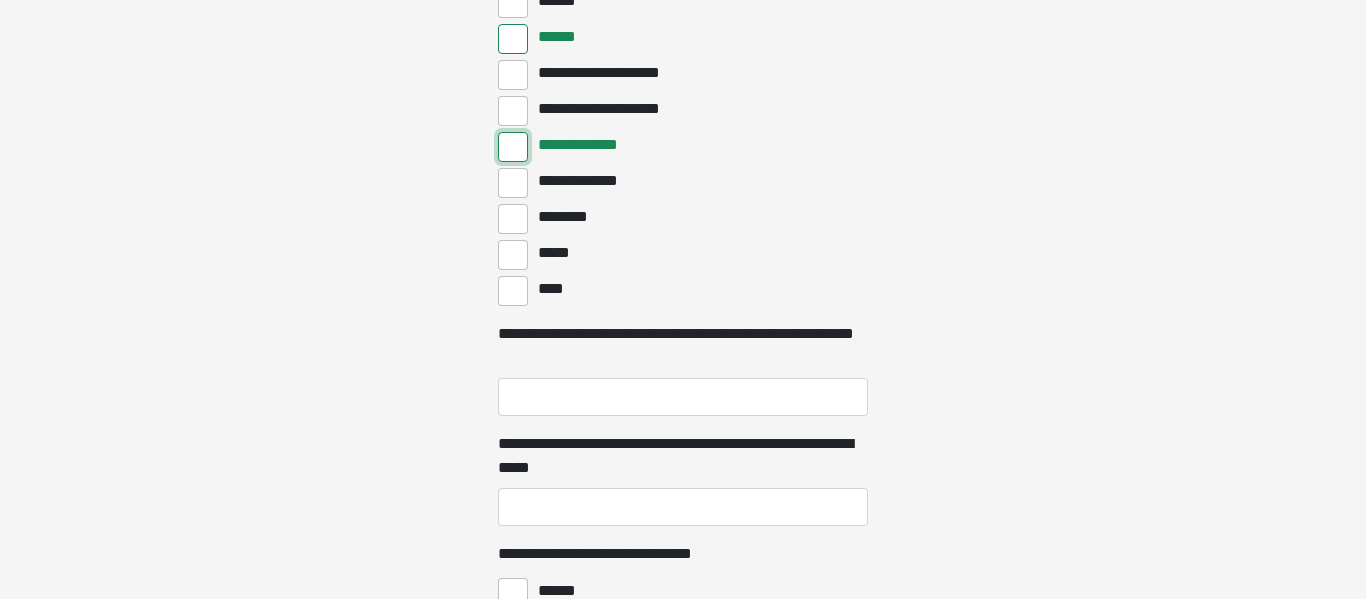 scroll, scrollTop: 5634, scrollLeft: 0, axis: vertical 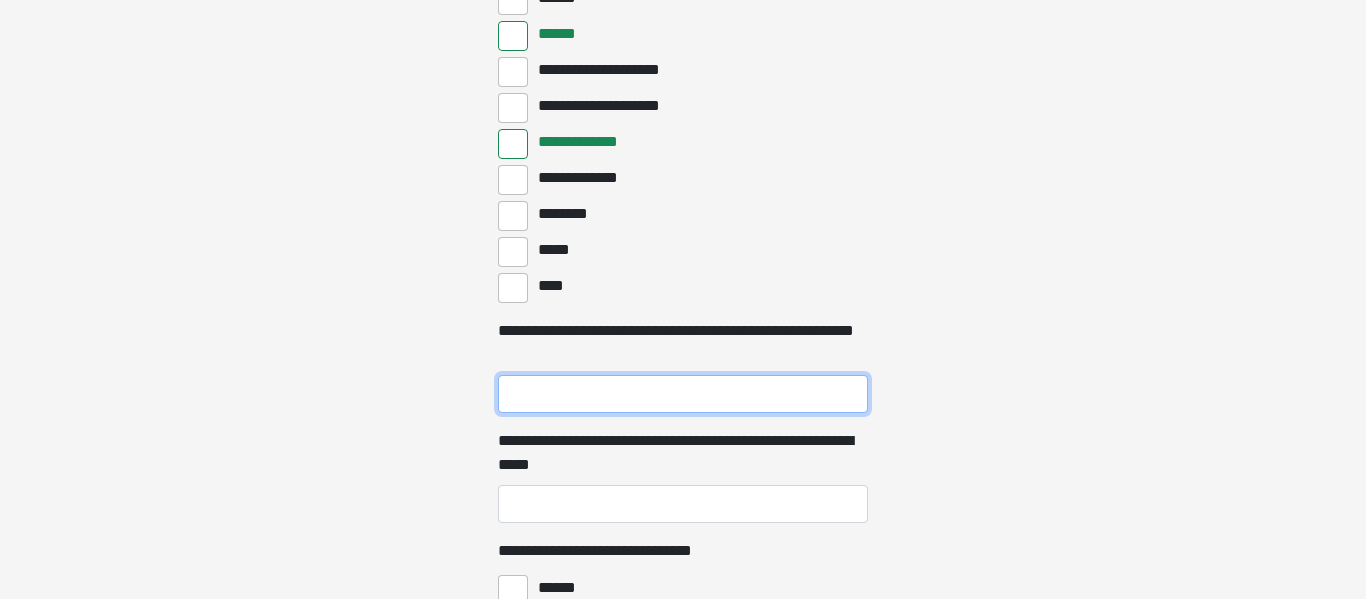 click on "**********" at bounding box center (683, 394) 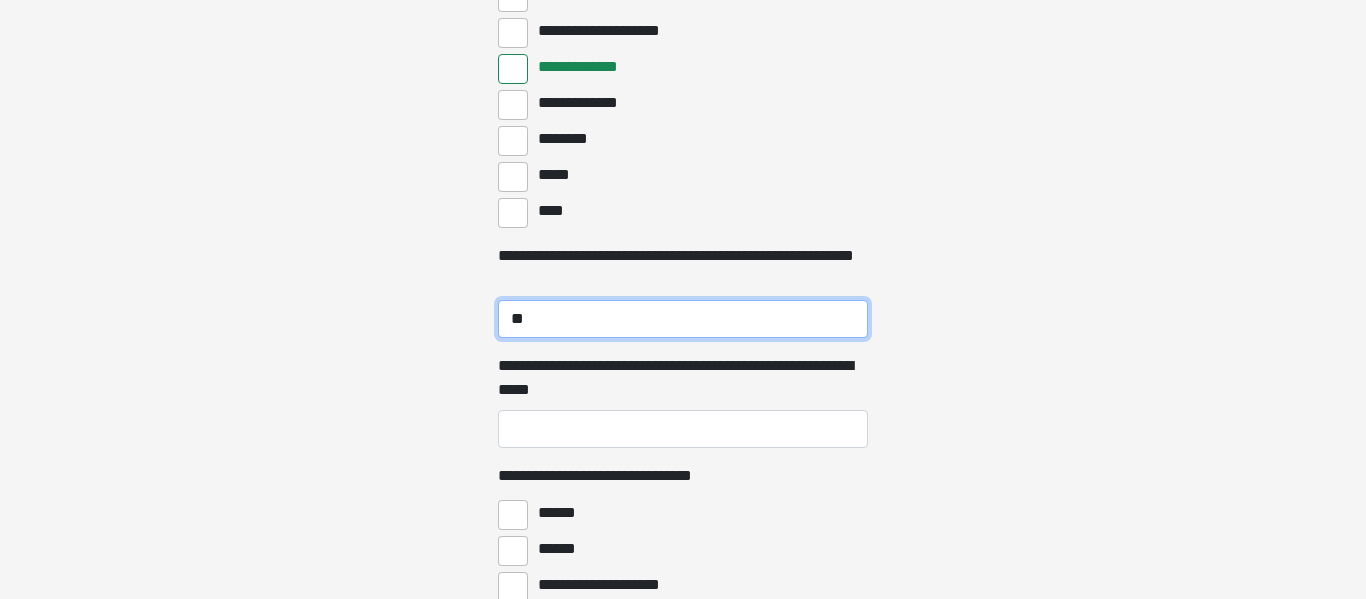 scroll, scrollTop: 5710, scrollLeft: 0, axis: vertical 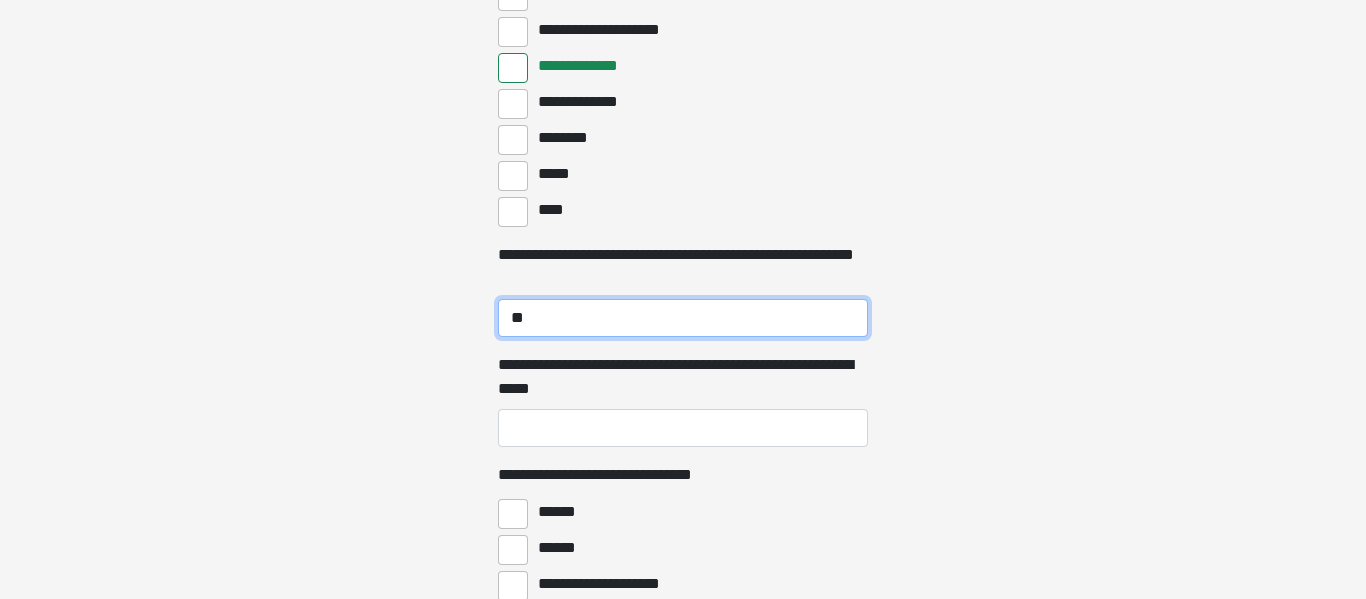 type on "**" 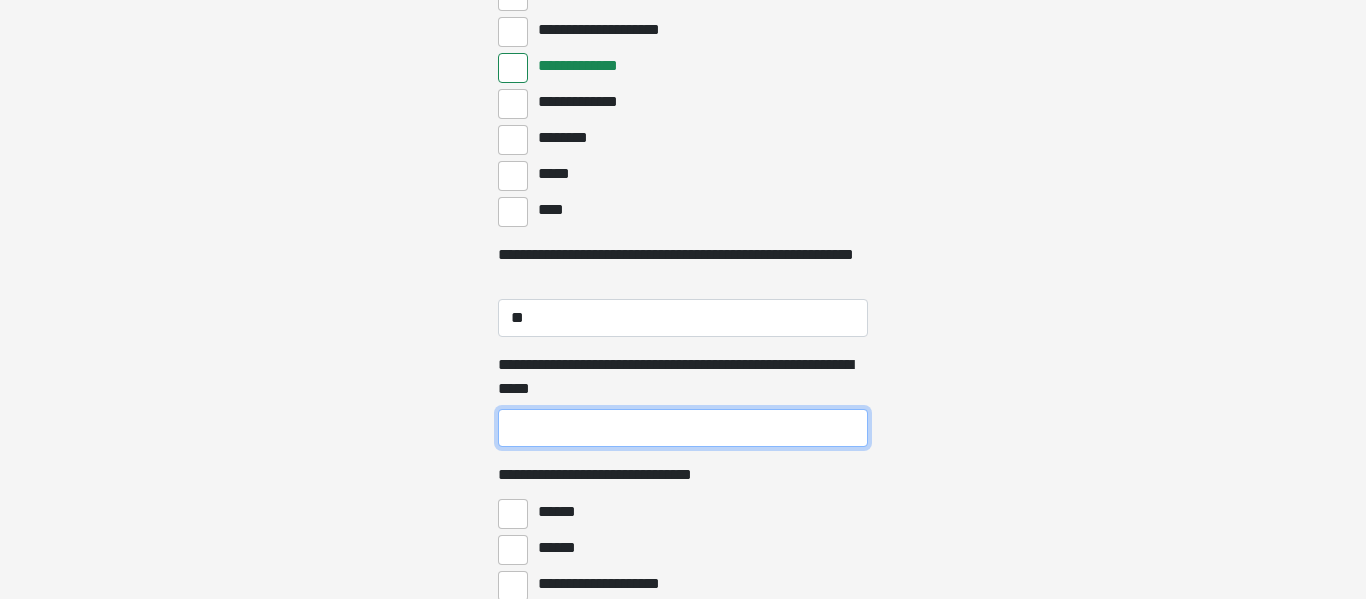 click on "**********" at bounding box center [683, 428] 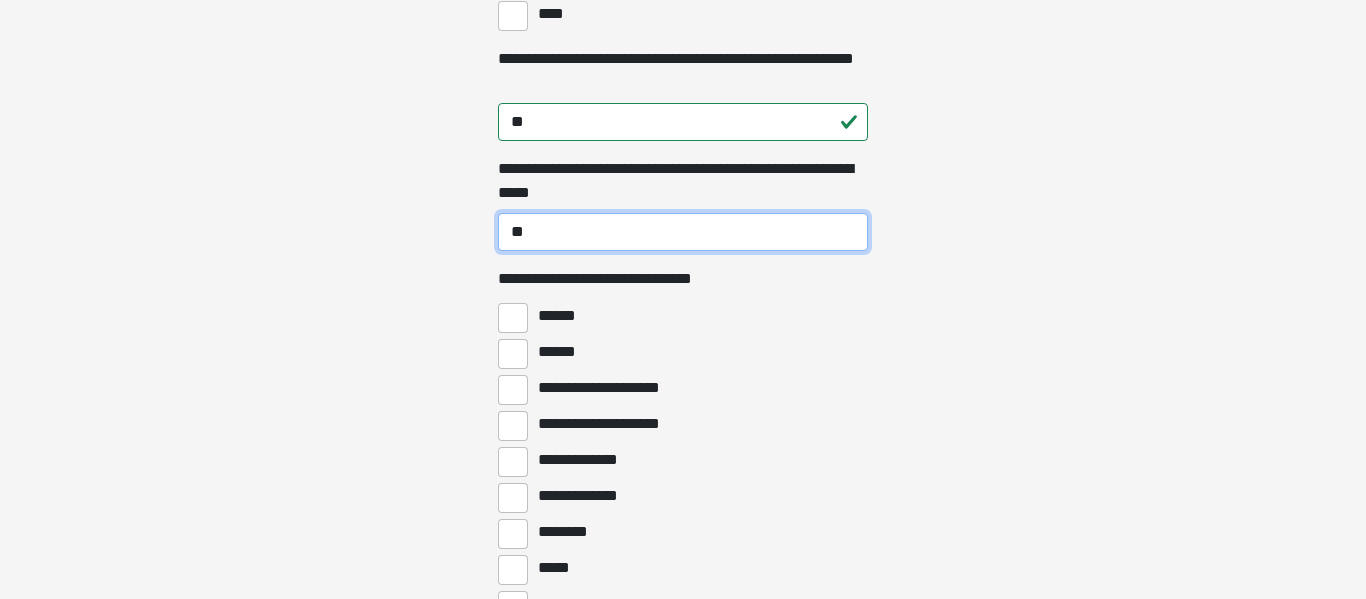 scroll, scrollTop: 5911, scrollLeft: 0, axis: vertical 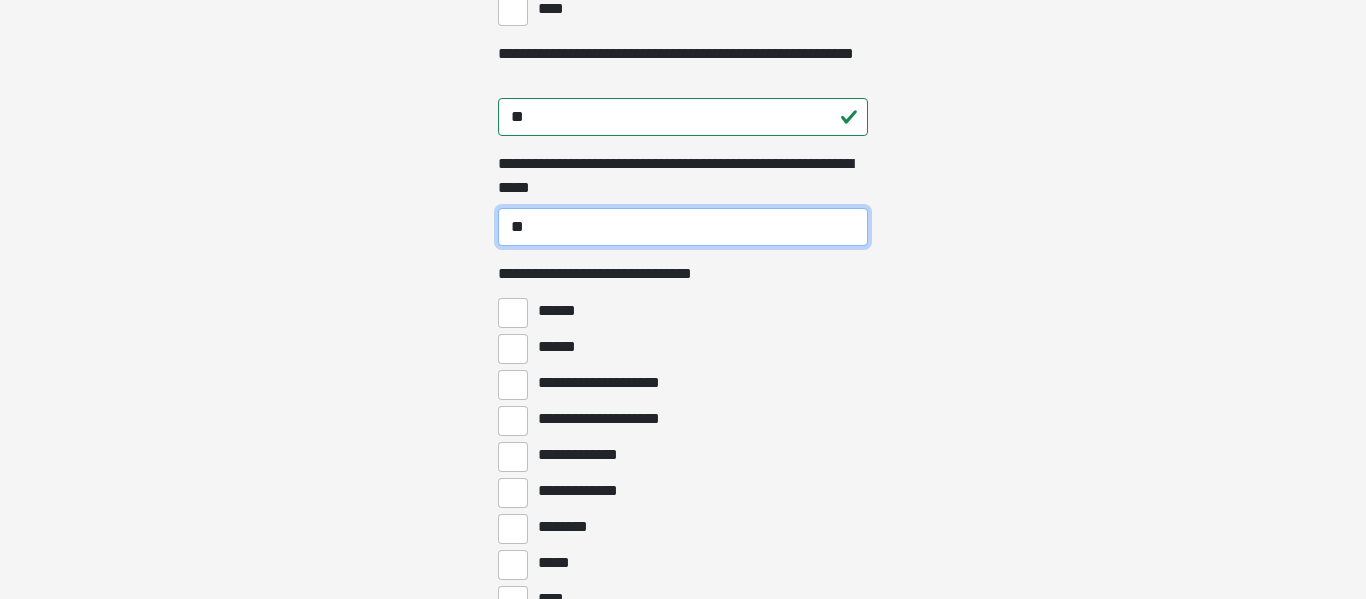 type on "**" 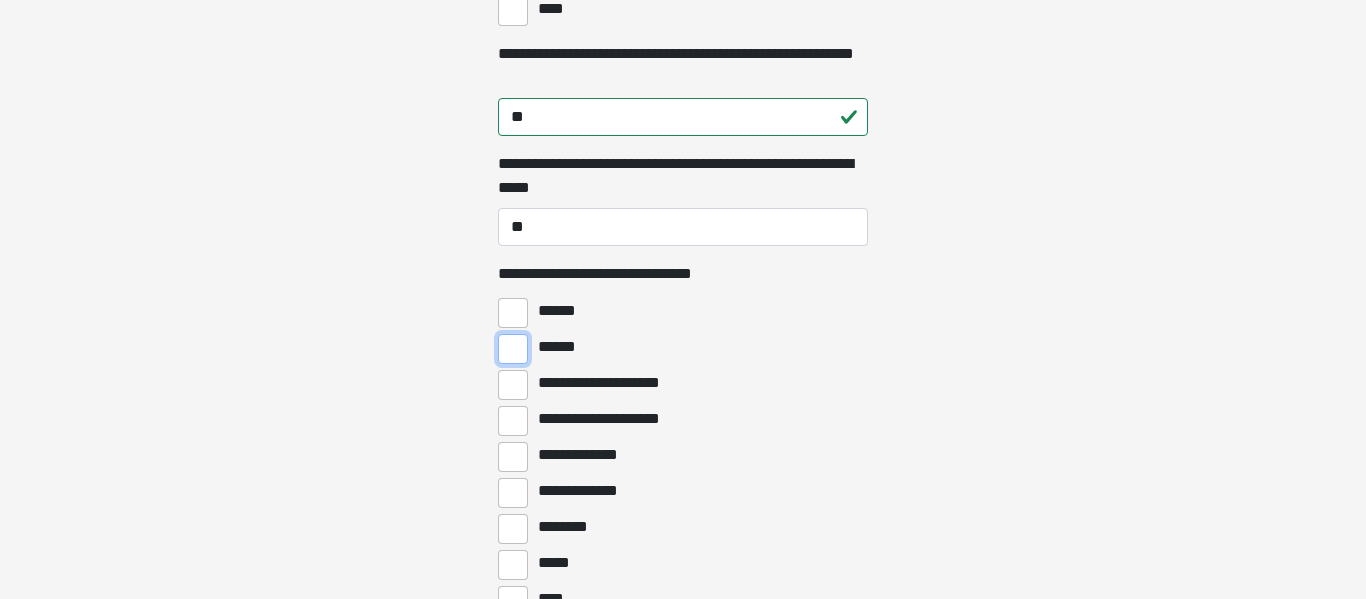 click on "******" at bounding box center (513, 349) 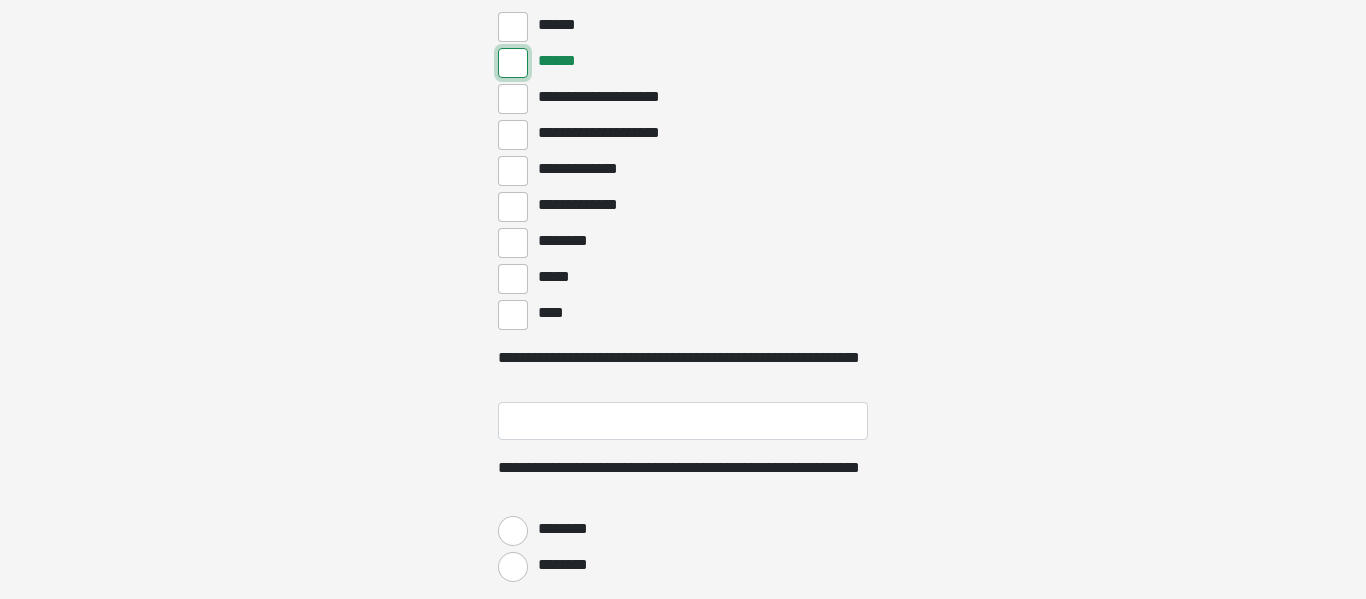 scroll, scrollTop: 6202, scrollLeft: 0, axis: vertical 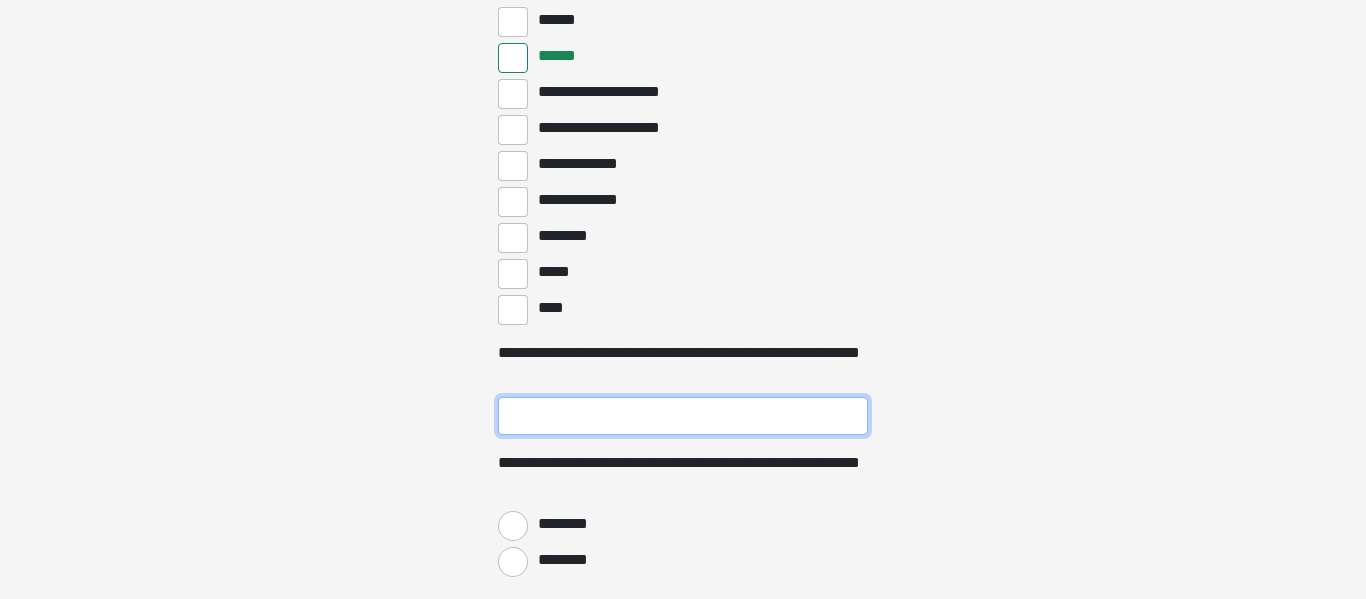 click on "**********" at bounding box center (683, 416) 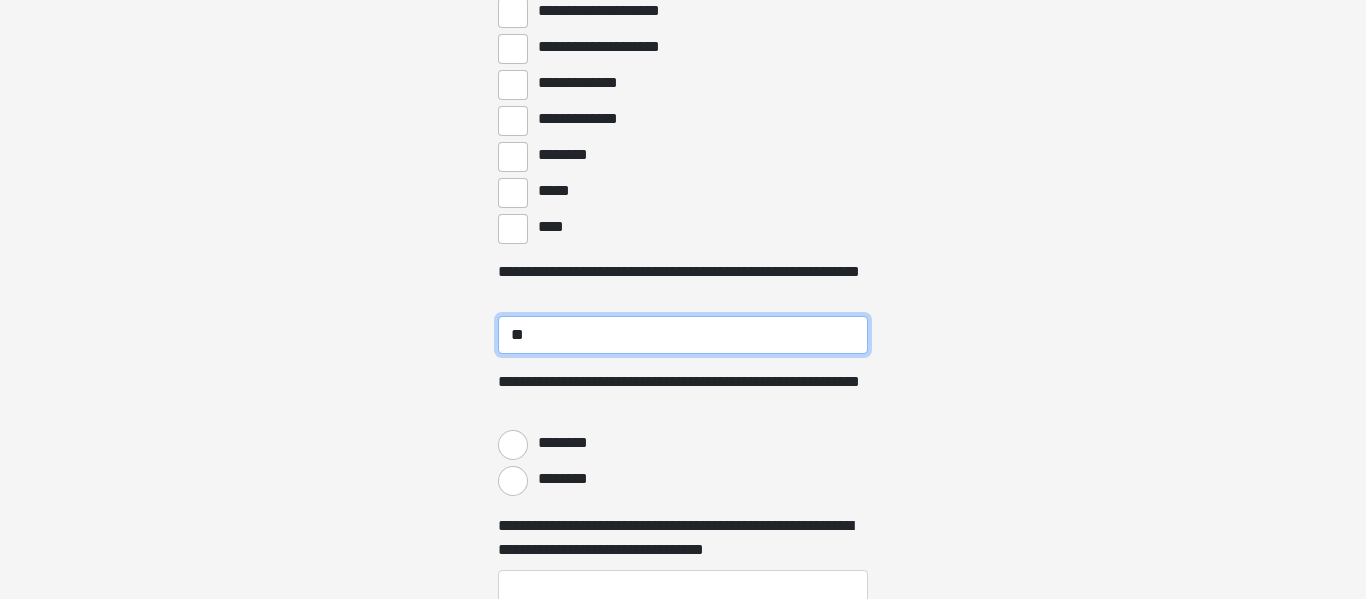 scroll, scrollTop: 6287, scrollLeft: 0, axis: vertical 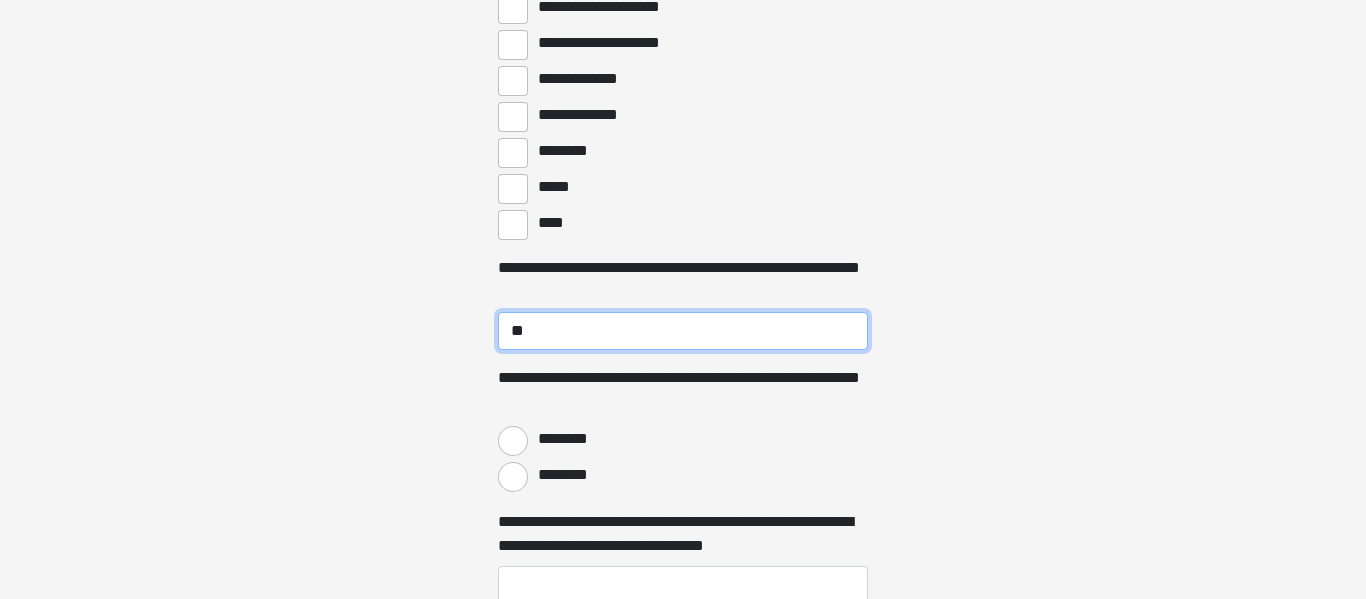 type on "**" 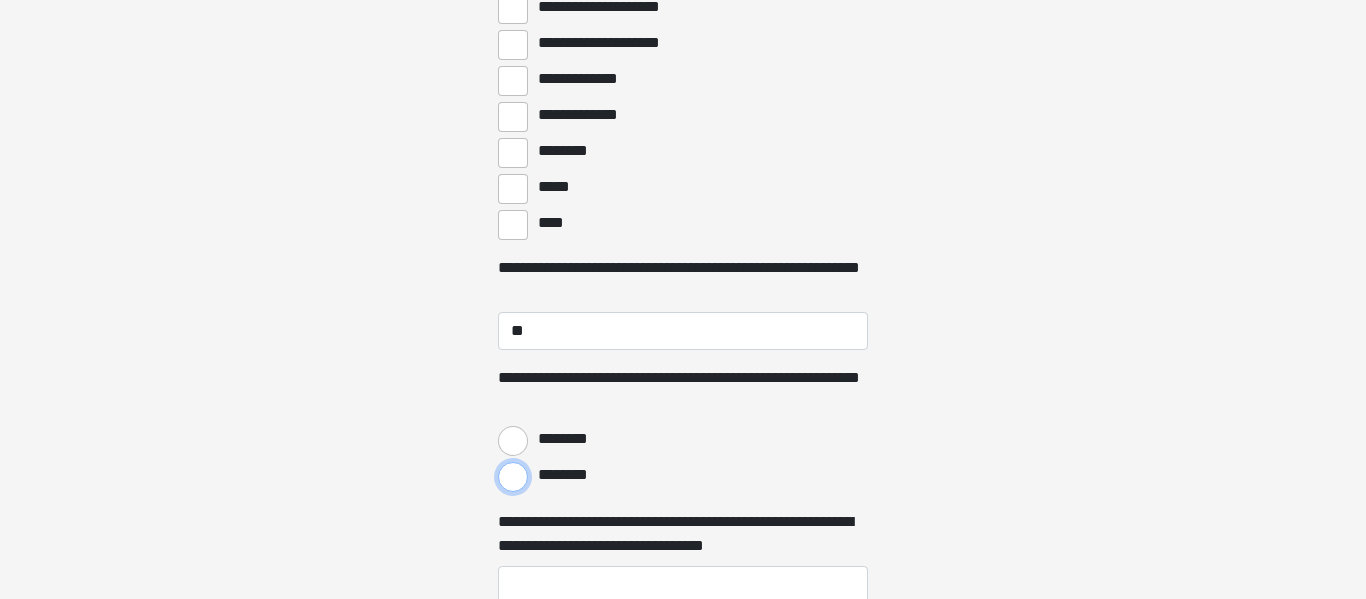 click on "********" at bounding box center [513, 477] 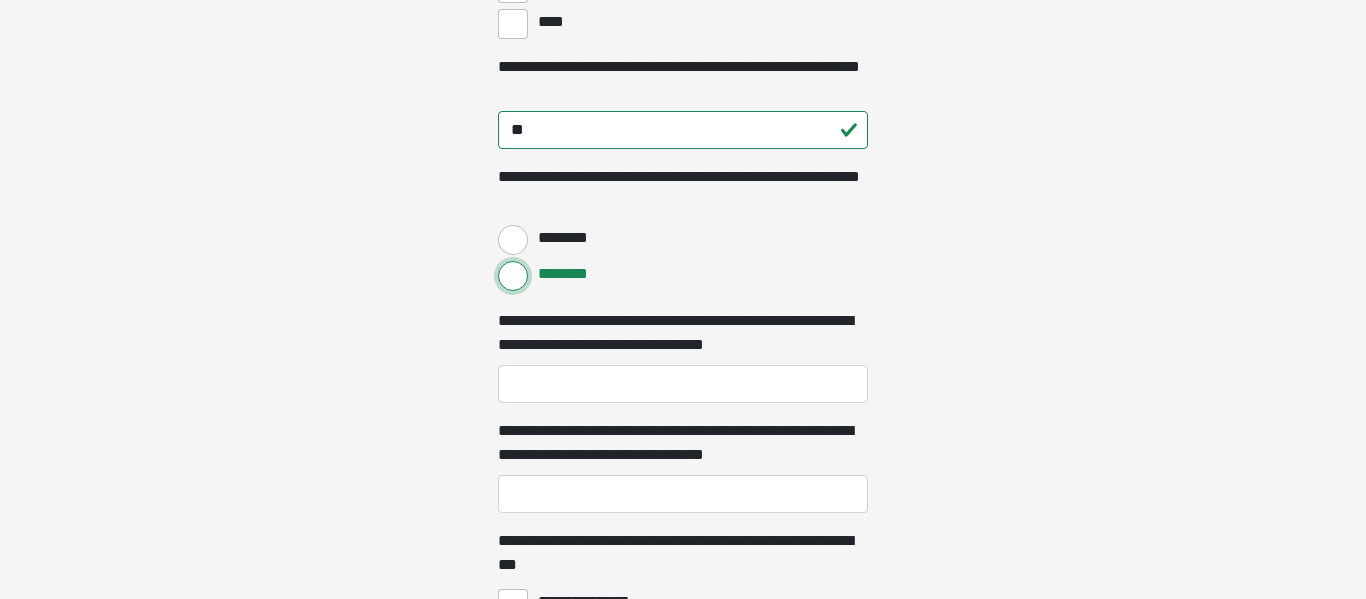 scroll, scrollTop: 6489, scrollLeft: 0, axis: vertical 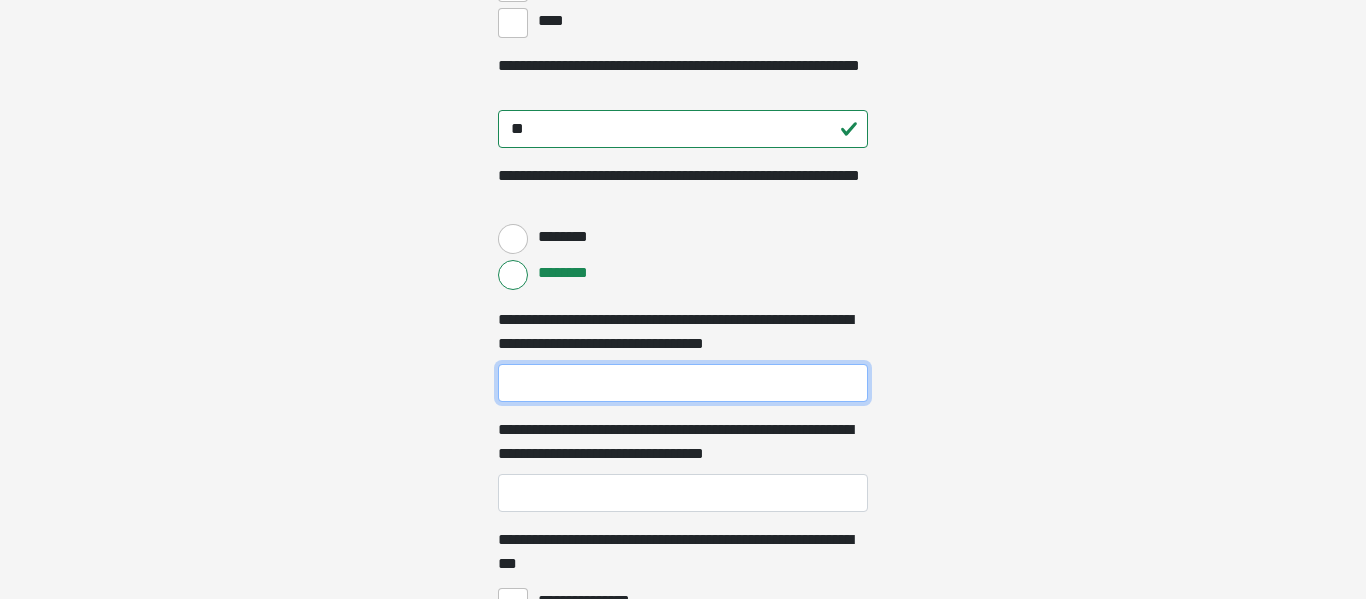 click on "**********" at bounding box center (683, 383) 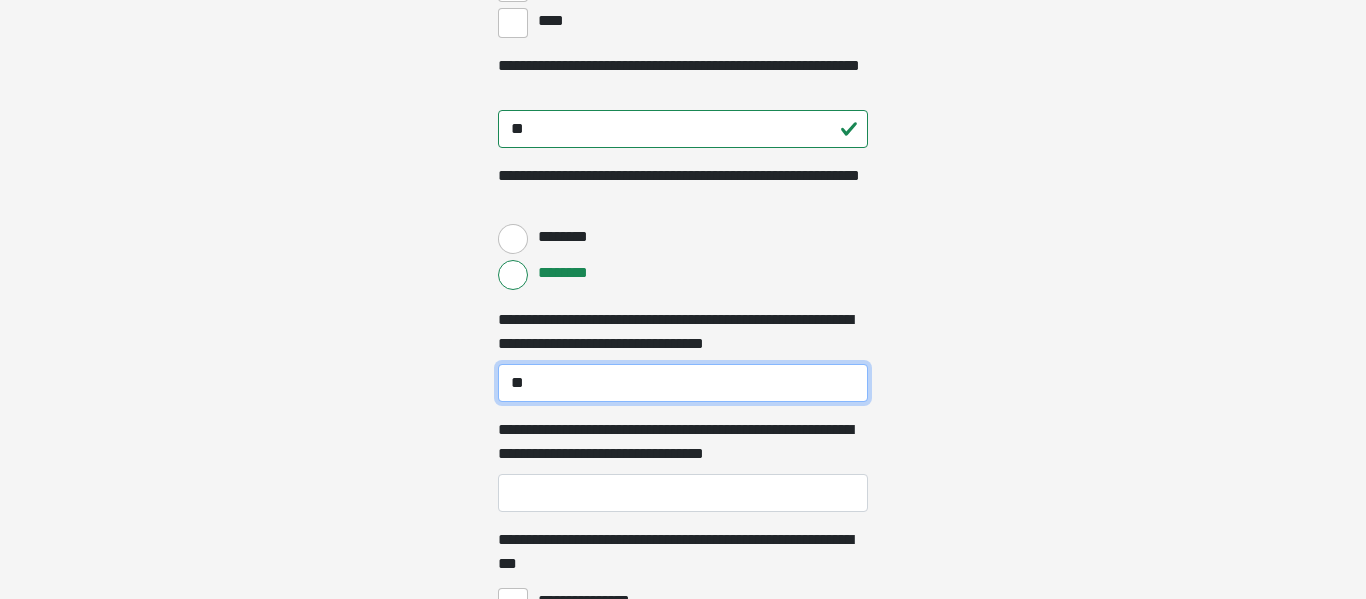 type on "*" 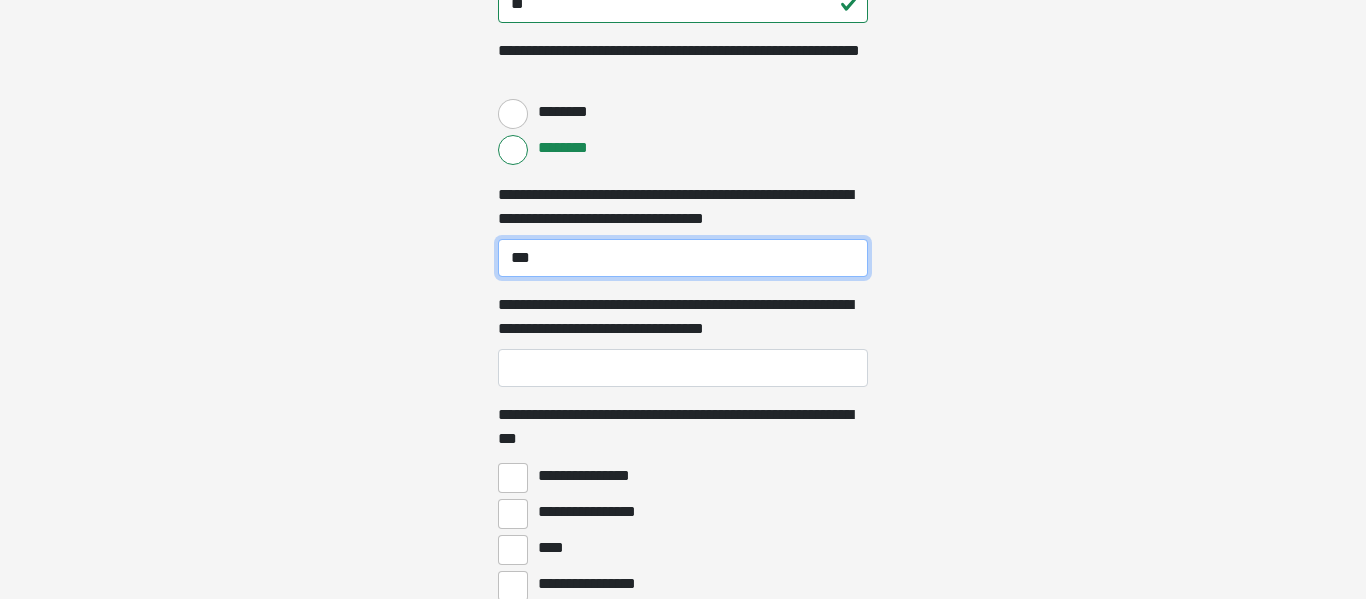 scroll, scrollTop: 6618, scrollLeft: 0, axis: vertical 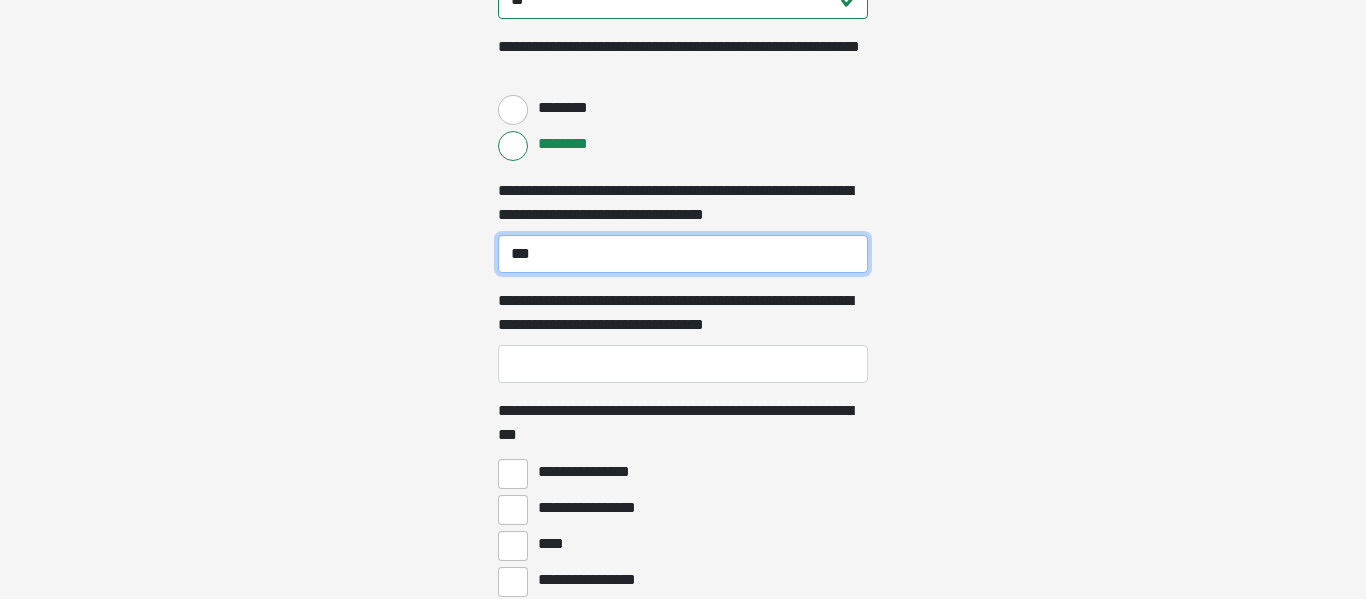 type on "***" 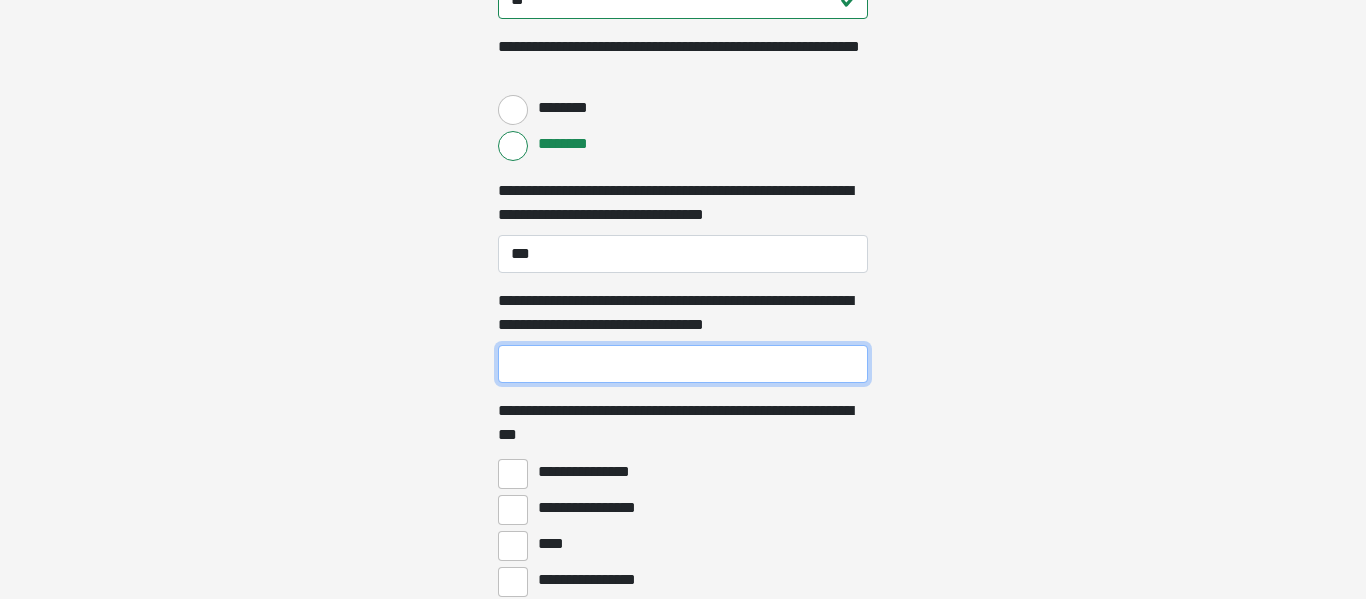 click on "**********" at bounding box center [683, 364] 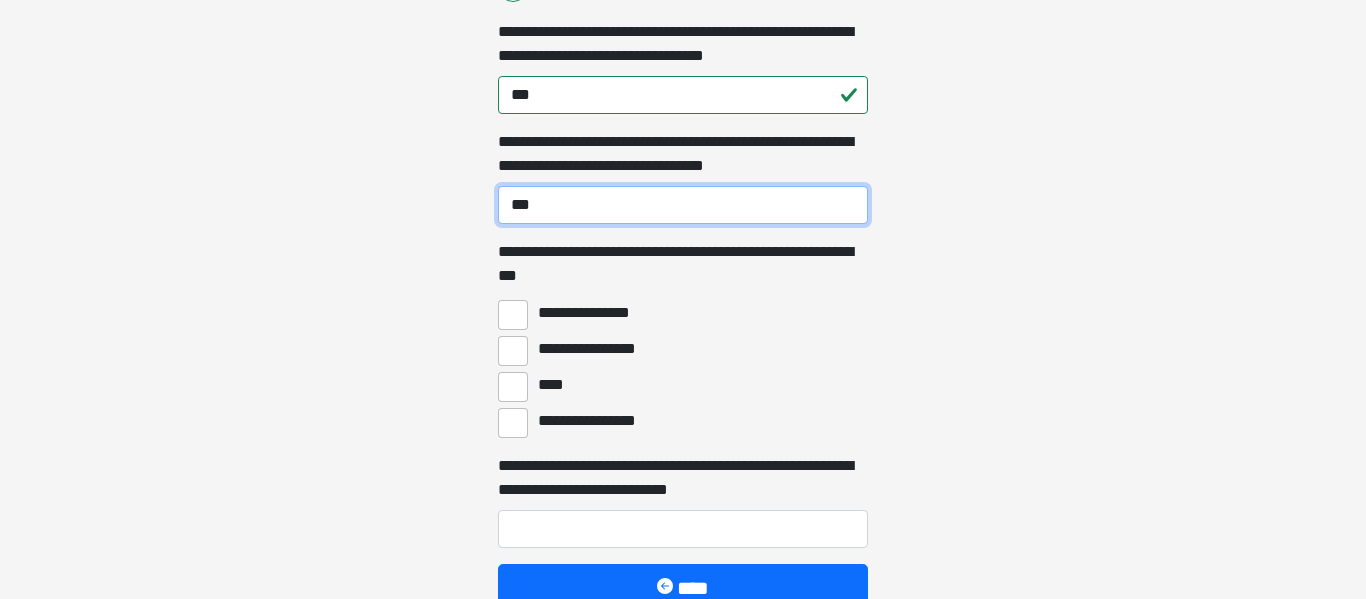 scroll, scrollTop: 6783, scrollLeft: 0, axis: vertical 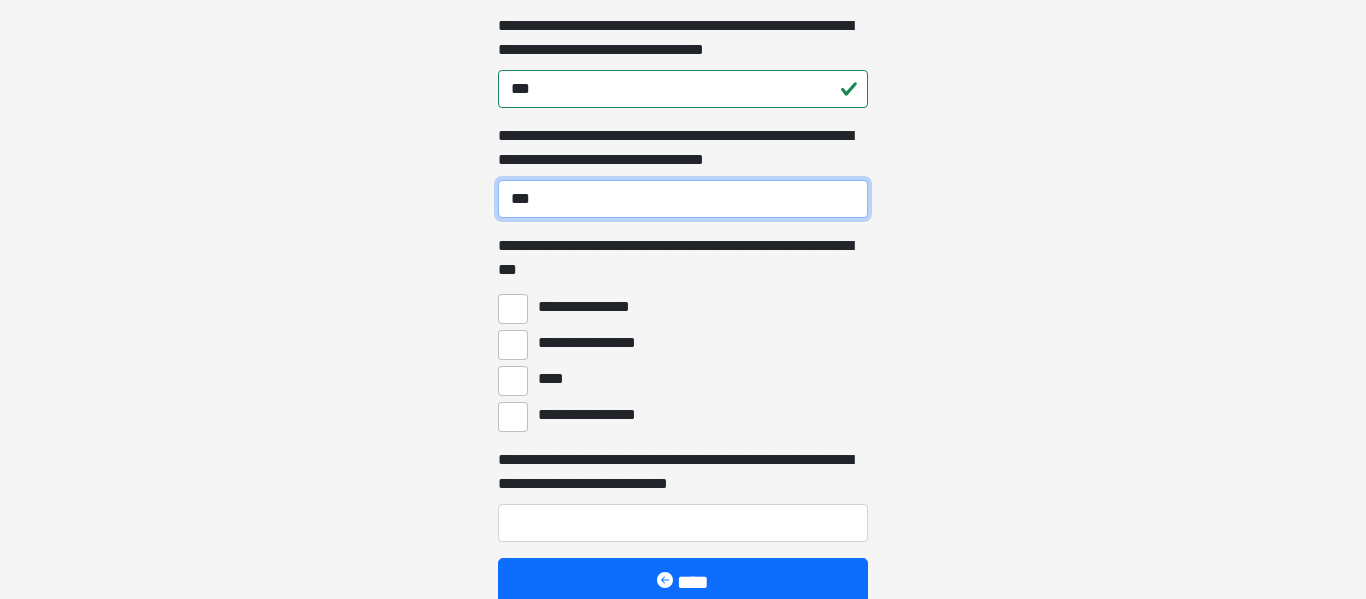 type on "***" 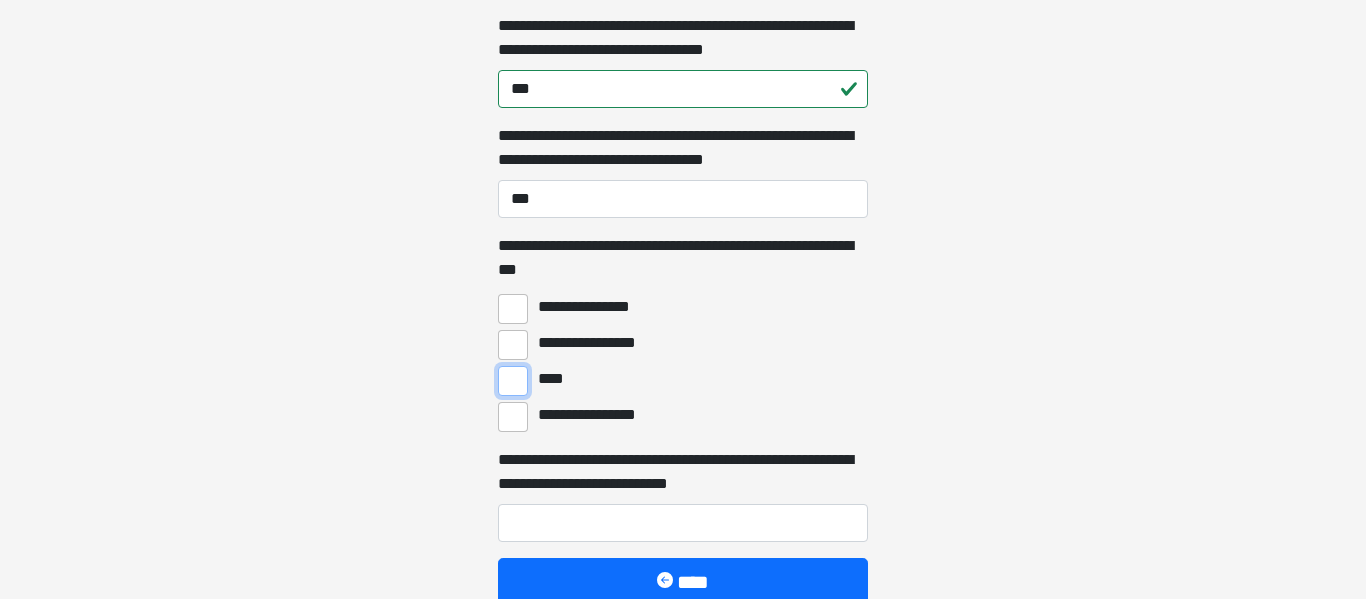 click on "****" at bounding box center [513, 381] 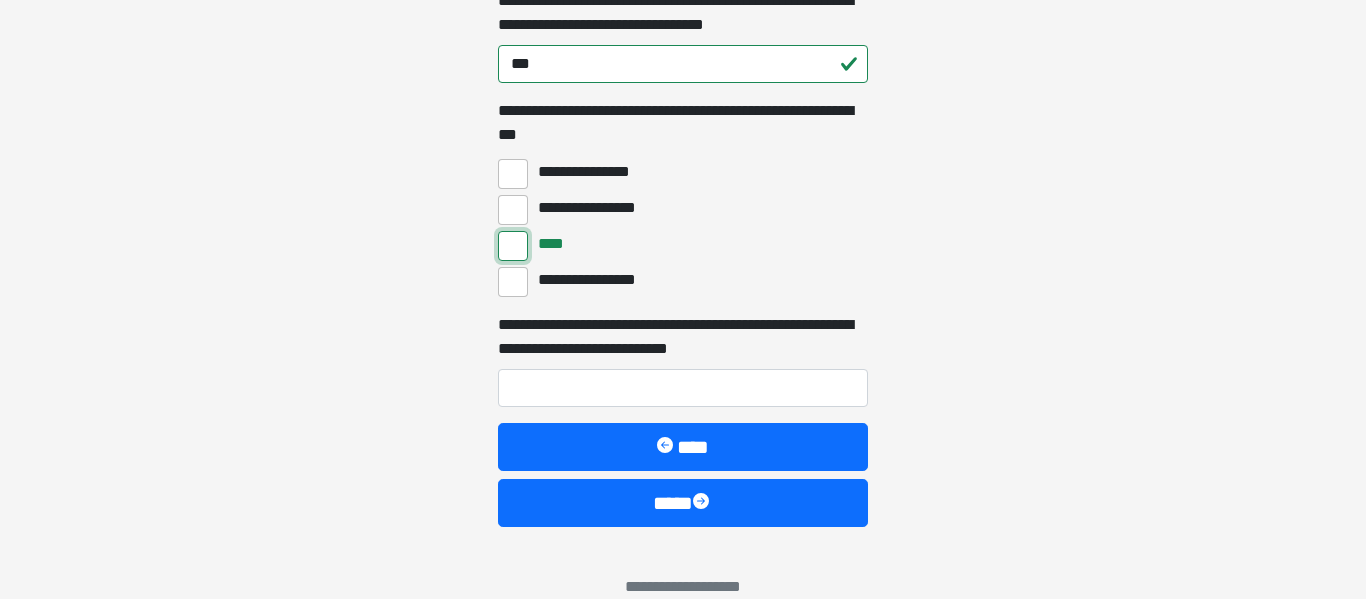 scroll, scrollTop: 6923, scrollLeft: 0, axis: vertical 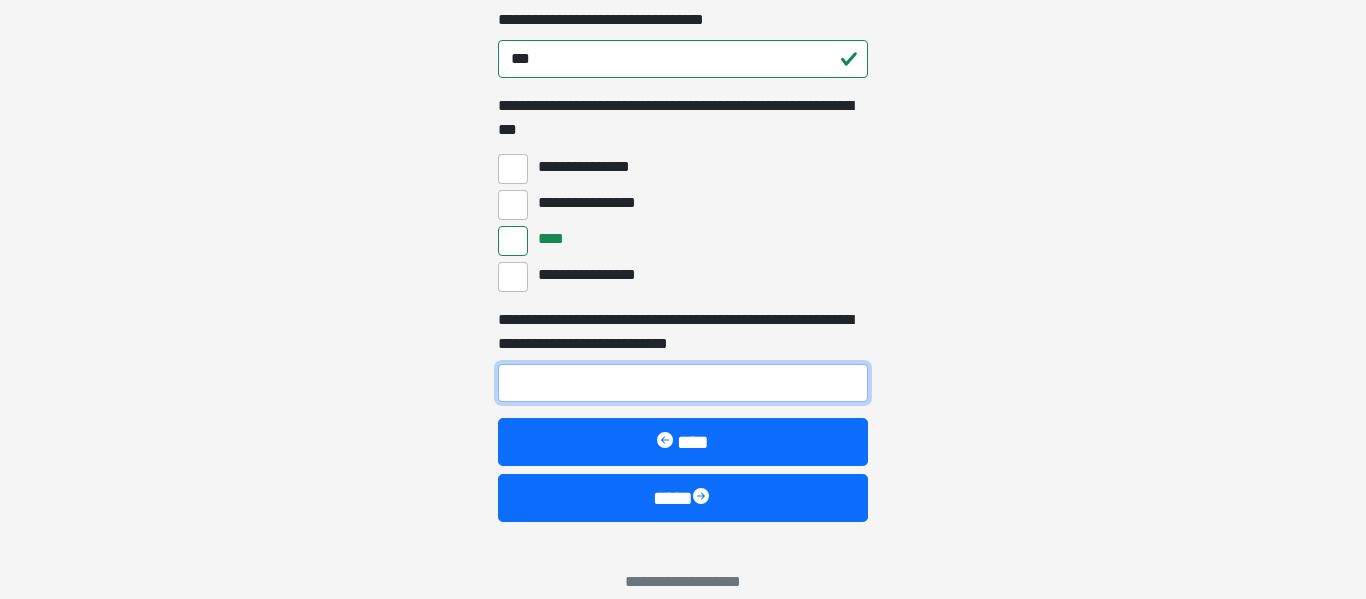 click on "**********" at bounding box center (683, 383) 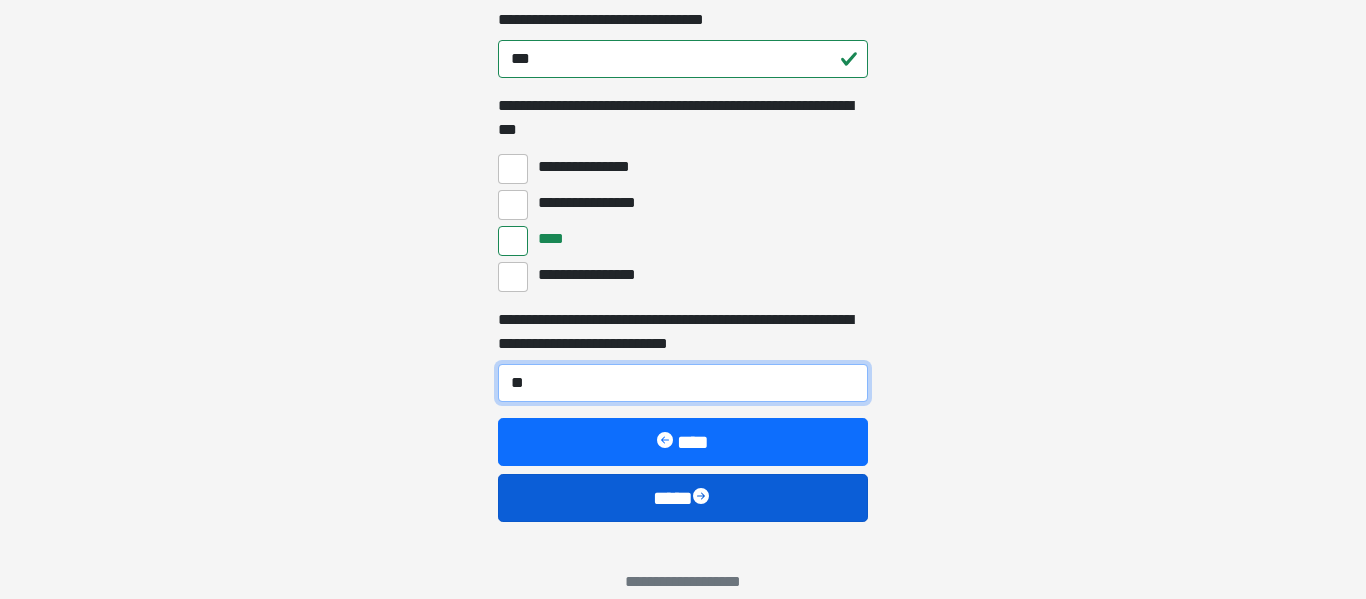 type on "**" 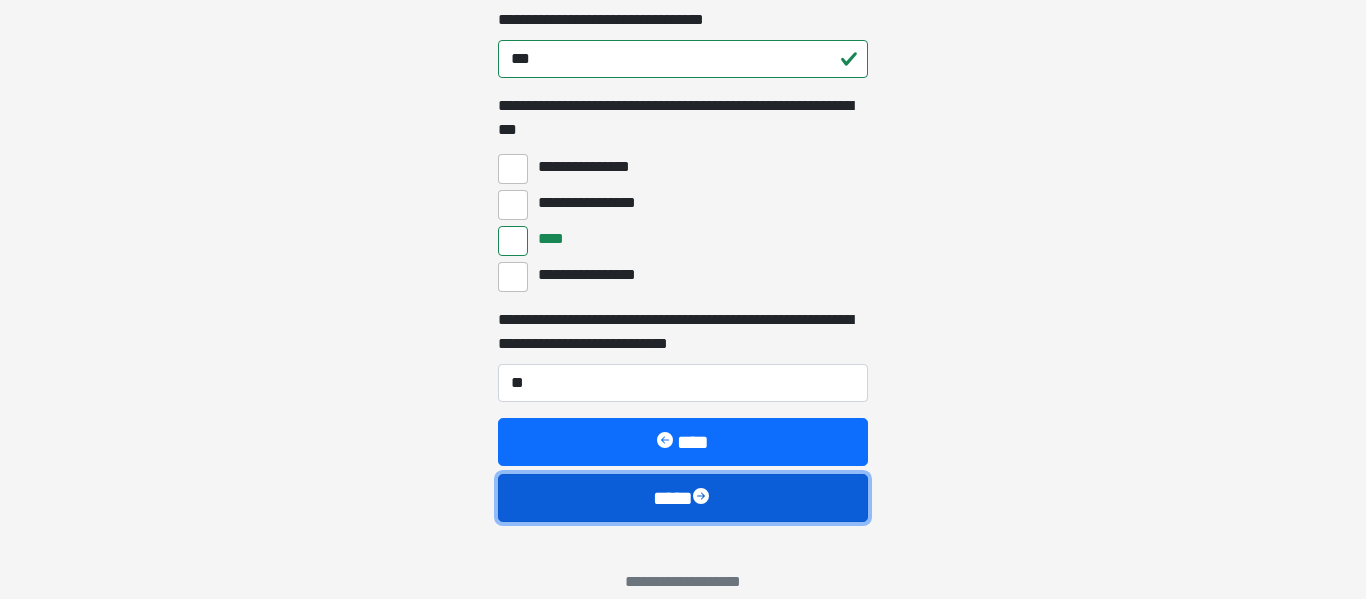 click at bounding box center (703, 498) 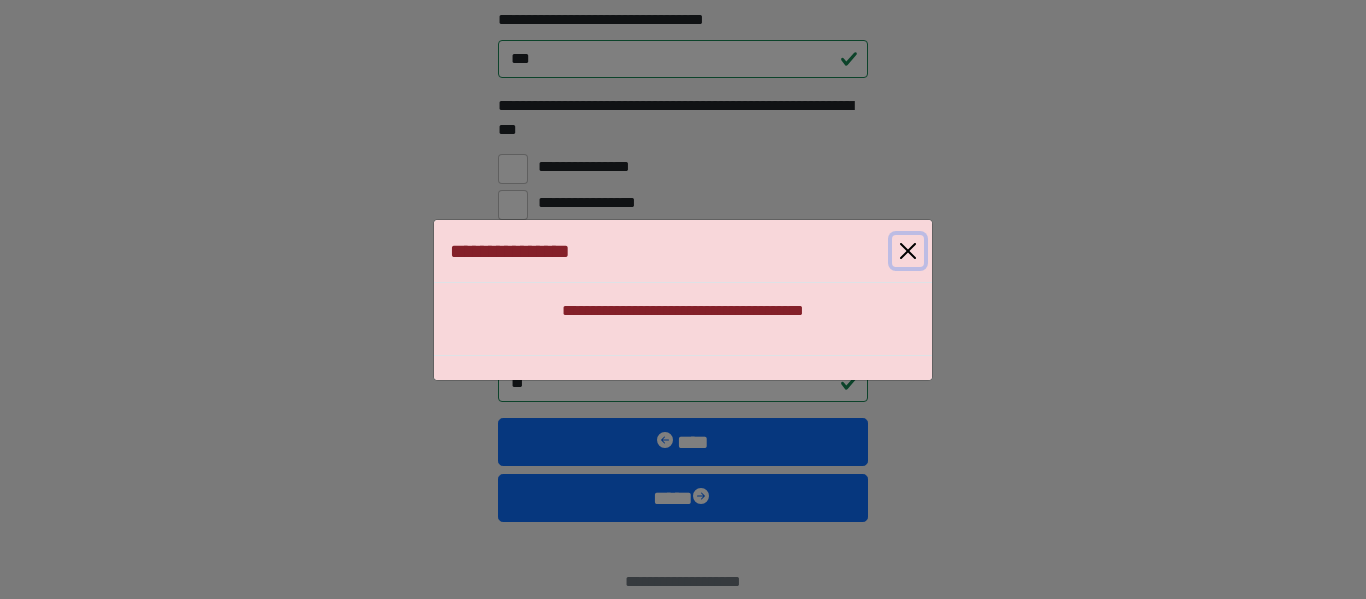 click at bounding box center (908, 251) 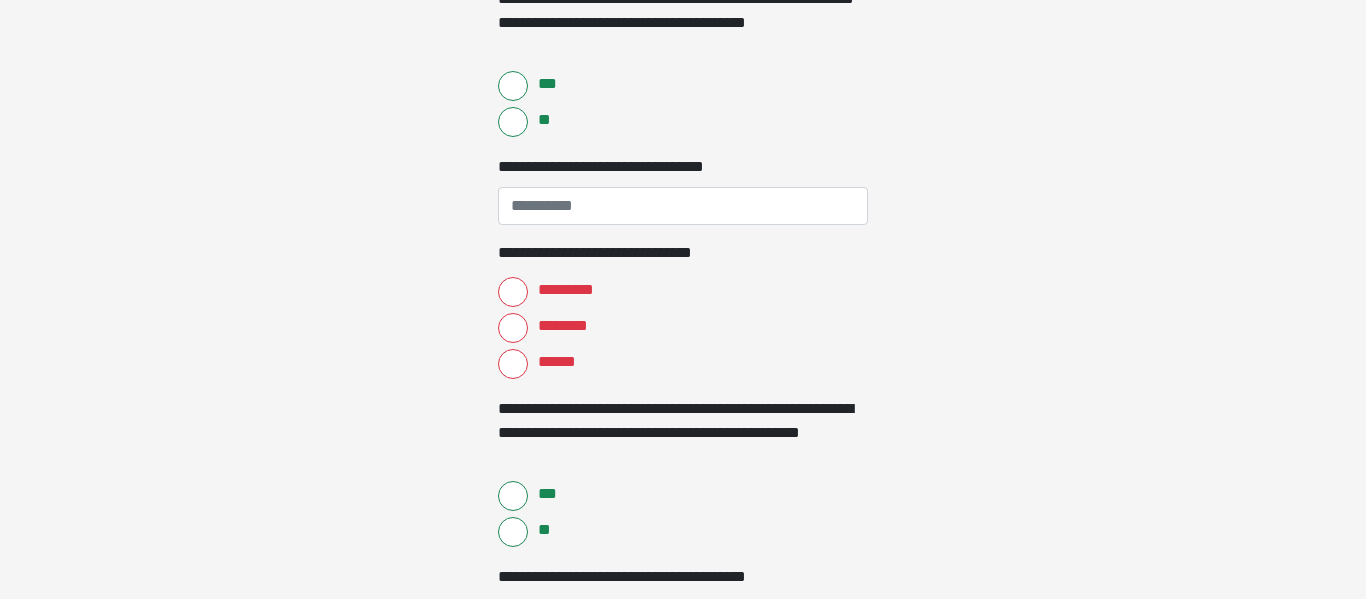 scroll, scrollTop: 736, scrollLeft: 0, axis: vertical 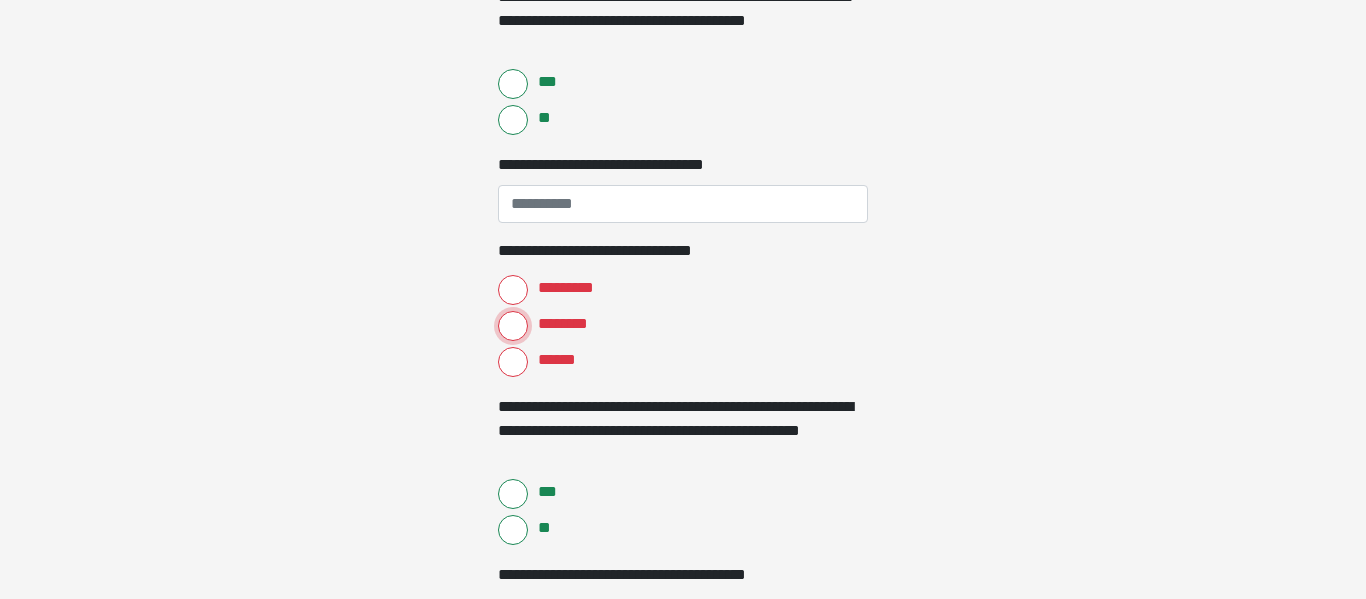 click on "********" at bounding box center (513, 326) 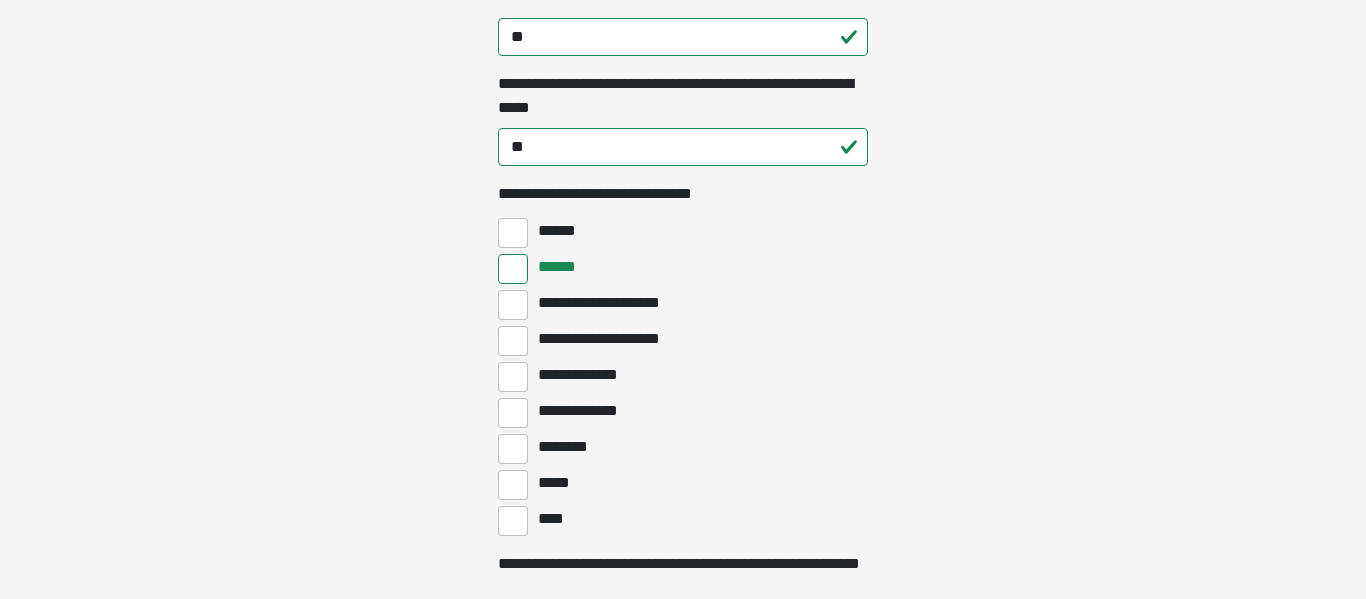 scroll, scrollTop: 6949, scrollLeft: 0, axis: vertical 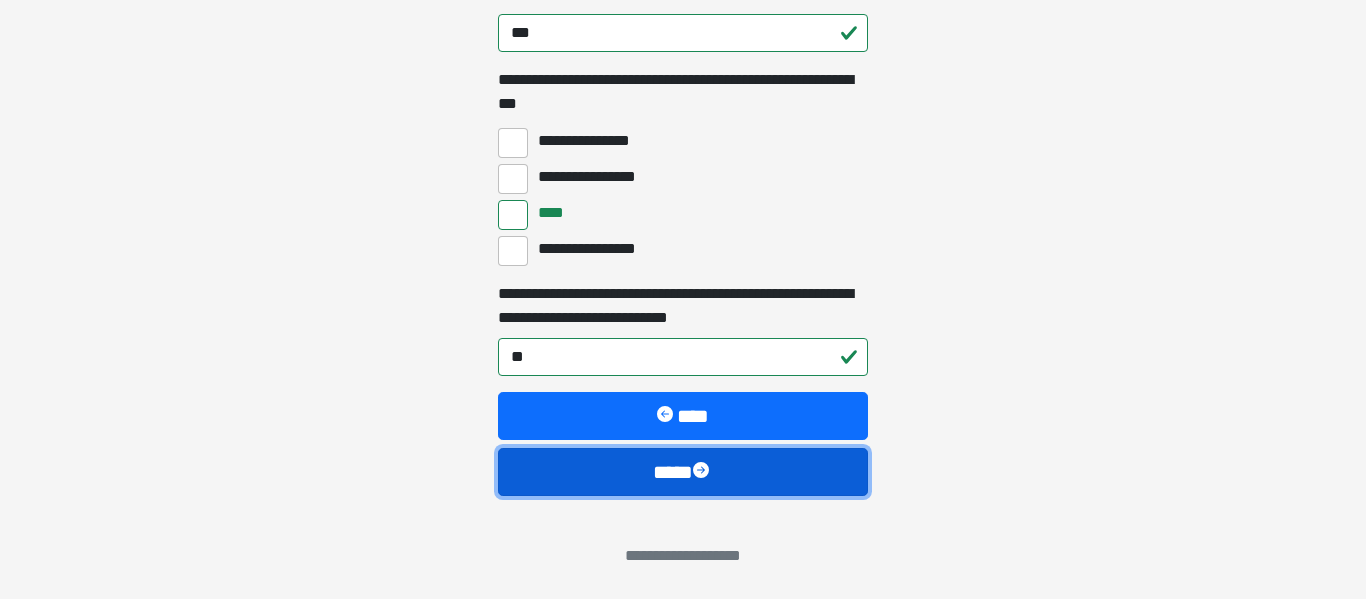 click on "****" at bounding box center (683, 472) 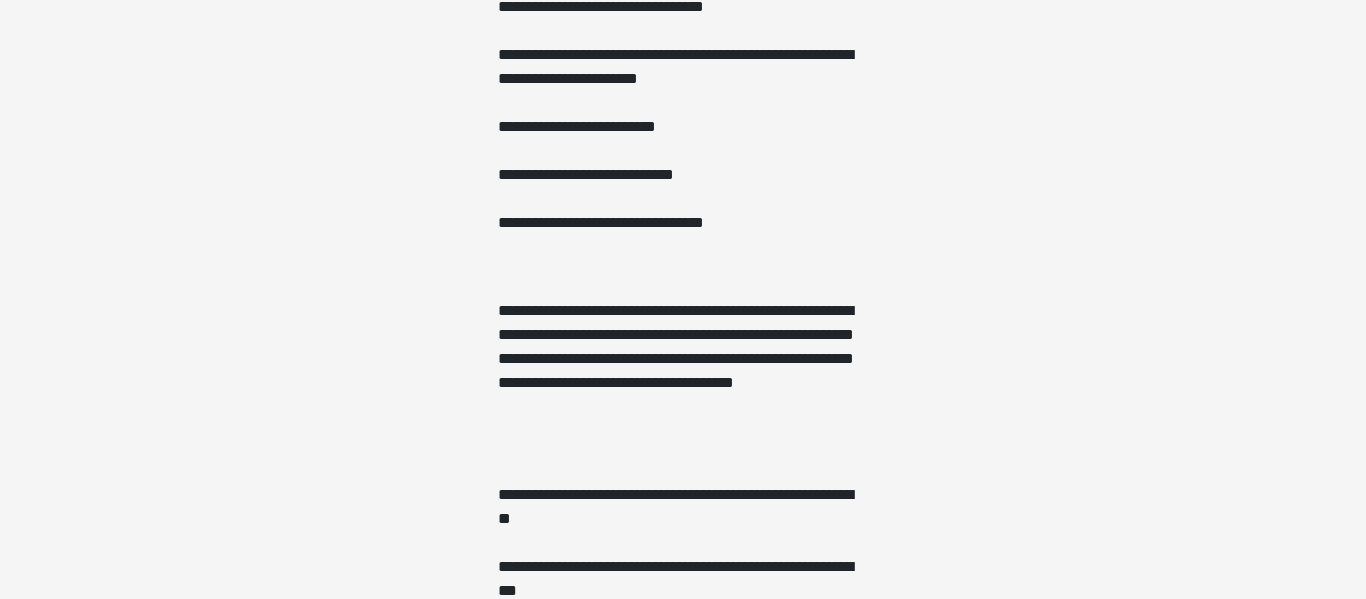 scroll, scrollTop: 759, scrollLeft: 0, axis: vertical 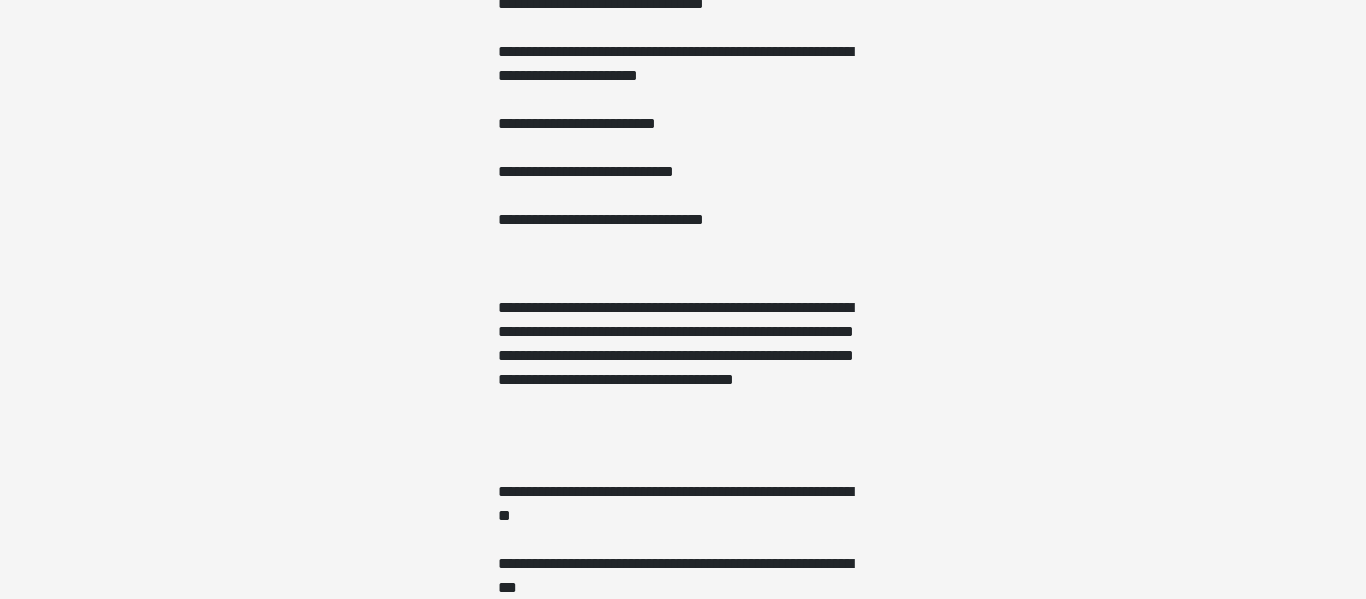 click on "**********" at bounding box center (683, -460) 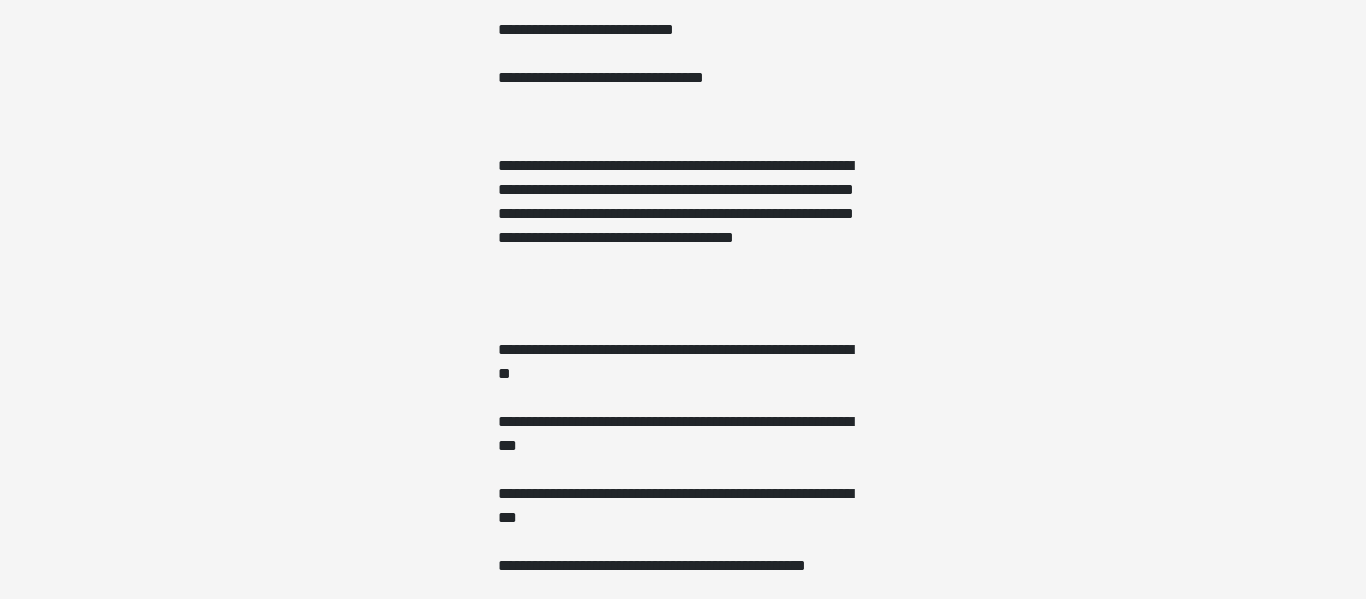 scroll, scrollTop: 905, scrollLeft: 0, axis: vertical 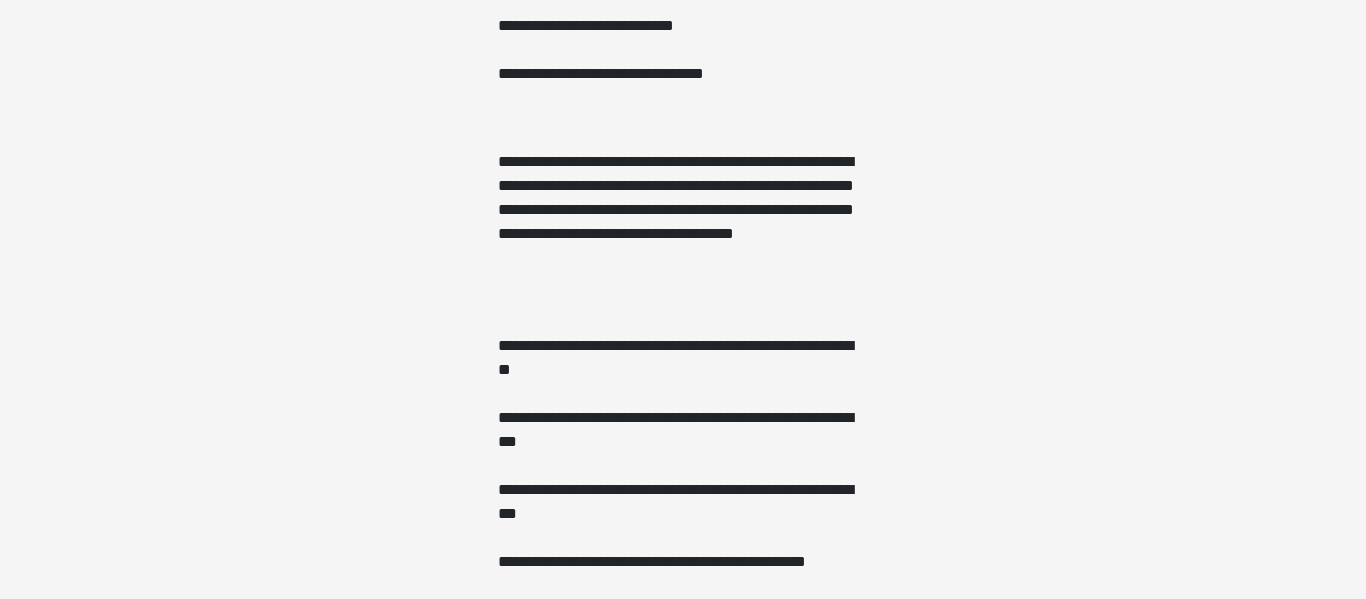 click on "**********" at bounding box center [683, -606] 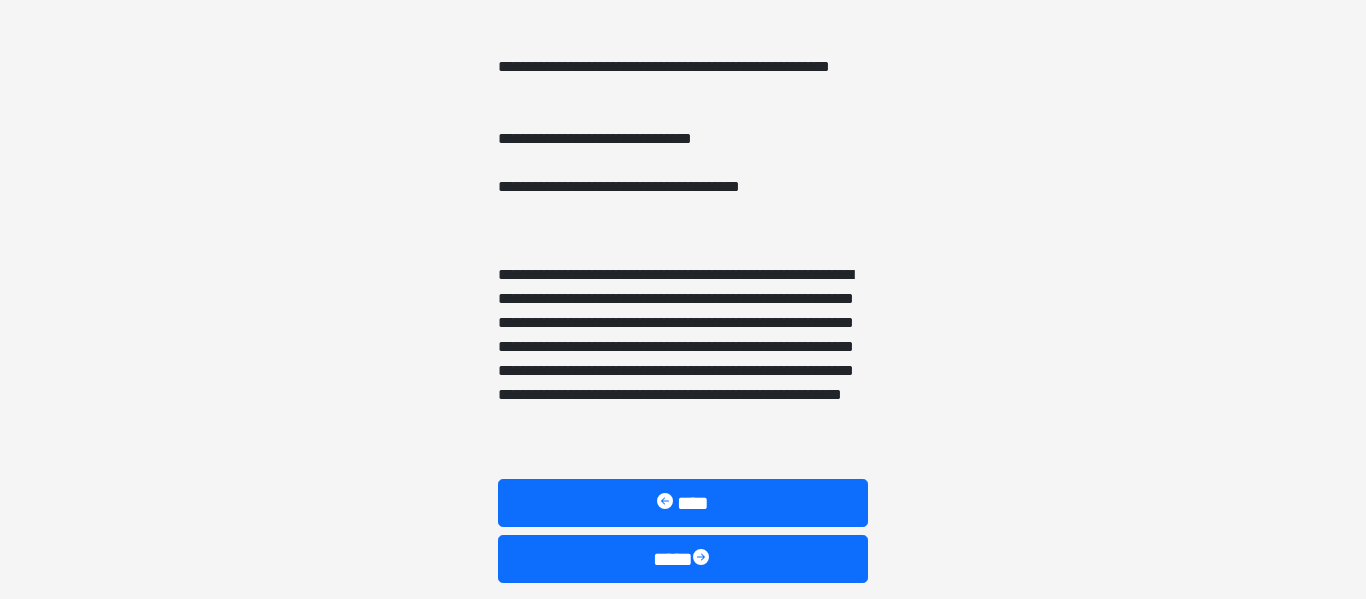 scroll, scrollTop: 1631, scrollLeft: 0, axis: vertical 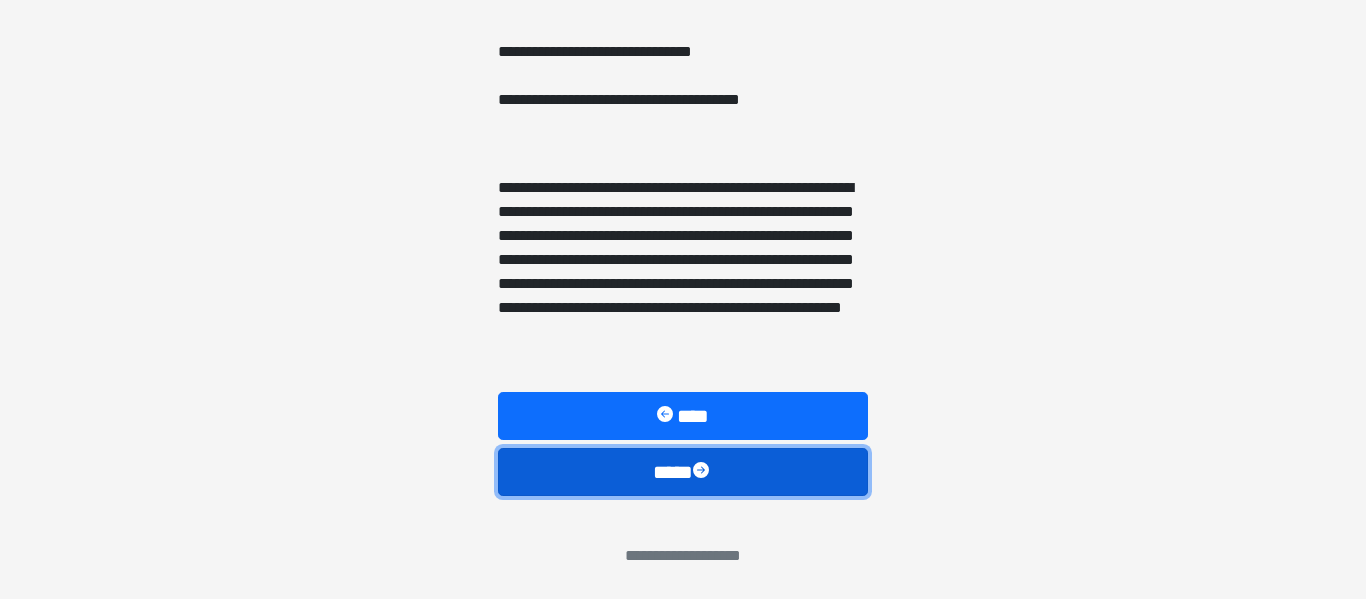 click on "****" at bounding box center (683, 472) 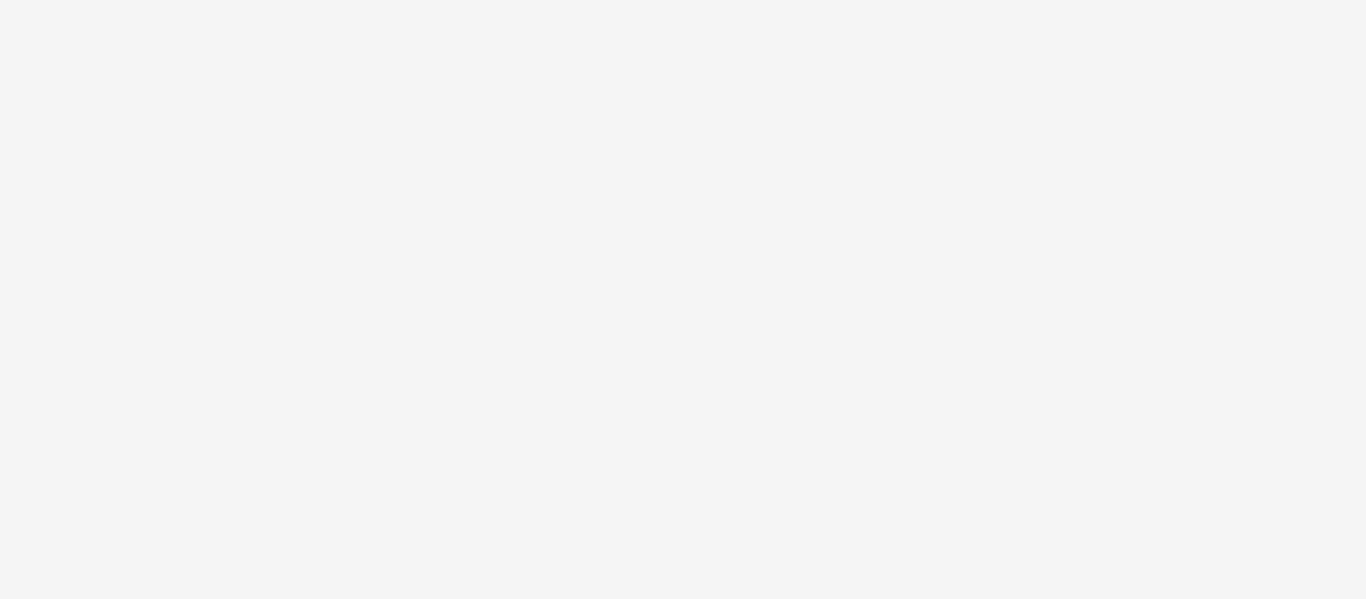 scroll, scrollTop: 166, scrollLeft: 0, axis: vertical 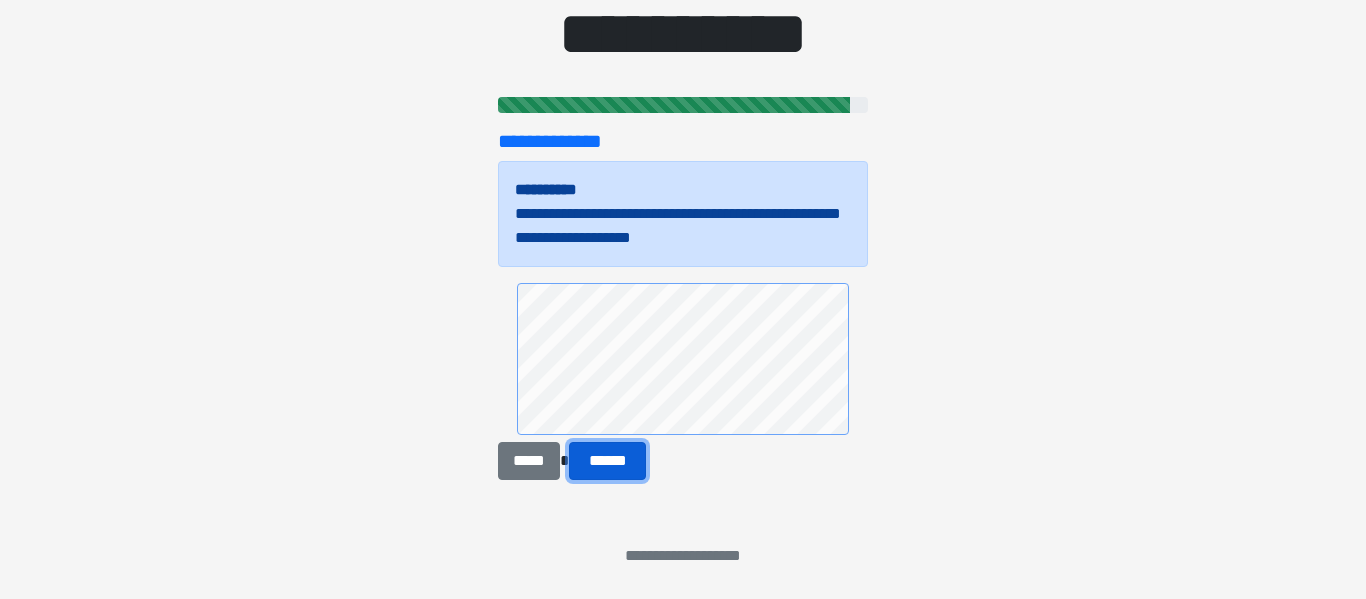 click on "******" at bounding box center [607, 461] 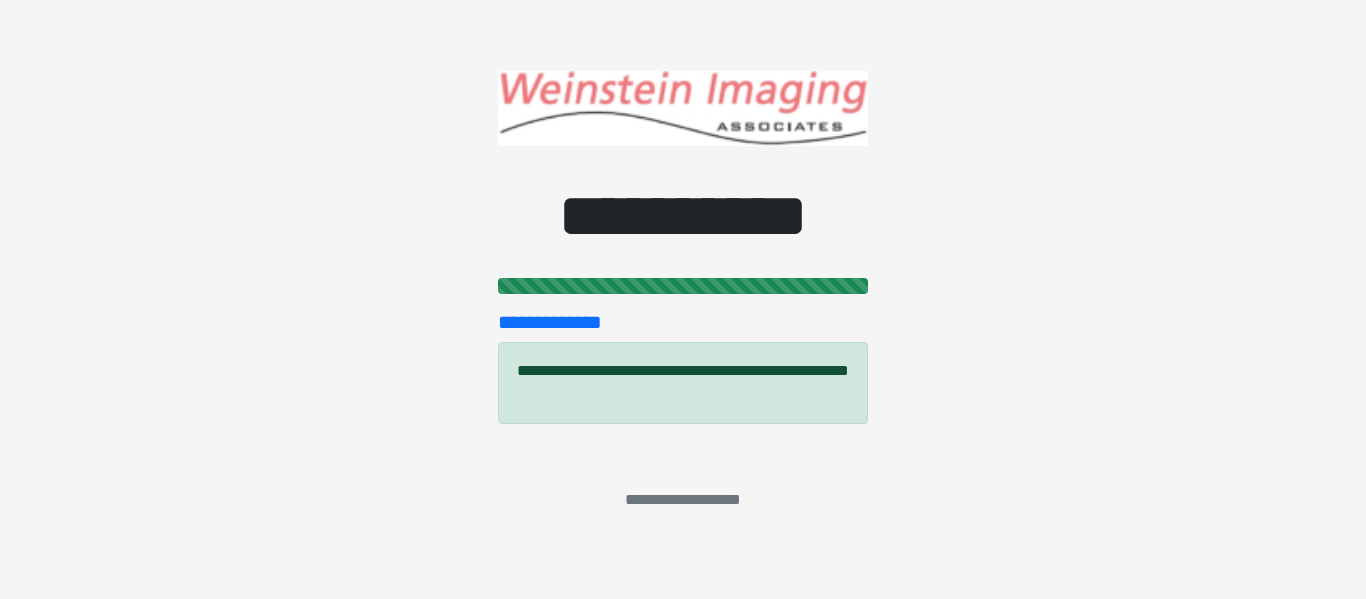 scroll, scrollTop: 0, scrollLeft: 0, axis: both 